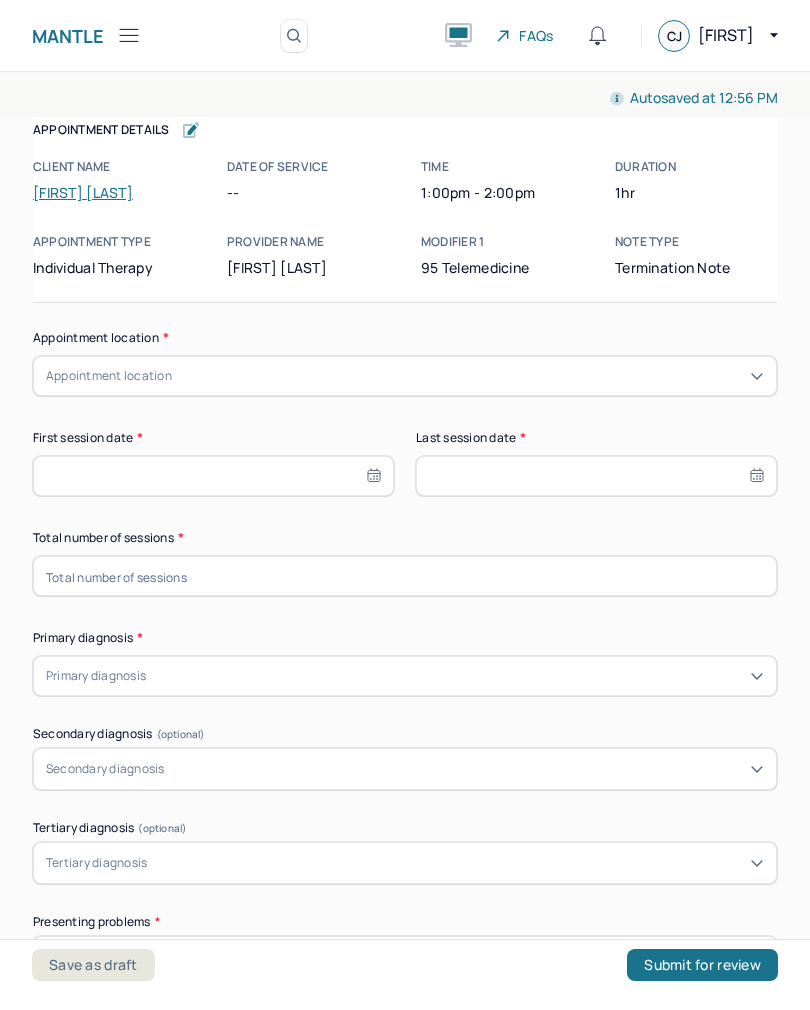 scroll, scrollTop: 0, scrollLeft: 0, axis: both 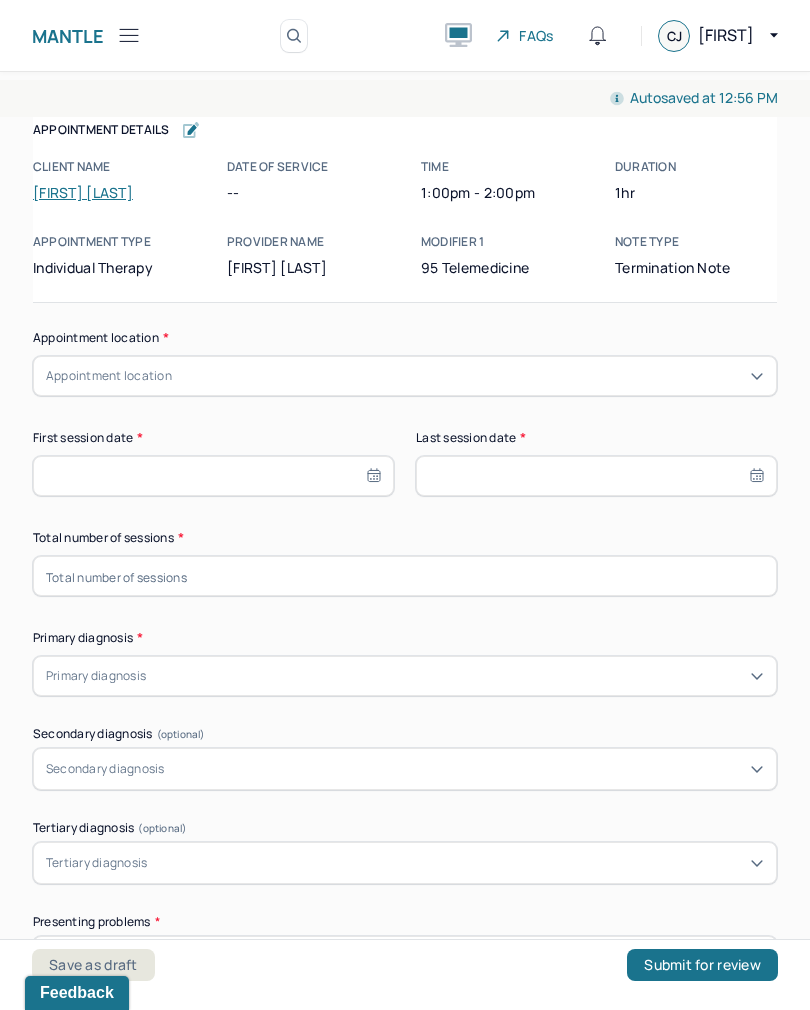 click on "Mantle" at bounding box center (87, 35) 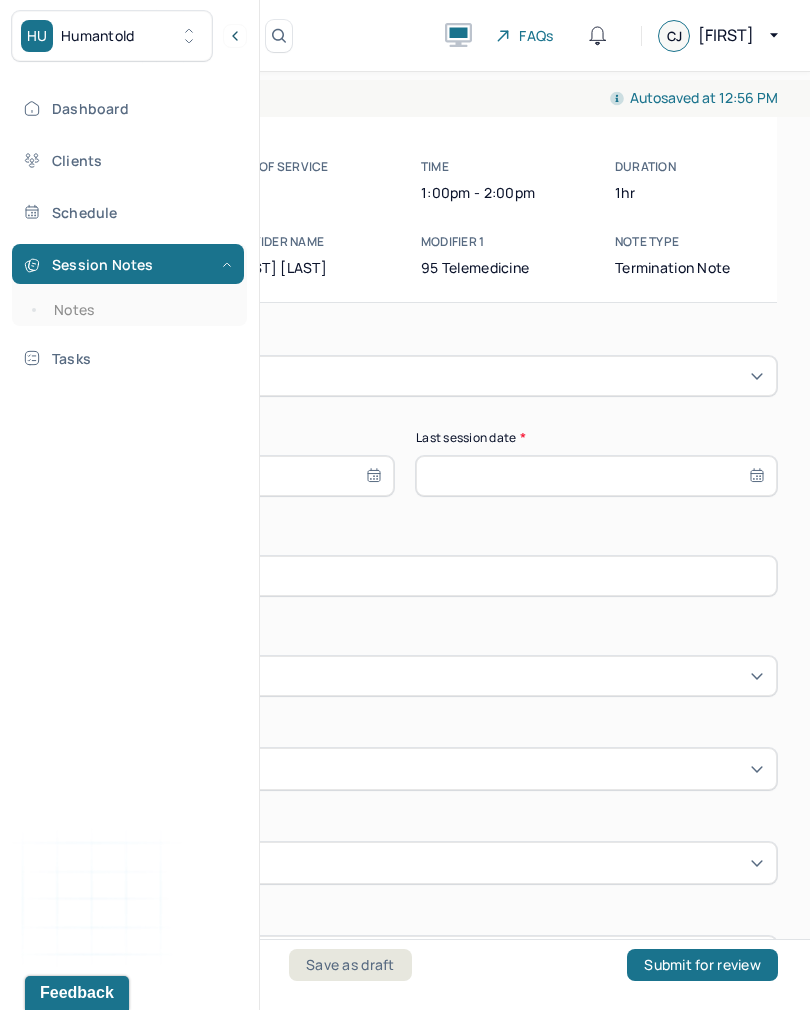 click on "Notes" at bounding box center [139, 310] 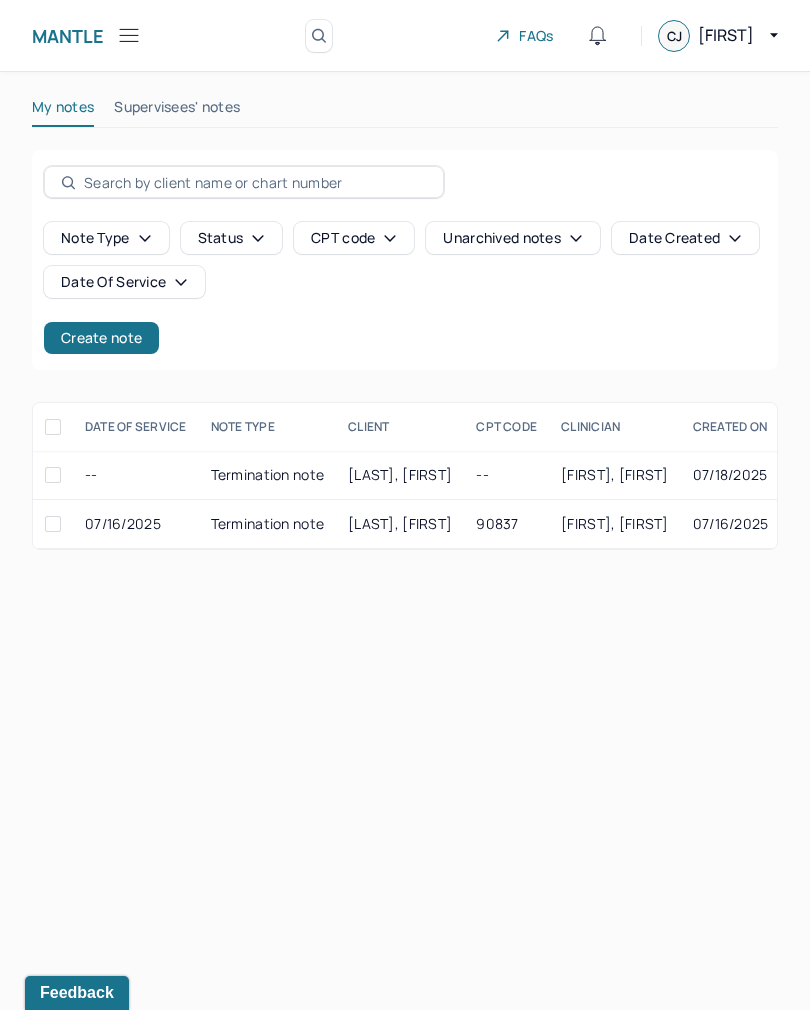 click on "[FIRST], [FIRST]" at bounding box center [614, 474] 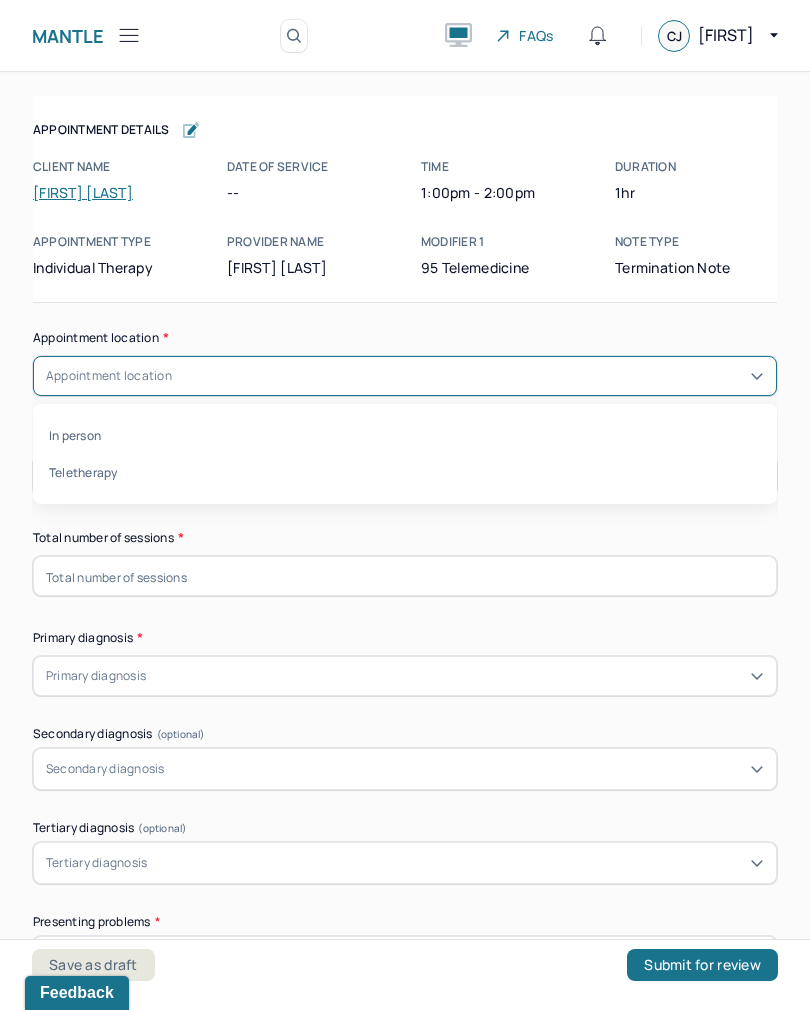 click on "Teletherapy" at bounding box center [405, 472] 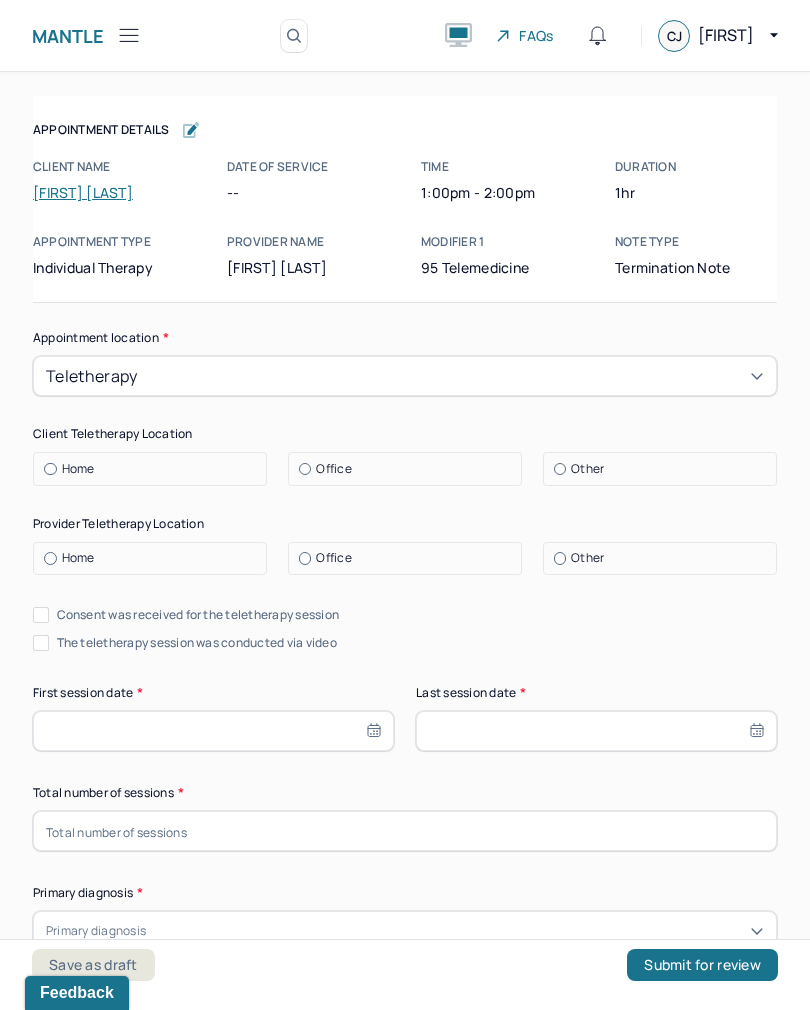 click on "Home" at bounding box center (155, 469) 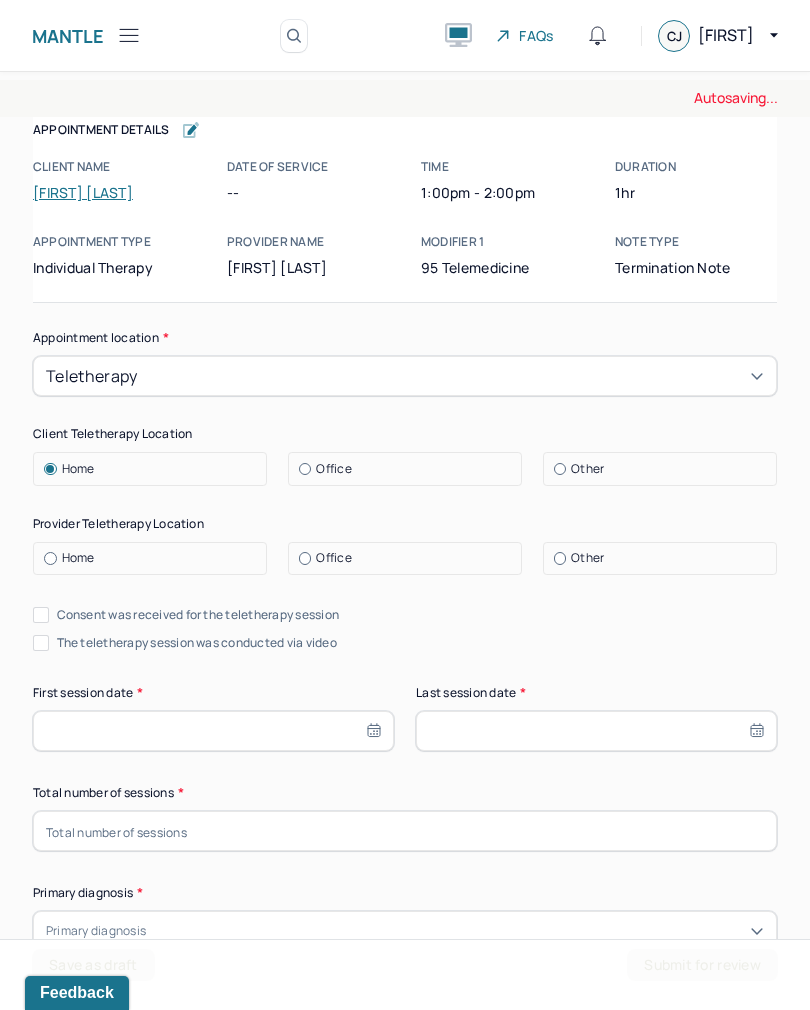 click on "Office" at bounding box center (333, 558) 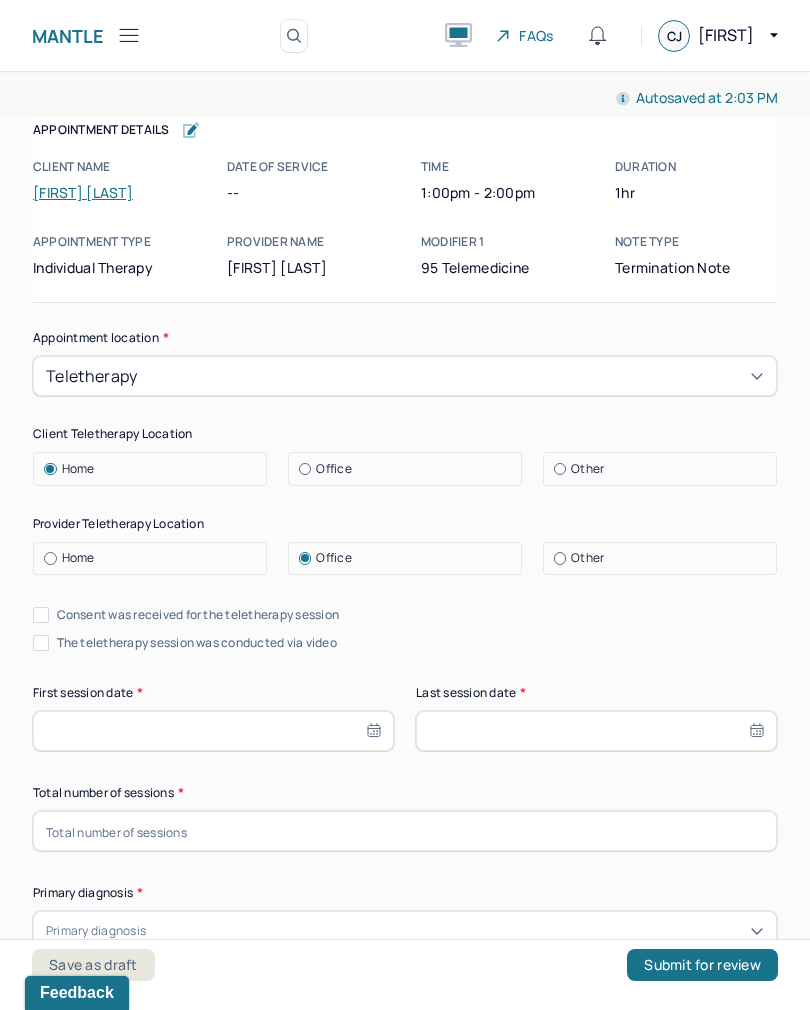 click on "Consent was received for the teletherapy session" at bounding box center [198, 615] 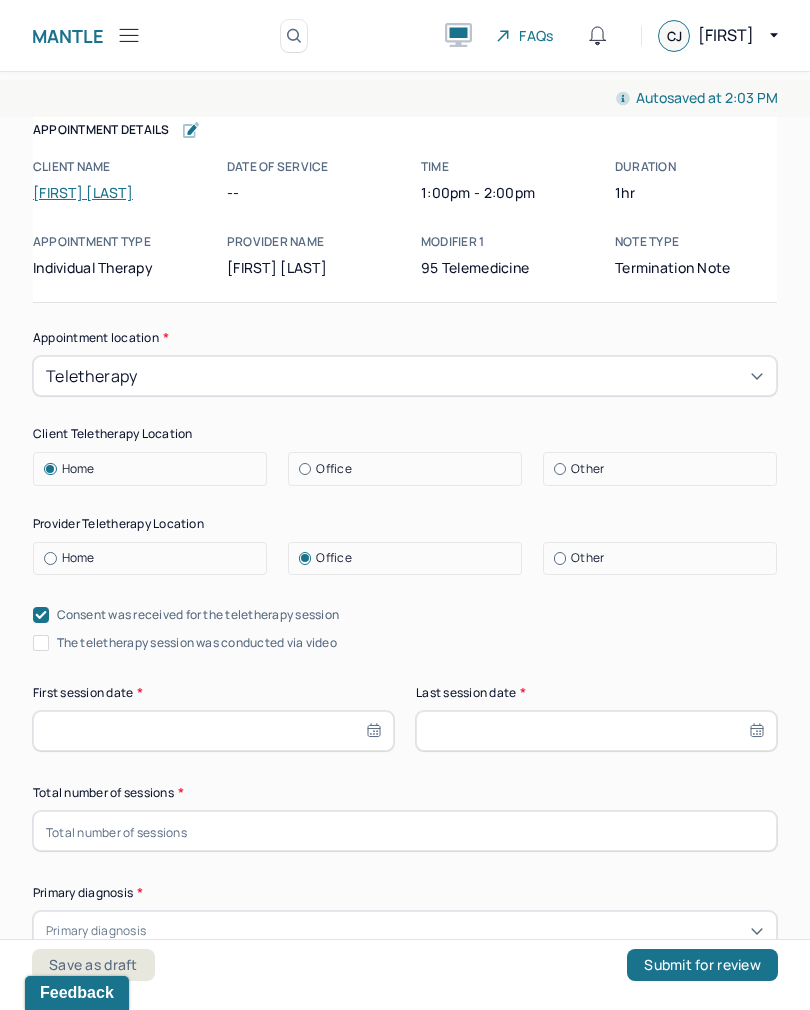 click on "The teletherapy session was conducted via video" at bounding box center (41, 643) 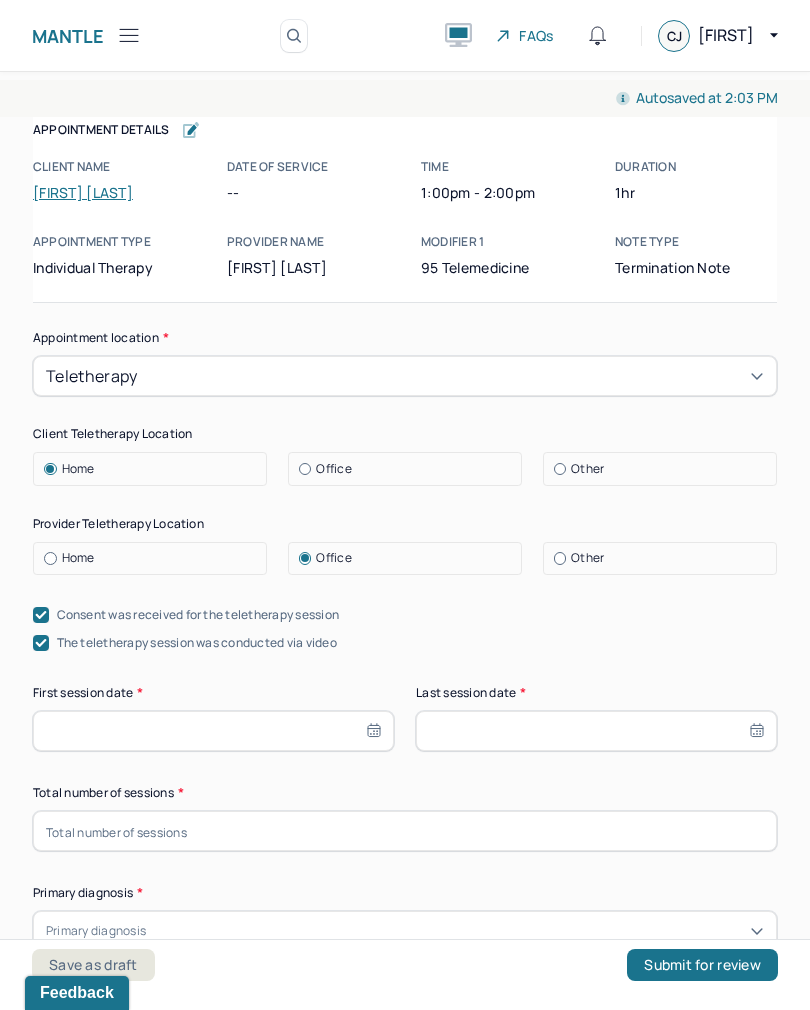 click at bounding box center [213, 731] 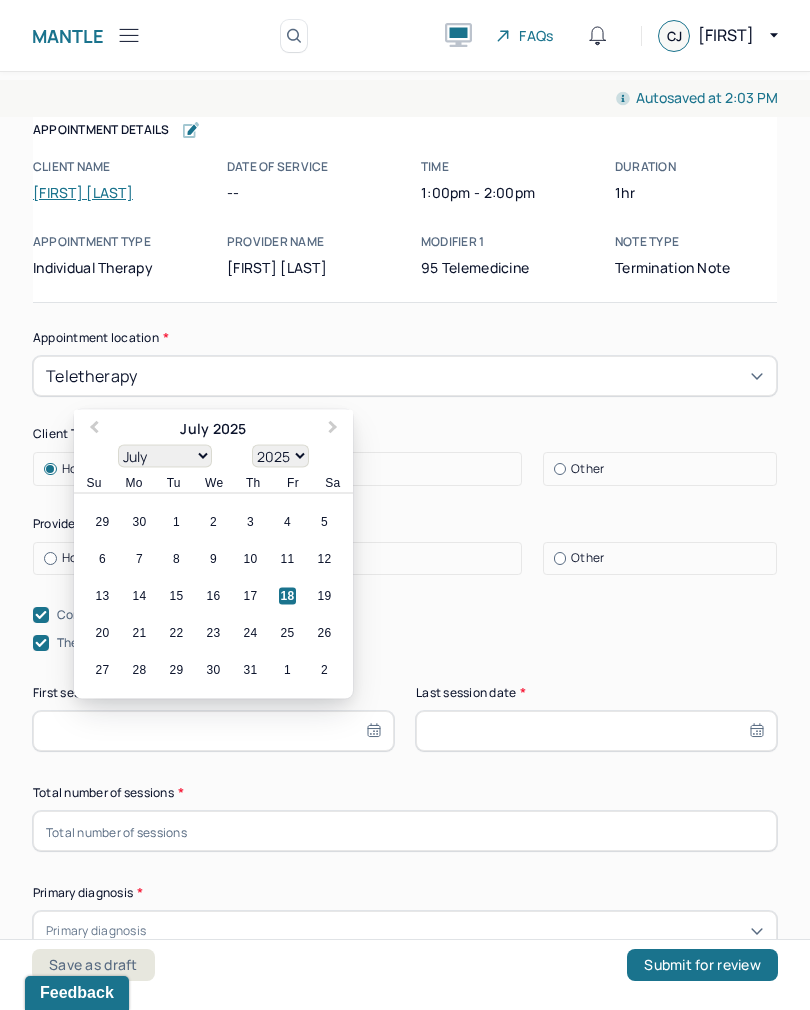 scroll, scrollTop: 31, scrollLeft: 0, axis: vertical 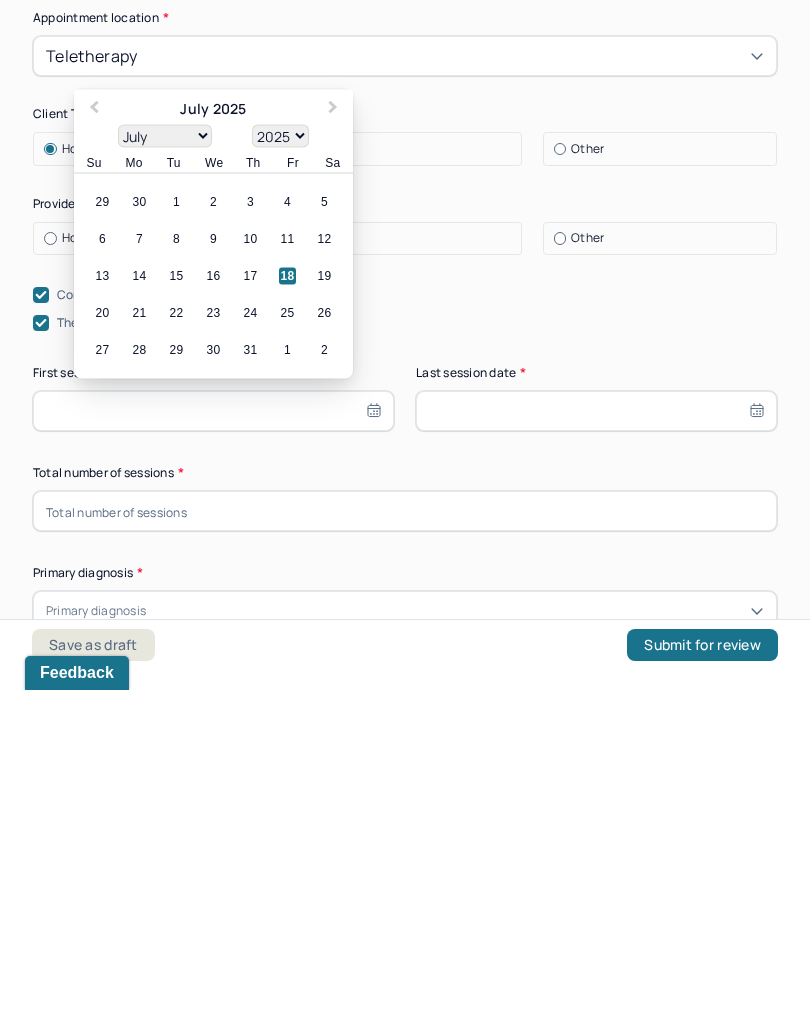 click on "1900 1901 1902 1903 1904 1905 1906 1907 1908 1909 1910 1911 1912 1913 1914 1915 1916 1917 1918 1919 1920 1921 1922 1923 1924 1925 1926 1927 1928 1929 1930 1931 1932 1933 1934 1935 1936 1937 1938 1939 1940 1941 1942 1943 1944 1945 1946 1947 1948 1949 1950 1951 1952 1953 1954 1955 1956 1957 1958 1959 1960 1961 1962 1963 1964 1965 1966 1967 1968 1969 1970 1971 1972 1973 1974 1975 1976 1977 1978 1979 1980 1981 1982 1983 1984 1985 1986 1987 1988 1989 1990 1991 1992 1993 1994 1995 1996 1997 1998 1999 2000 2001 2002 2003 2004 2005 2006 2007 2008 2009 2010 2011 2012 2013 2014 2015 2016 2017 2018 2019 2020 2021 2022 2023 2024 2025 2026 2027 2028 2029 2030 2031 2032 2033 2034 2035 2036 2037 2038 2039 2040 2041 2042 2043 2044 2045 2046 2047 2048 2049 2050 2051 2052 2053 2054 2055 2056 2057 2058 2059 2060 2061 2062 2063 2064 2065 2066 2067 2068 2069 2070 2071 2072 2073 2074 2075 2076 2077 2078 2079 2080 2081 2082 2083 2084 2085 2086 2087 2088 2089 2090 2091 2092 2093 2094 2095 2096 2097 2098 2099 2100" at bounding box center (280, 456) 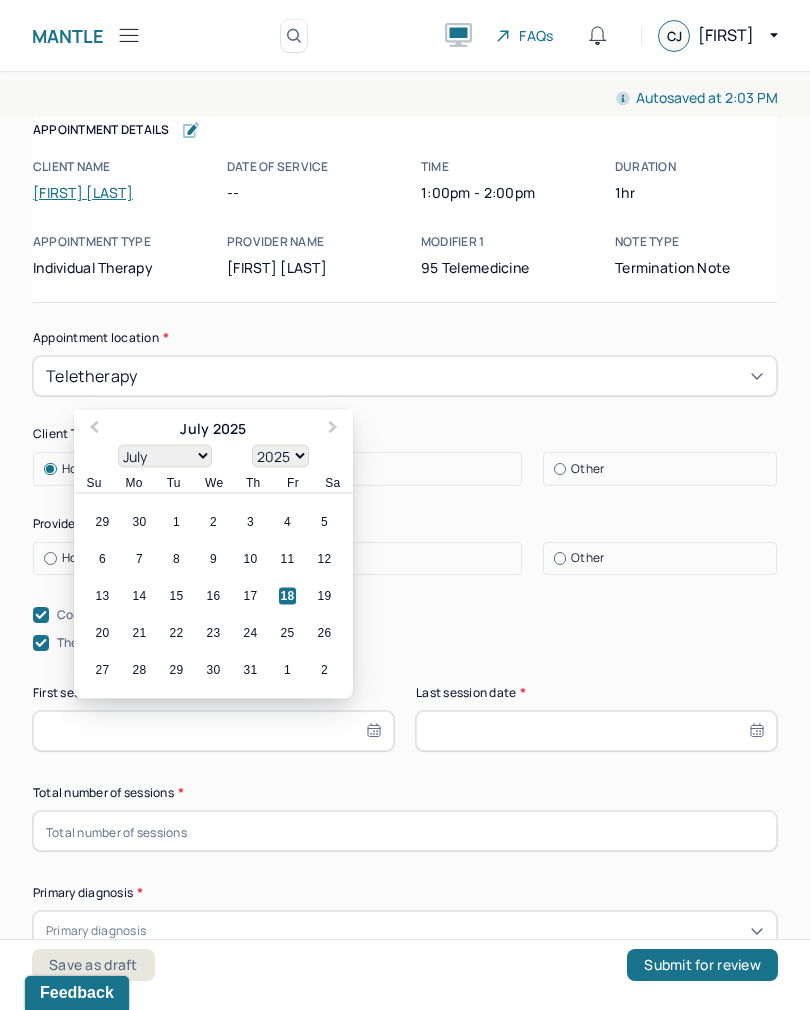 select on "2018" 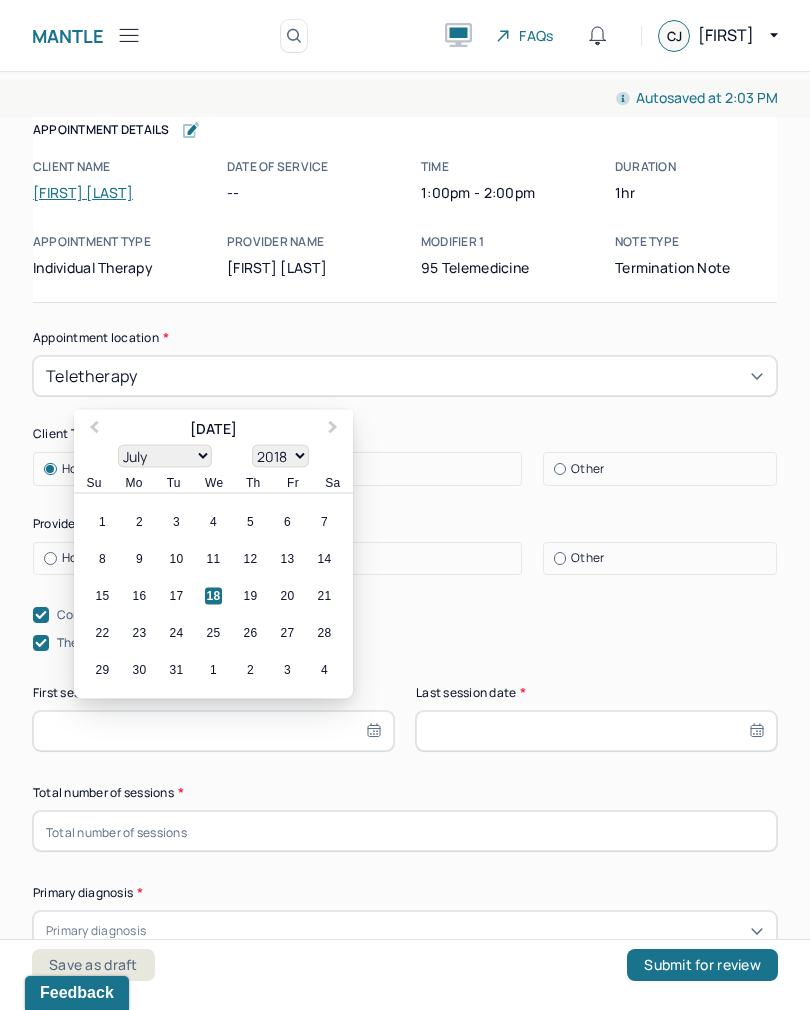 click on "January February March April May June July August September October November December" at bounding box center [165, 456] 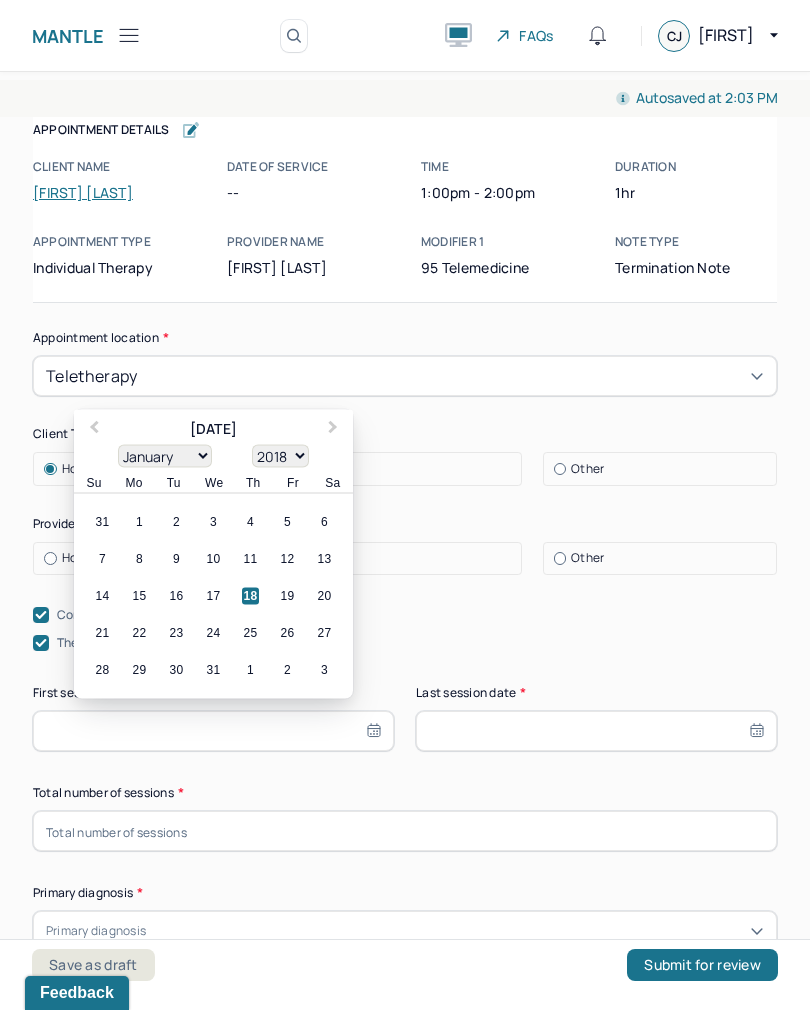 click on "5" at bounding box center [287, 522] 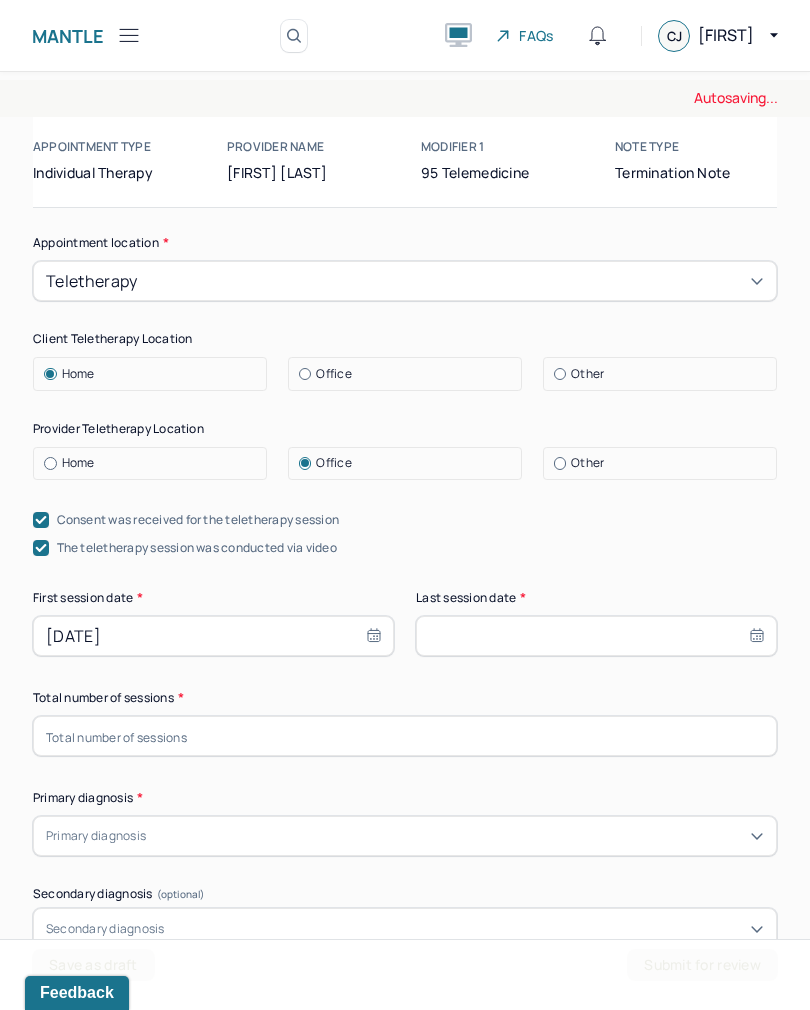 scroll, scrollTop: 101, scrollLeft: 0, axis: vertical 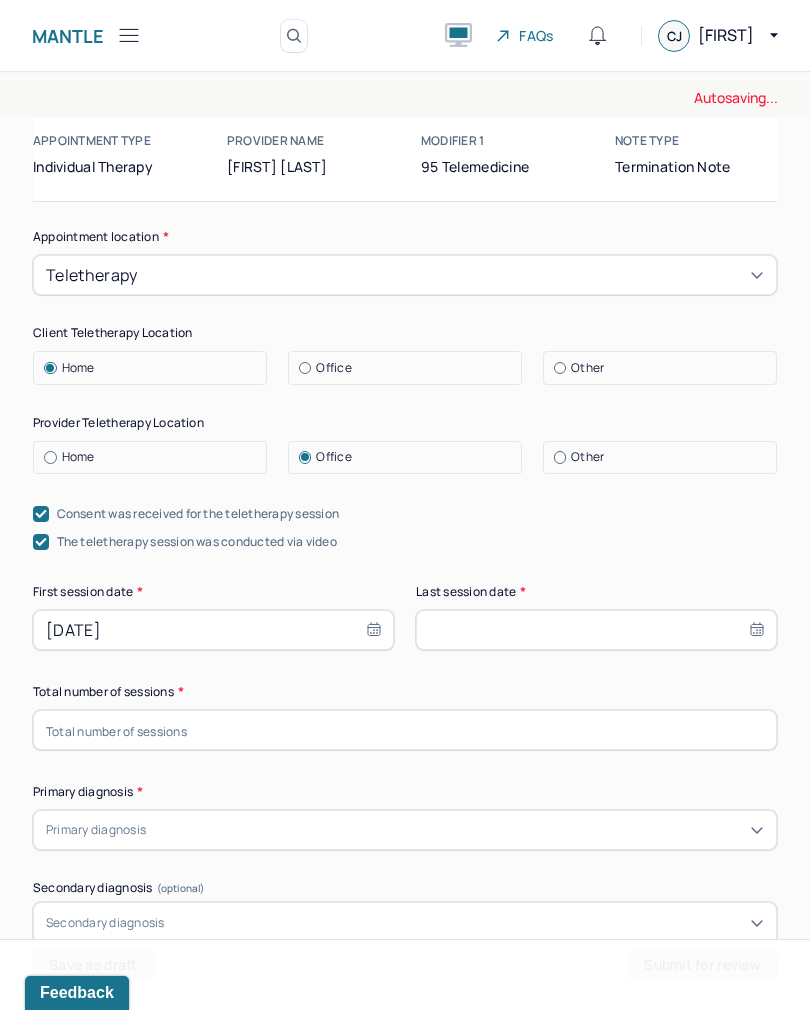click at bounding box center (596, 630) 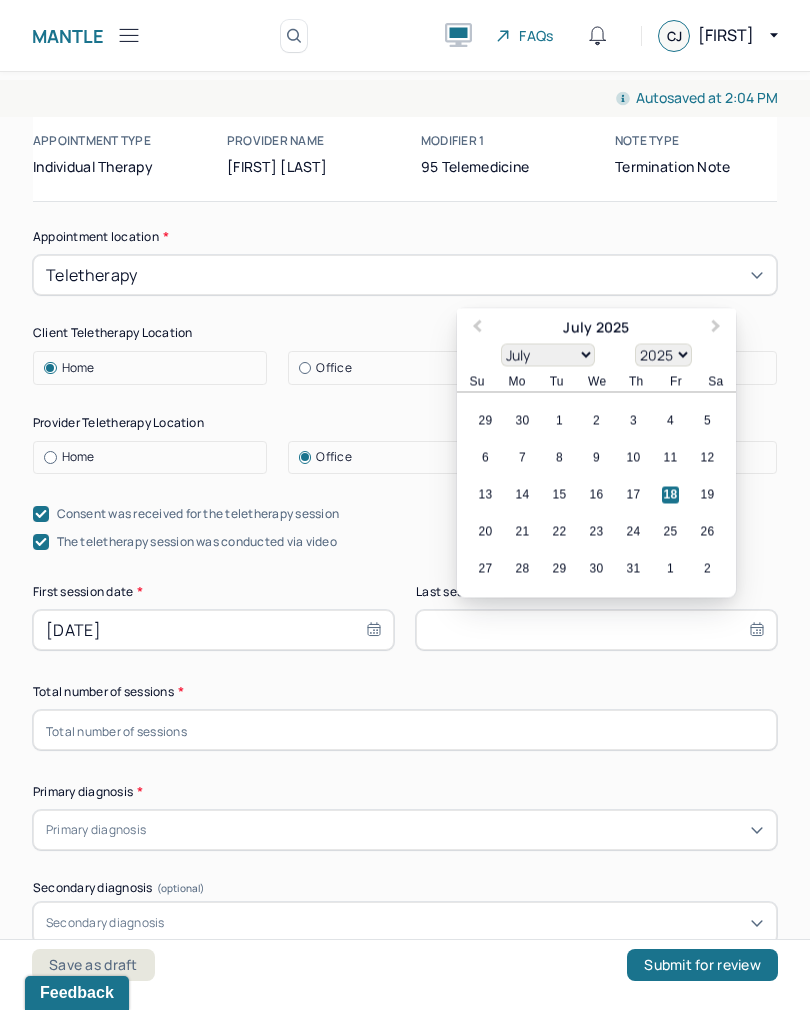click on "18" at bounding box center (670, 495) 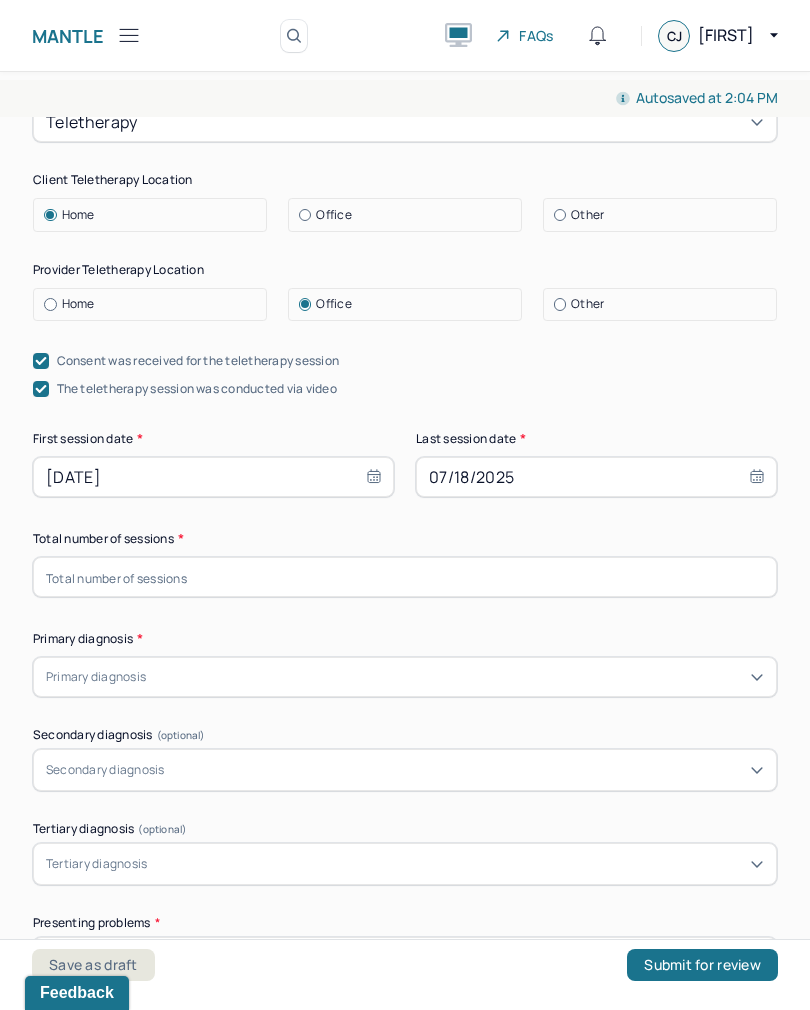 scroll, scrollTop: 255, scrollLeft: 0, axis: vertical 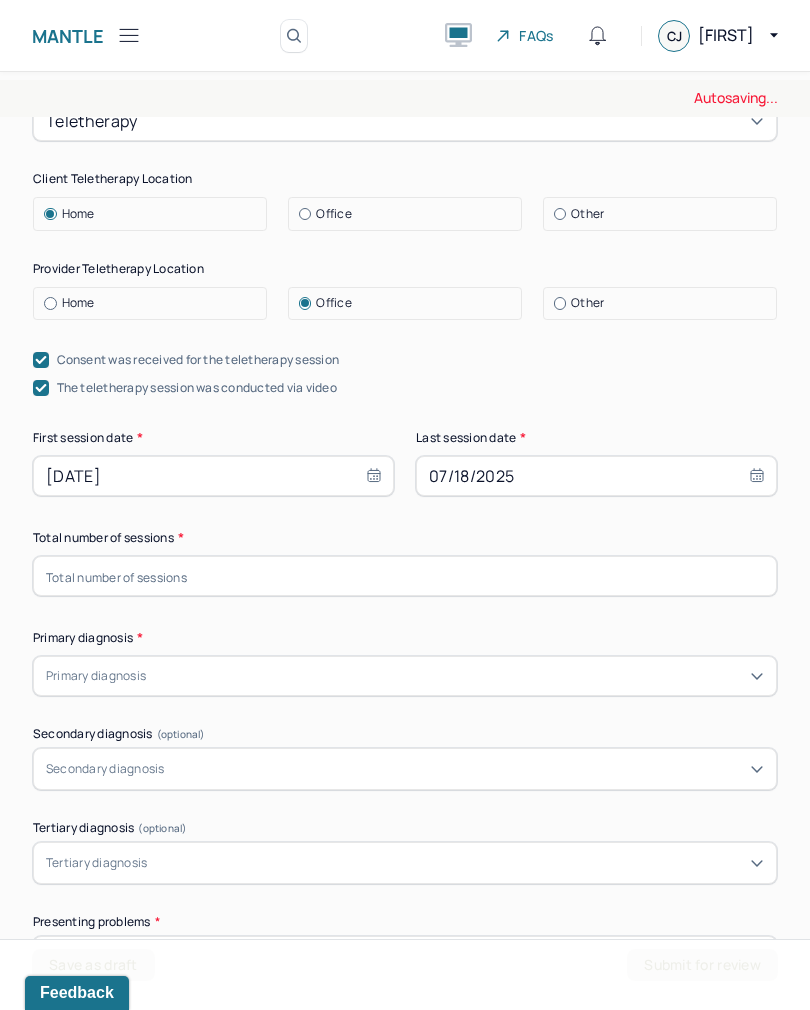 click at bounding box center (405, 576) 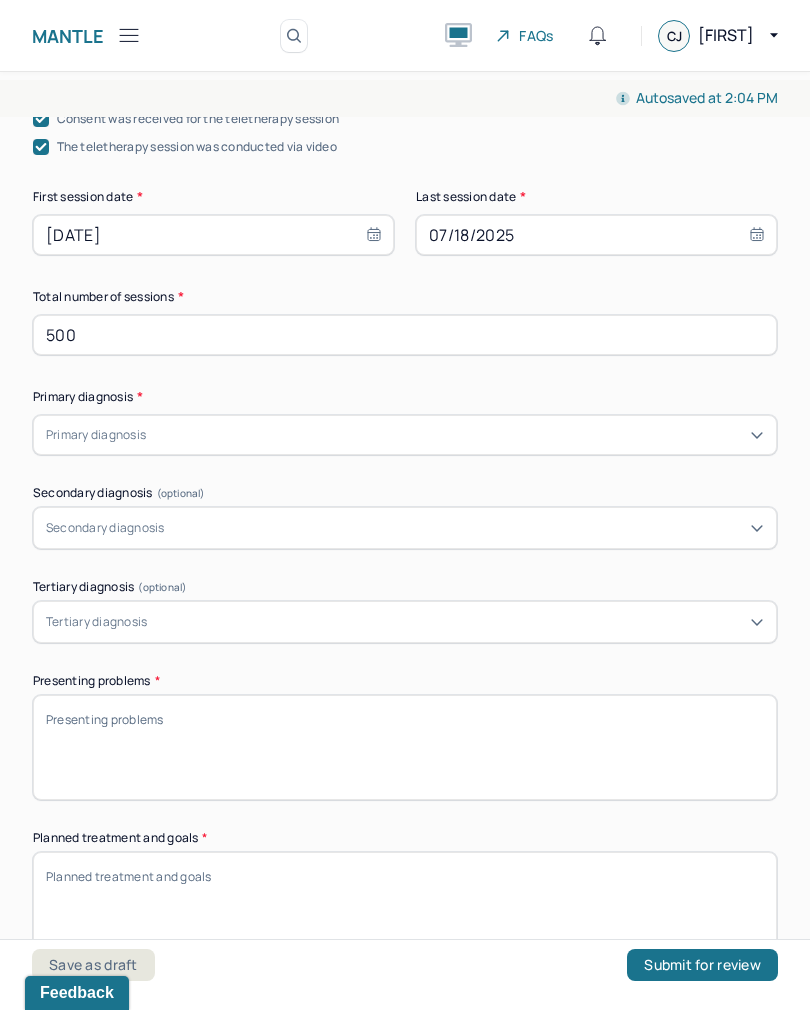 scroll, scrollTop: 497, scrollLeft: 0, axis: vertical 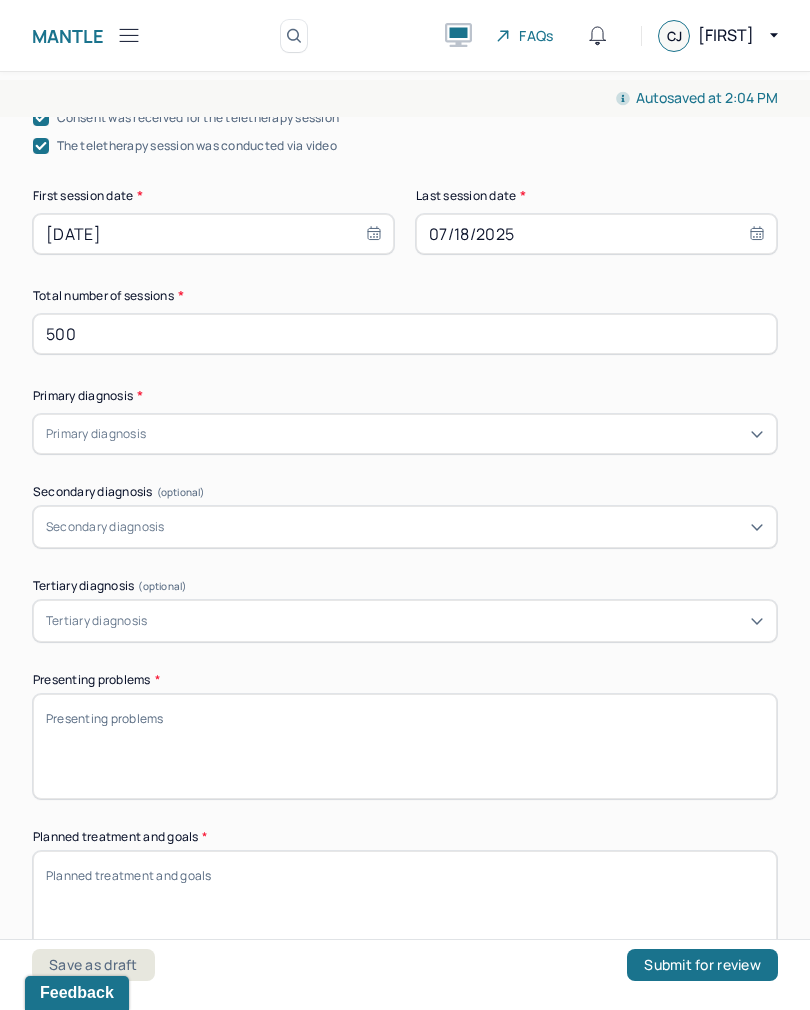 type on "500" 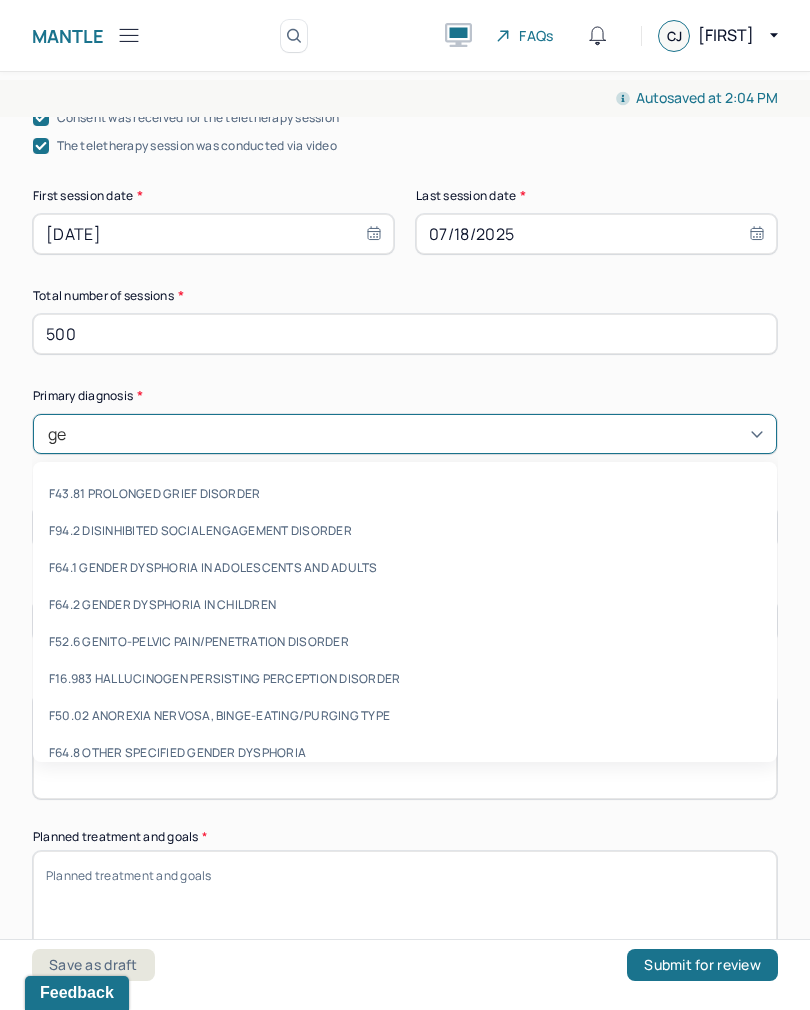 type on "g" 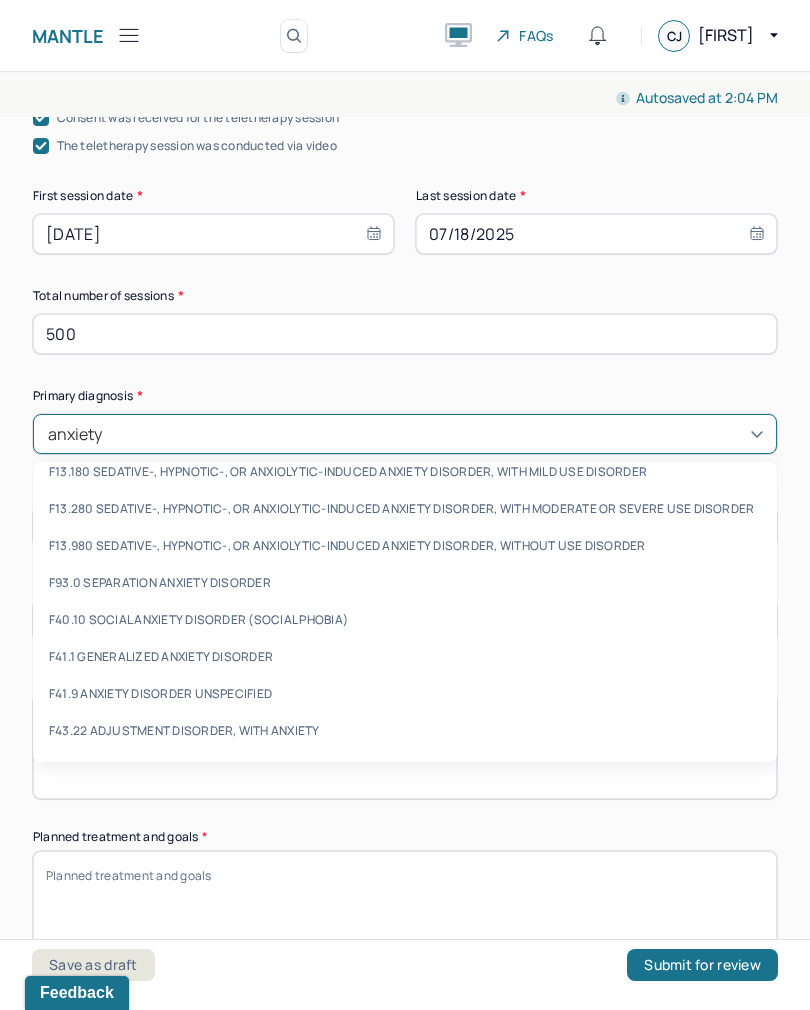 scroll, scrollTop: 1021, scrollLeft: 0, axis: vertical 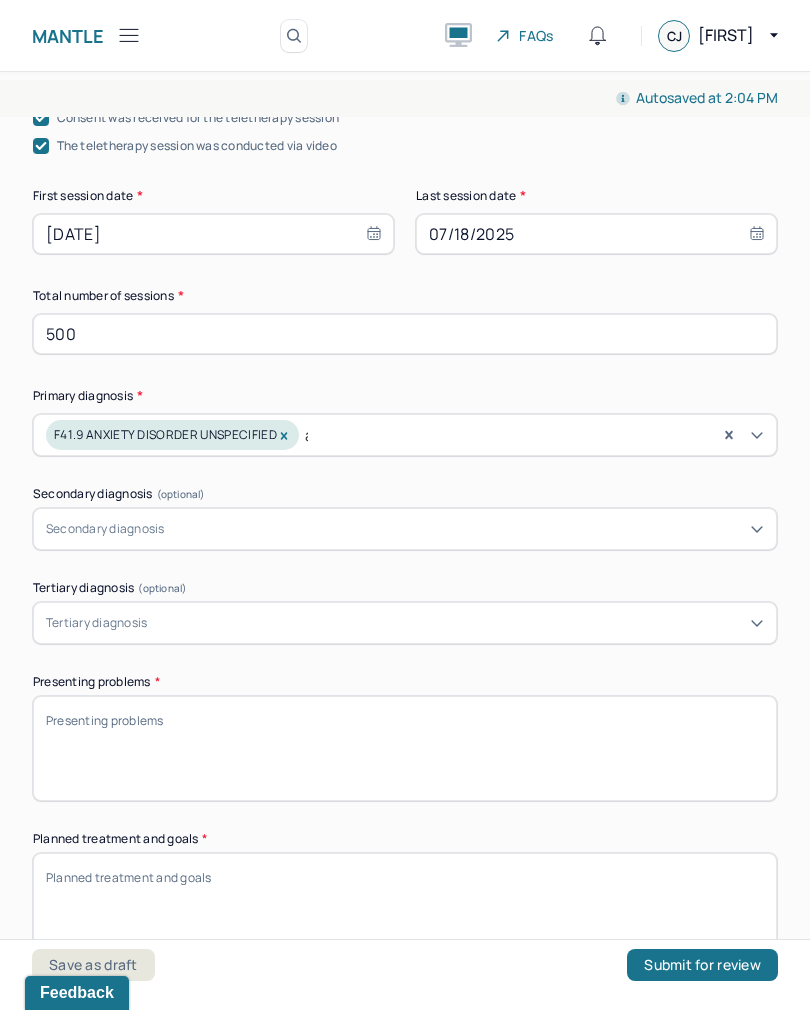 type 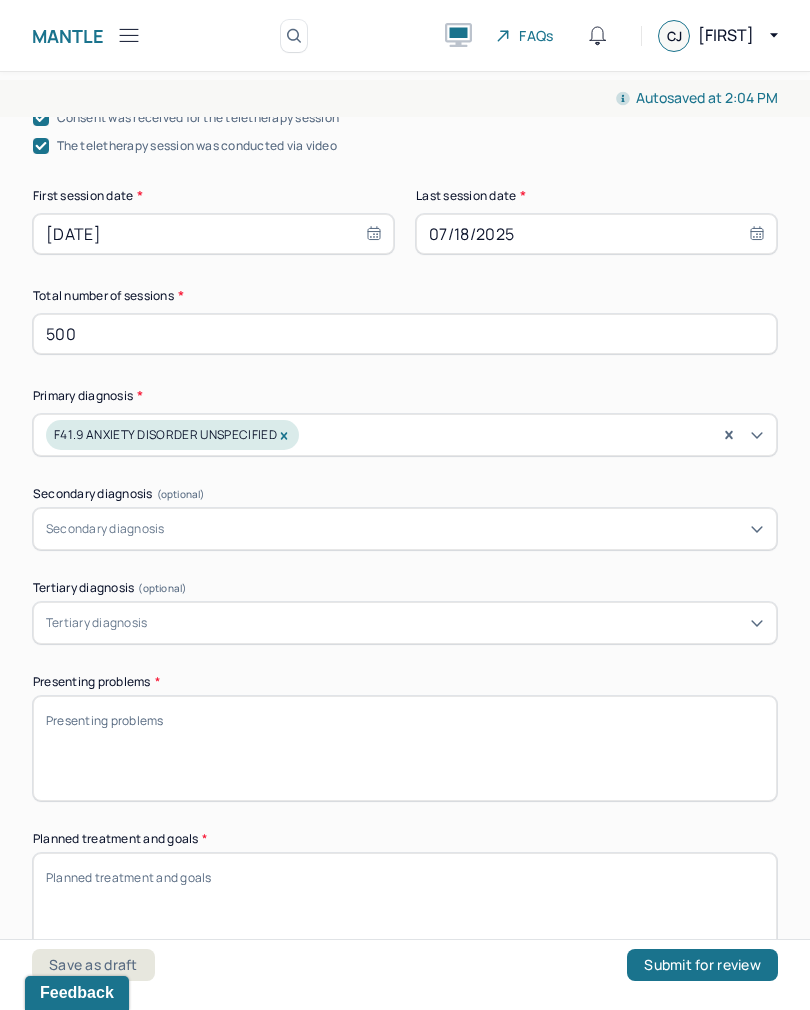 click on "Presenting problems *" at bounding box center (405, 748) 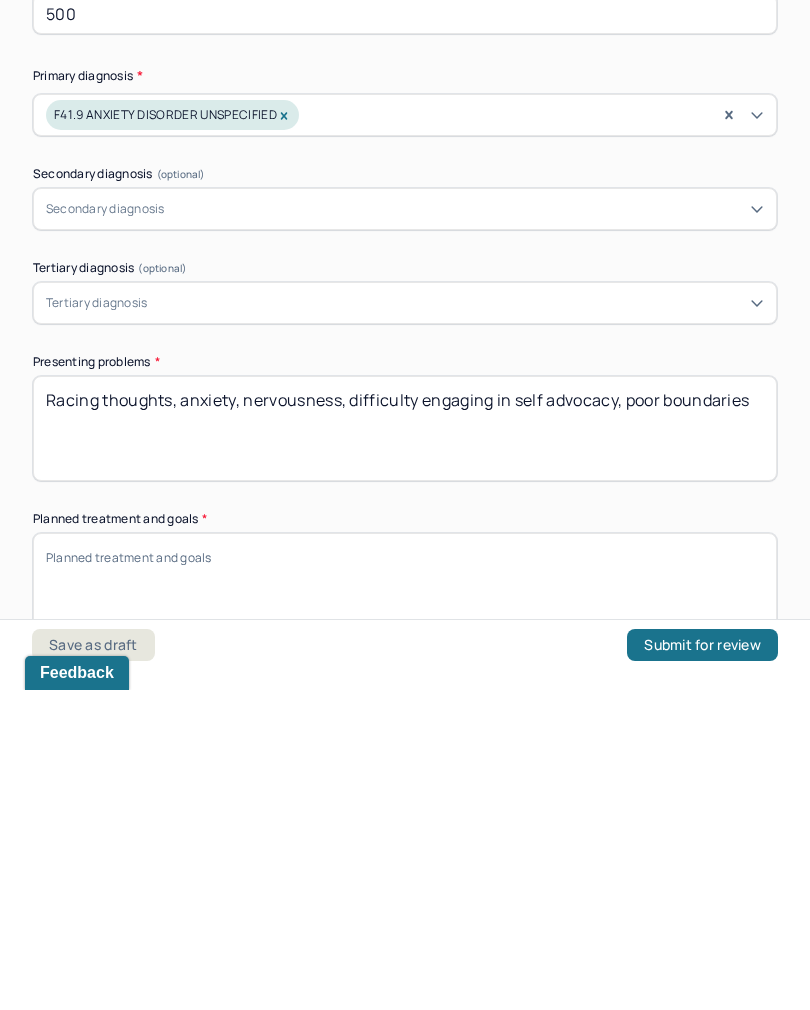 type on "Racing thoughts, anxiety, nervousness, difficulty engaging in self advocacy, poor boundaries" 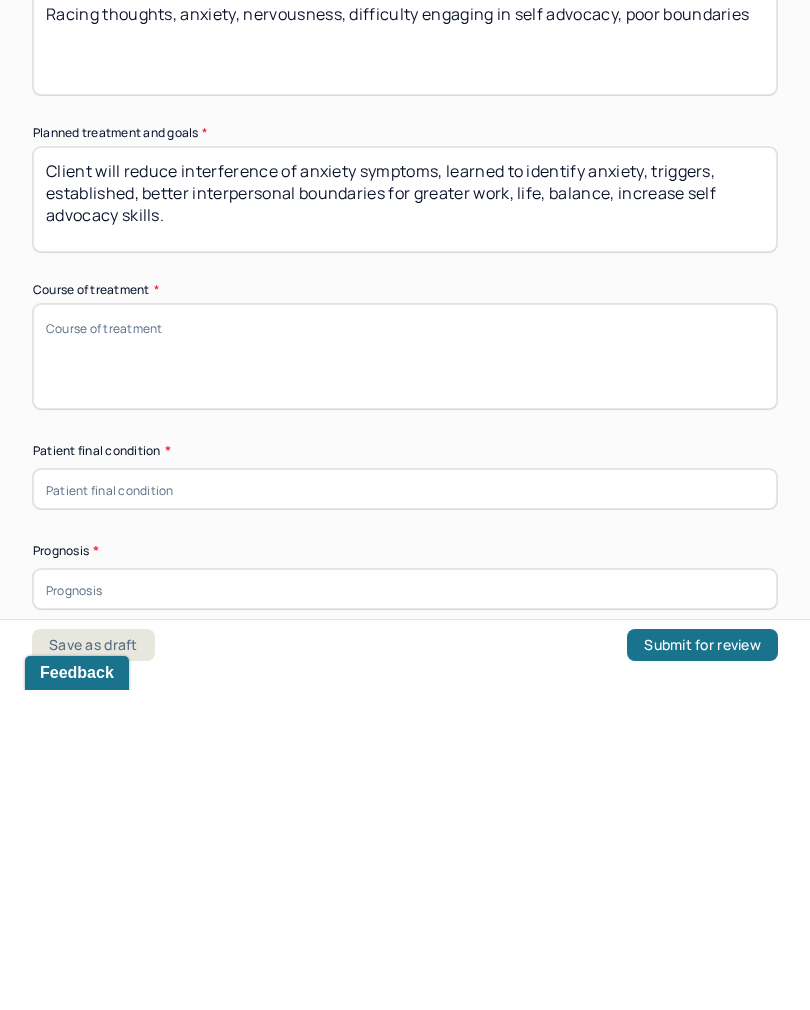 scroll, scrollTop: 889, scrollLeft: 0, axis: vertical 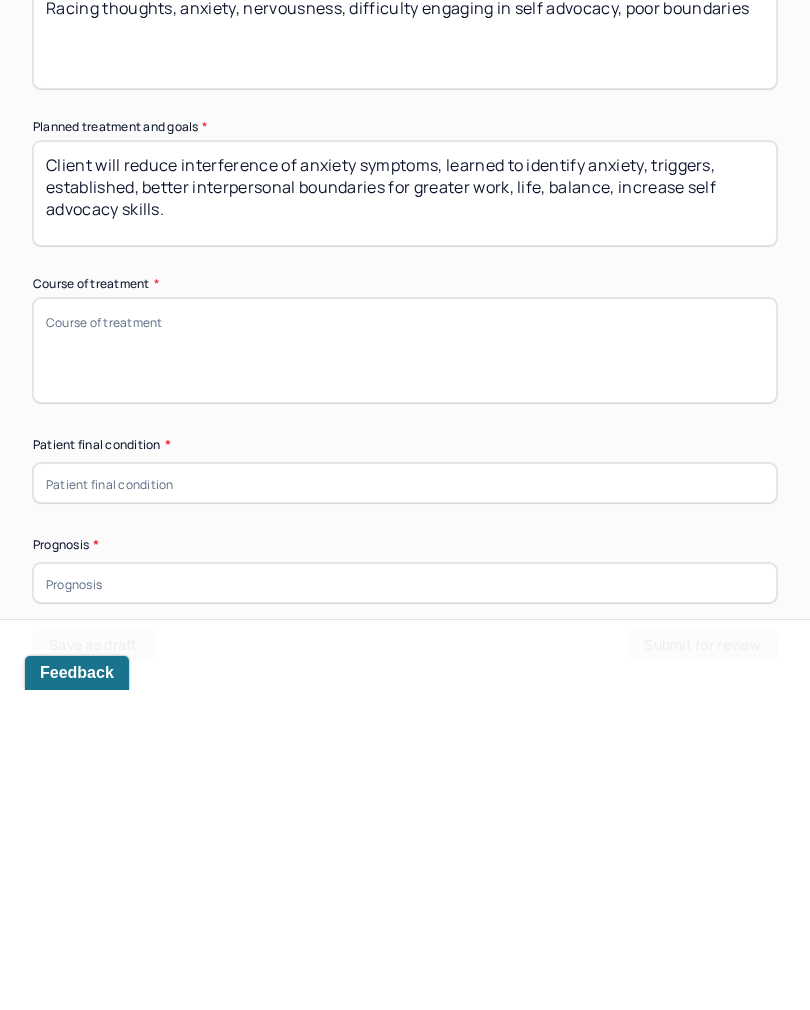 type on "Client will reduce interference of anxiety symptoms, learned to identify anxiety, triggers, established, better interpersonal boundaries for greater work, life, balance, increase self advocacy skills." 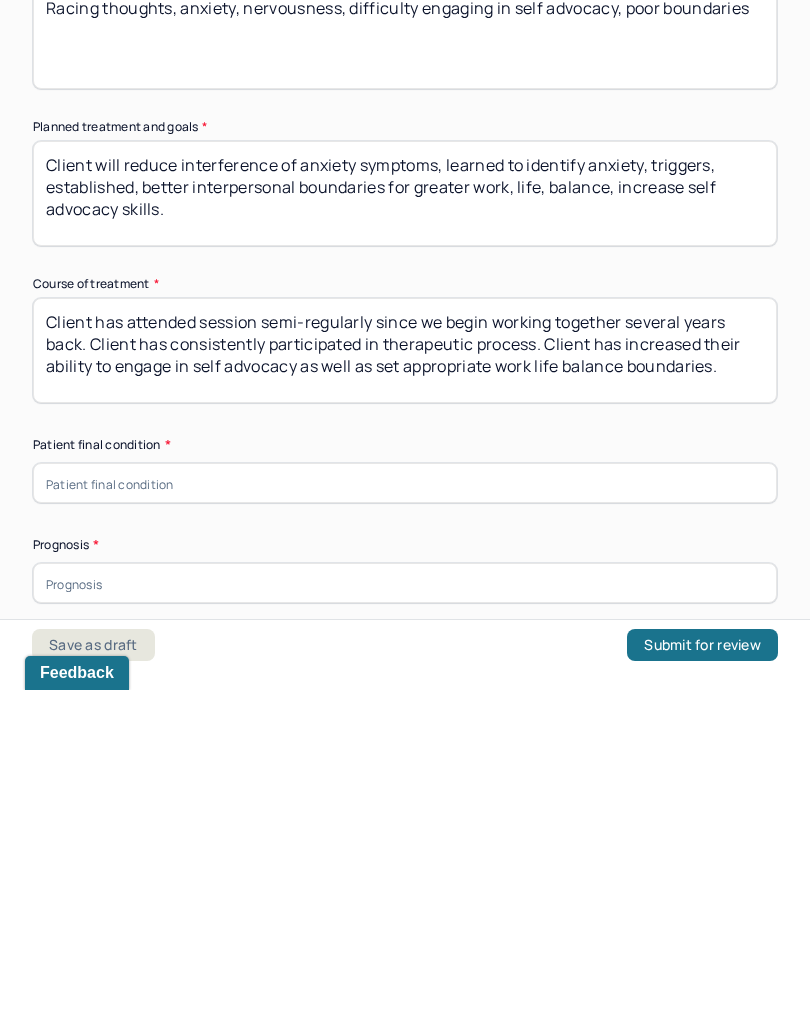 type on "Client has attended session semi-regularly since we begin working together several years back. Client has consistently participated in therapeutic process. Client has increased their ability to engage in self advocacy as well as set appropriate work life balance boundaries." 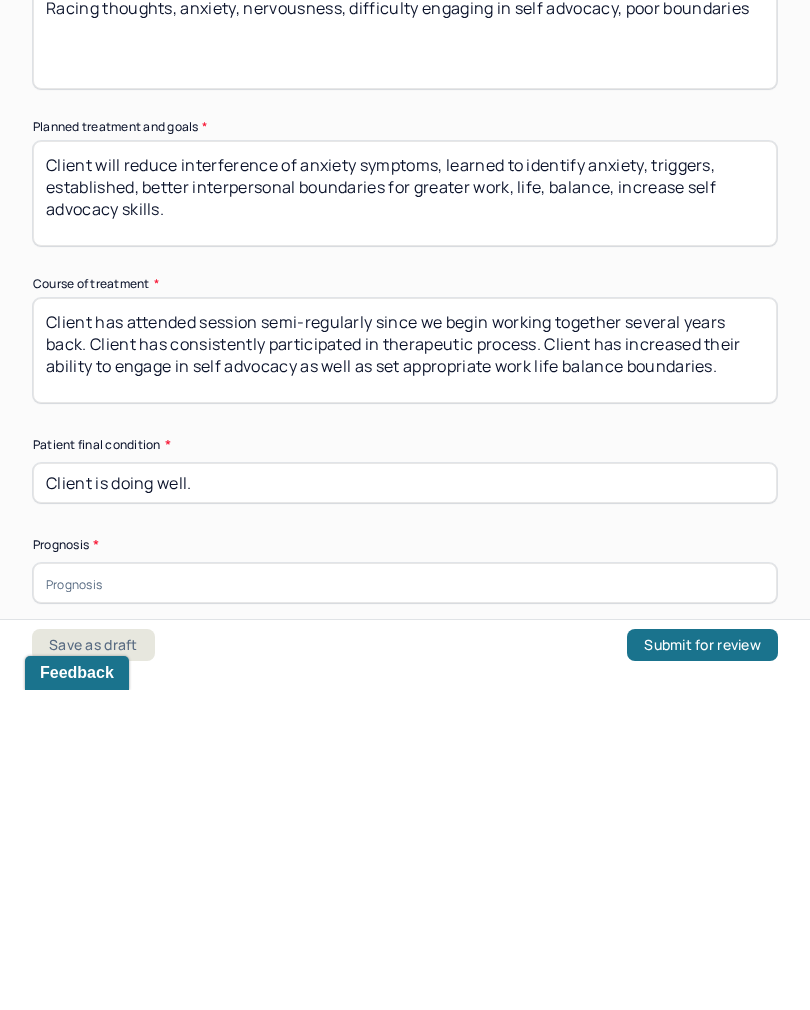 type on "Client is doing well." 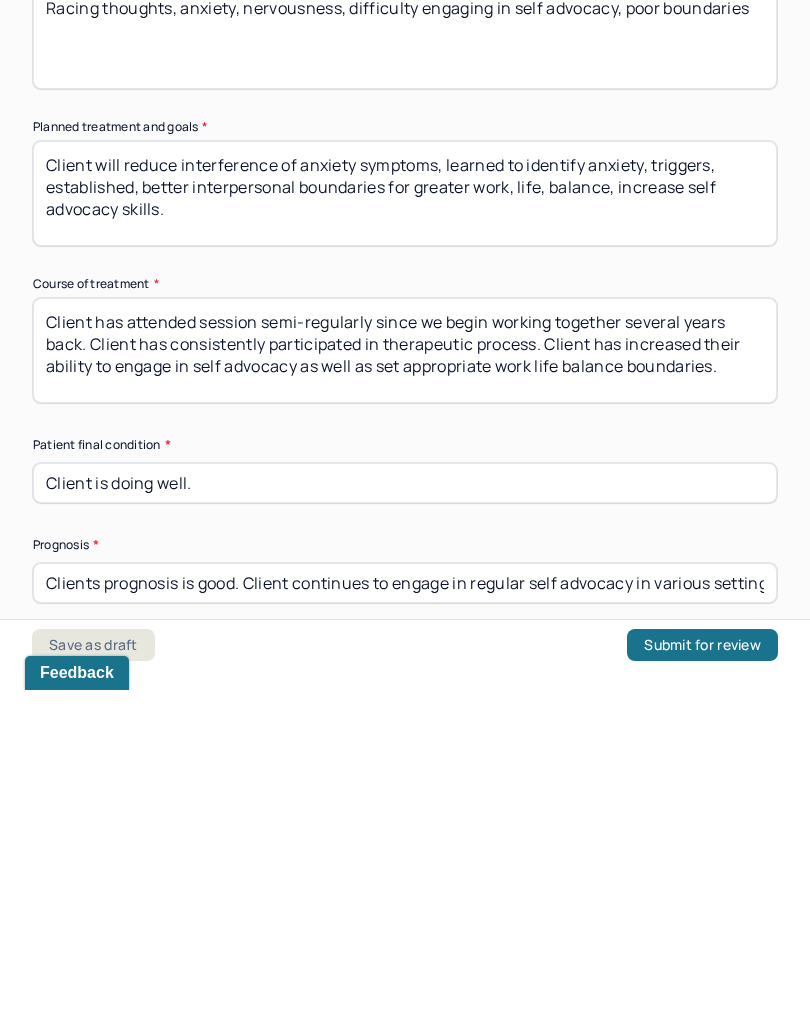 type on "Clients prognosis is good. Client continues to engage in regular self advocacy in various settings. Client has also improved their ability to establish and maintain working boundaries for themselves." 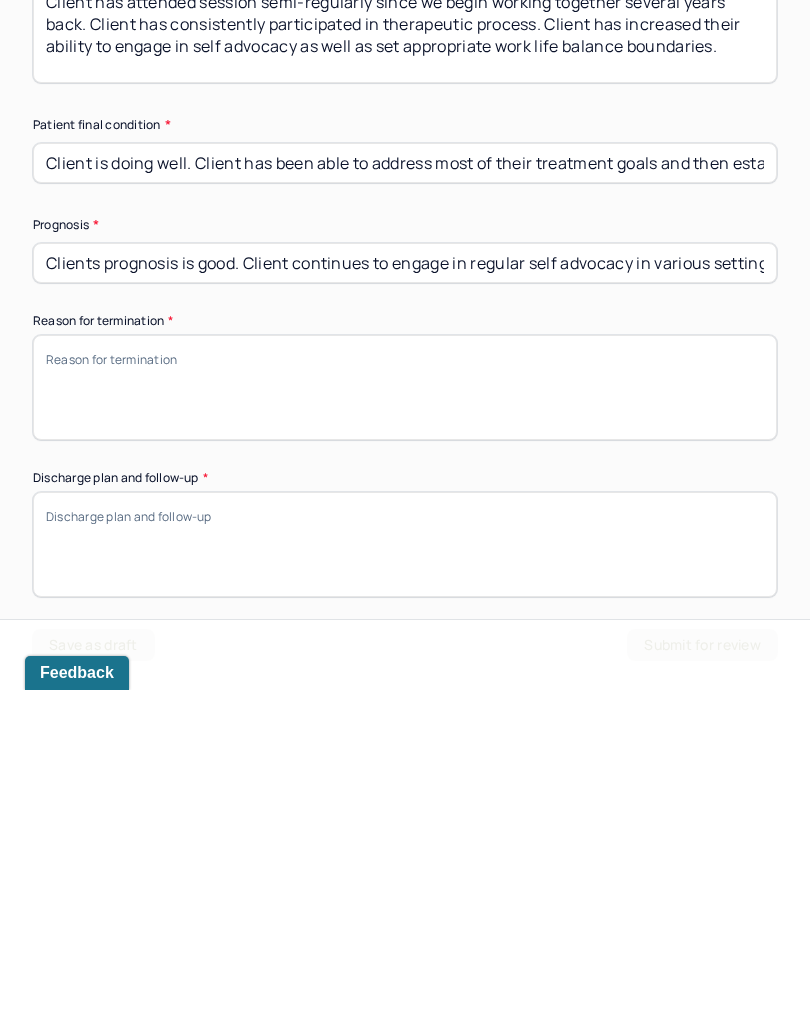 scroll, scrollTop: 1217, scrollLeft: 0, axis: vertical 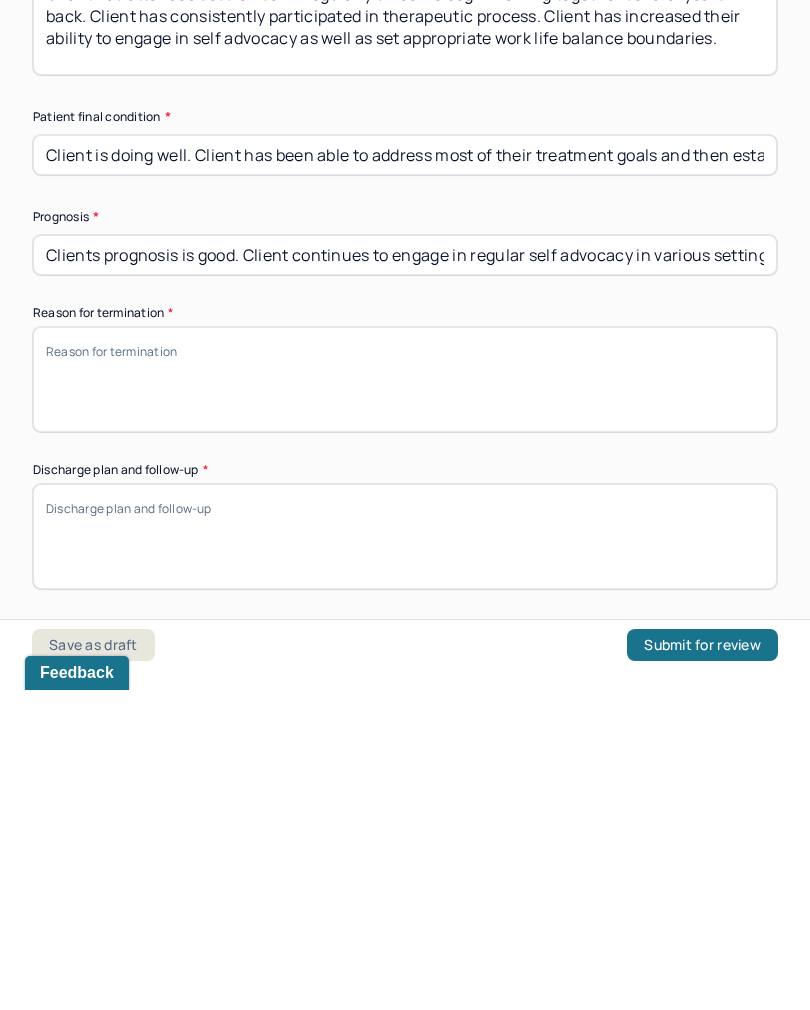 type on "Client is doing well. Client has been able to address most of their treatment goals and then establish new ones throughout the years" 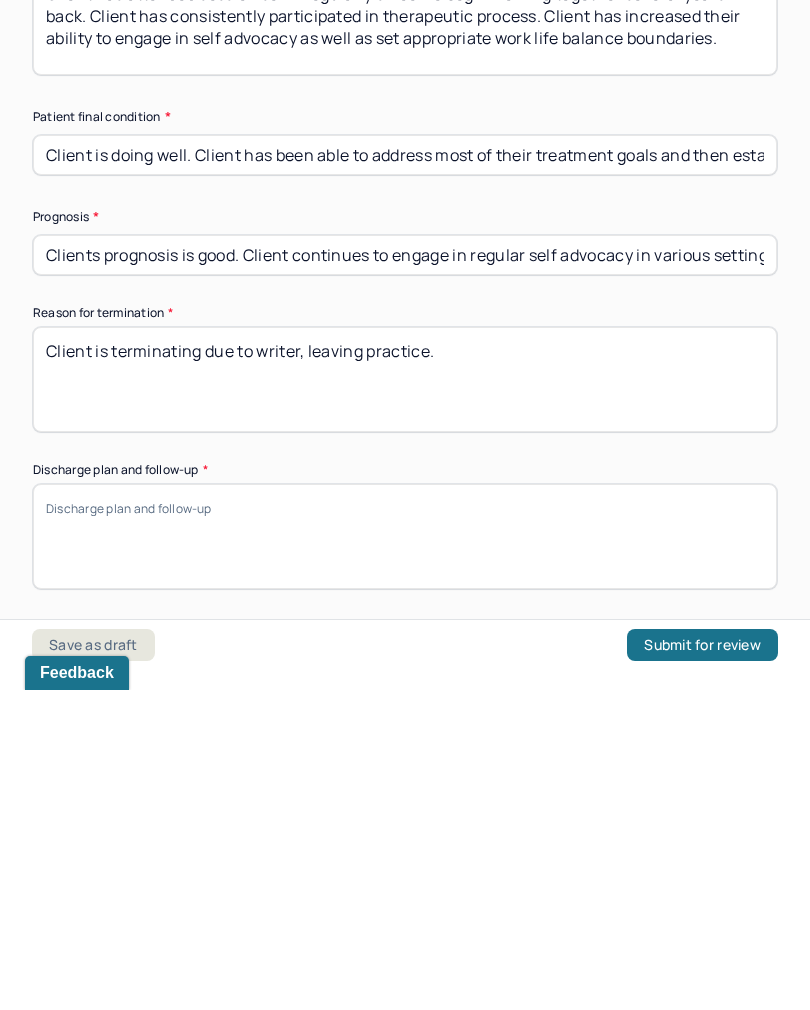 click on "Client is terminating due to writer, leaving practice." at bounding box center [405, 699] 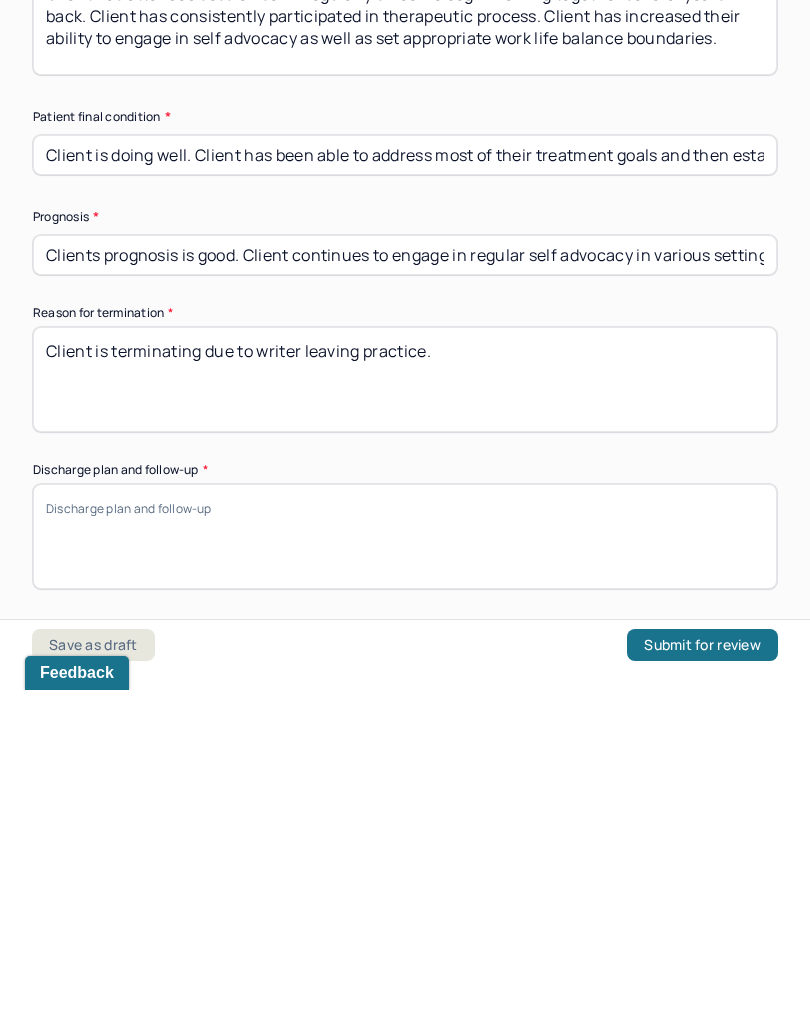 type on "Client is terminating due to writer leaving practice." 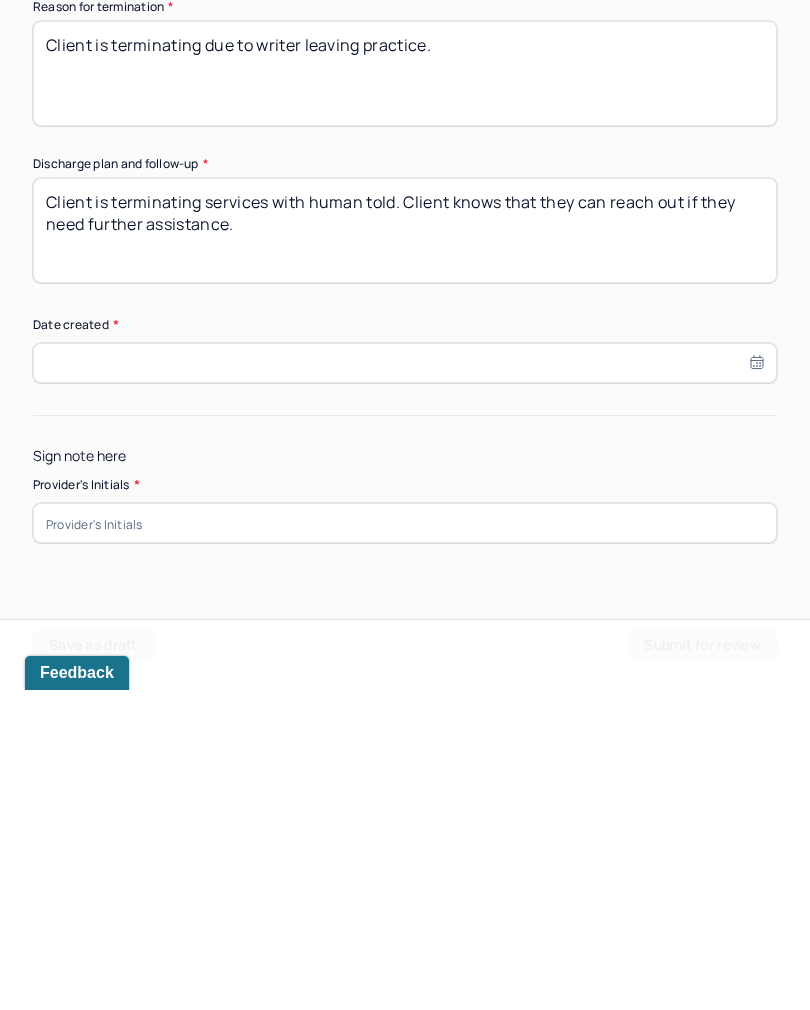scroll, scrollTop: 1522, scrollLeft: 0, axis: vertical 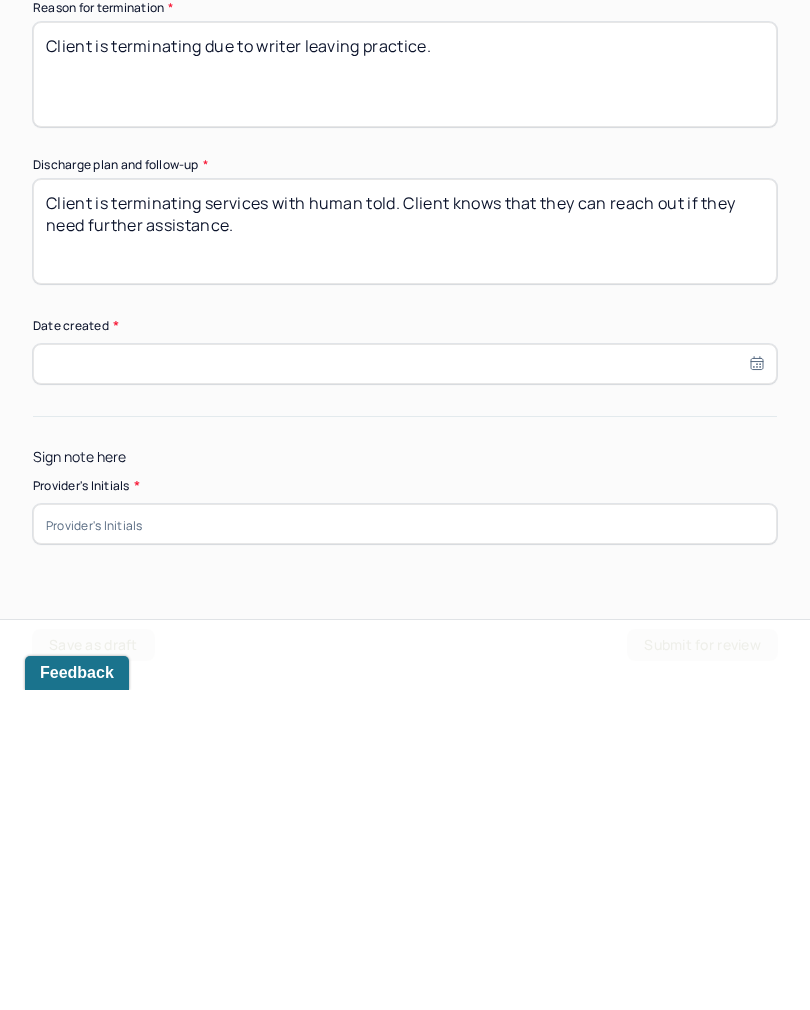 type on "Client is terminating services with human told. Client knows that they can reach out if they need further assistance." 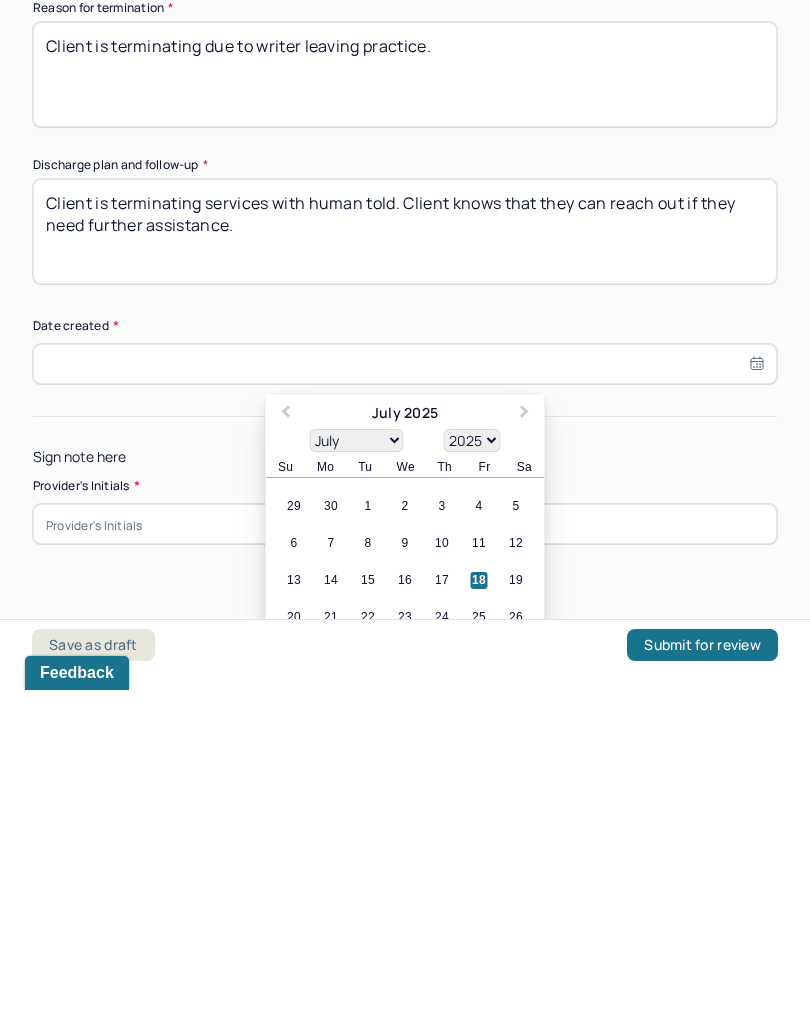 click on "18" at bounding box center (479, 900) 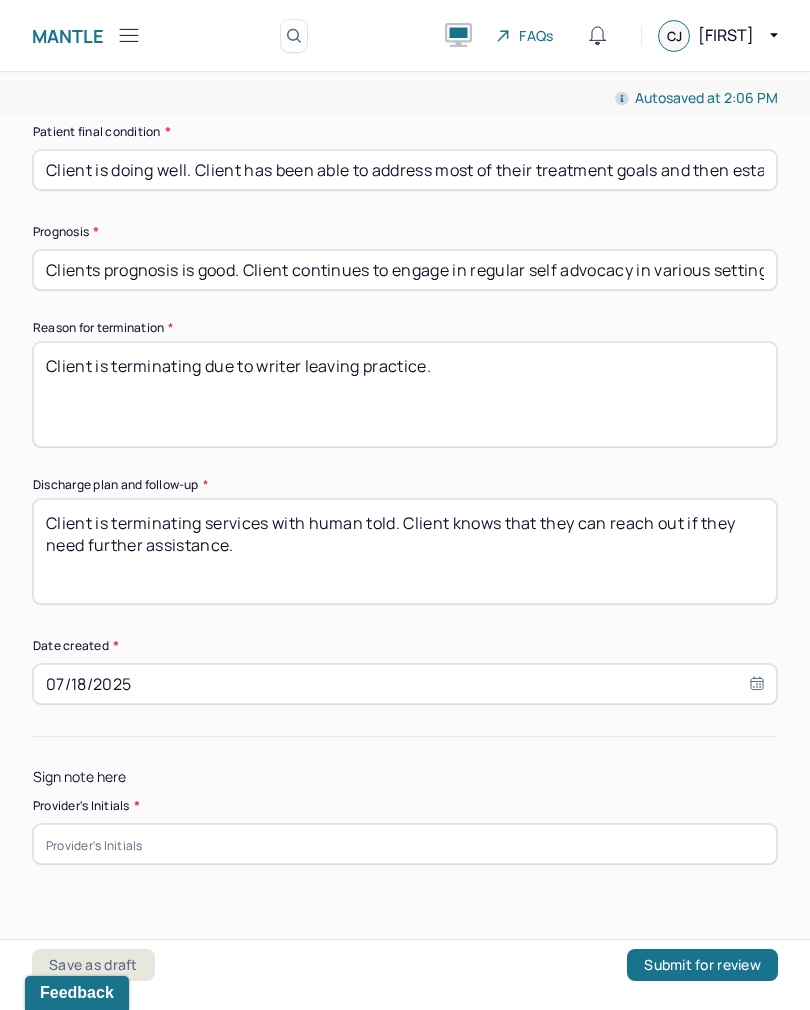 click at bounding box center [405, 844] 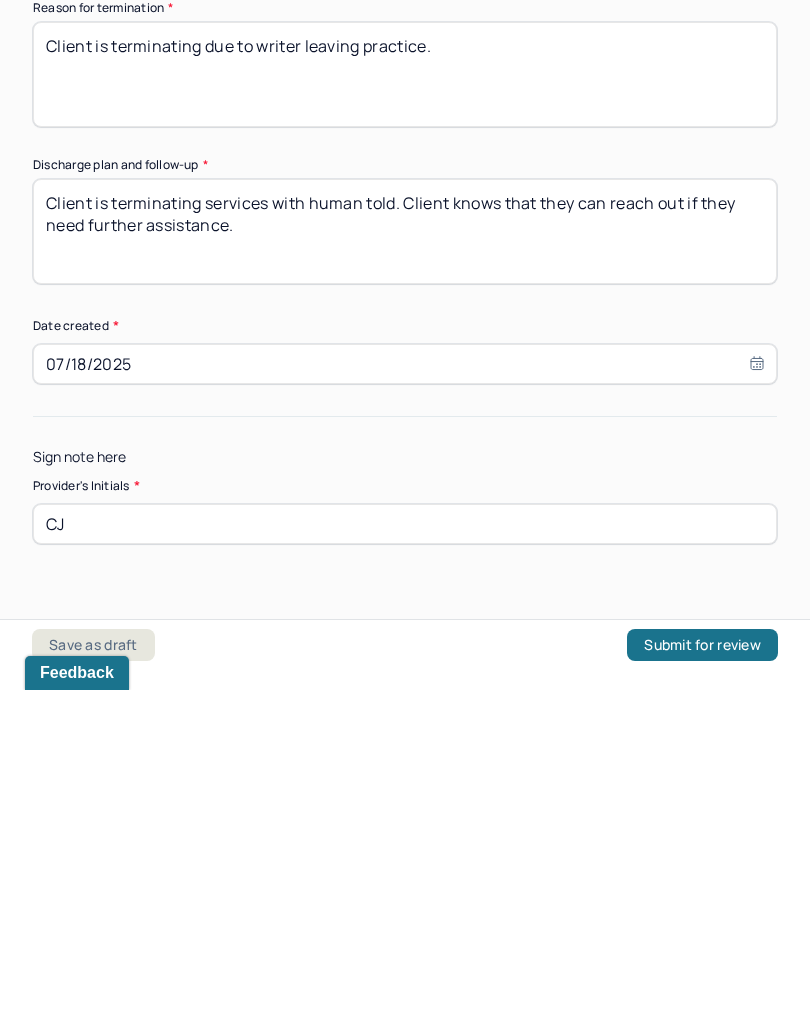 type on "CJ" 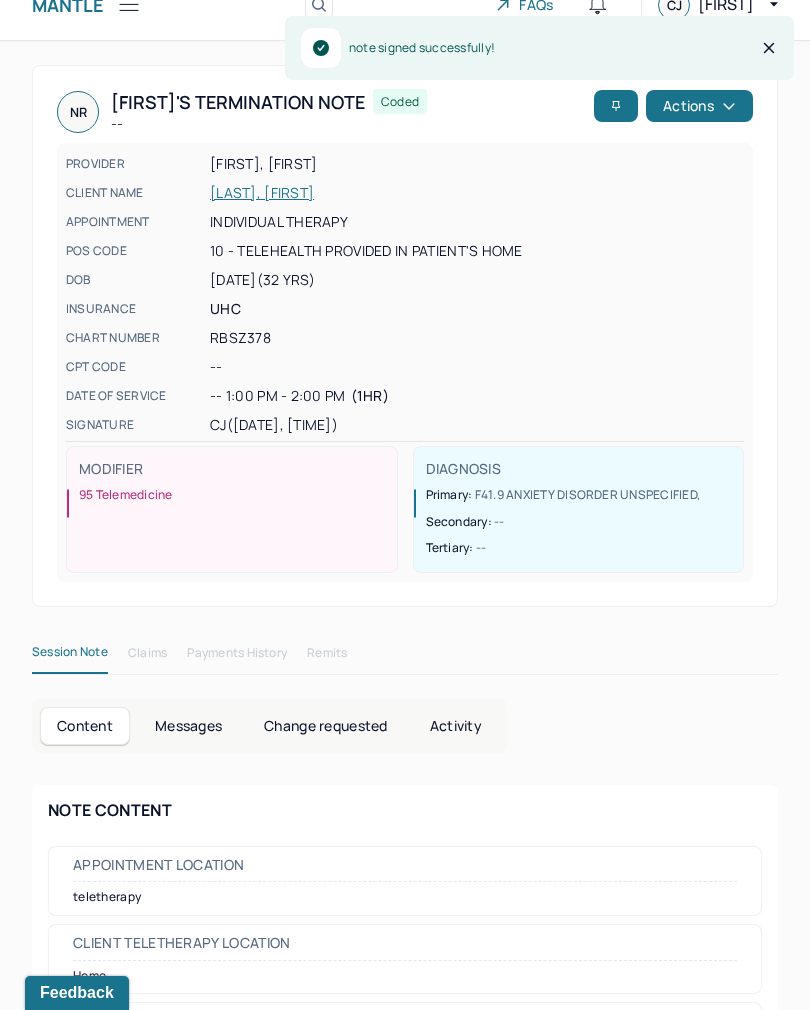 click at bounding box center [129, 4] 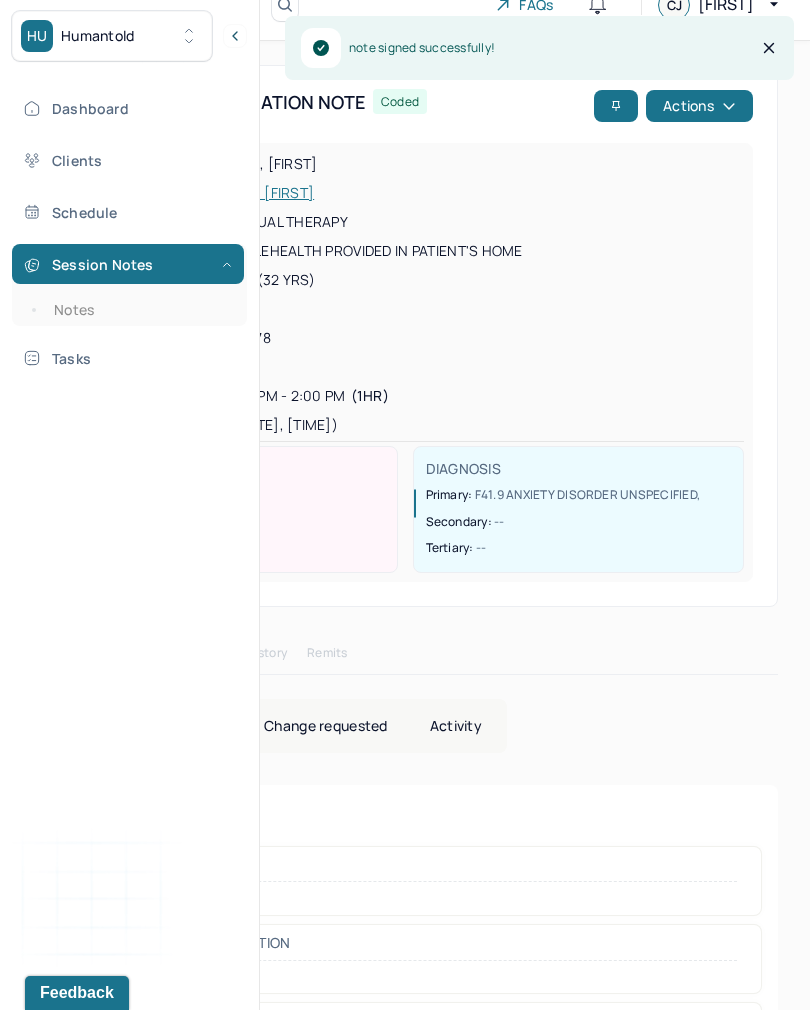 click on "Tasks" at bounding box center (128, 358) 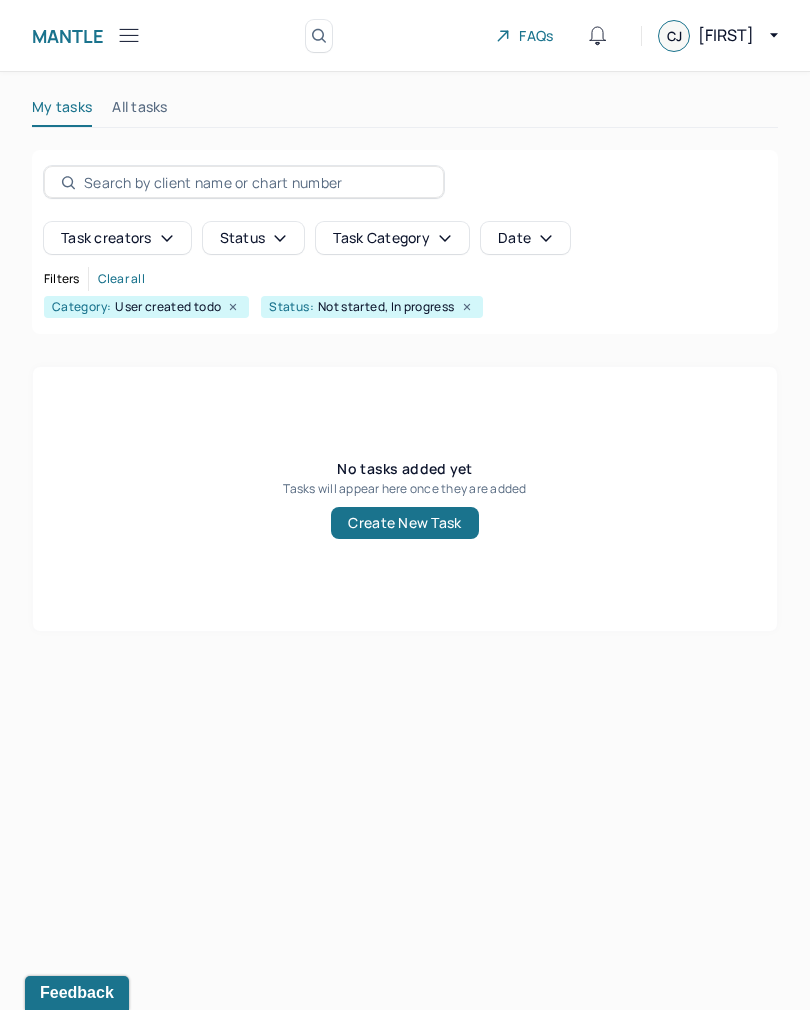 click at bounding box center [129, 35] 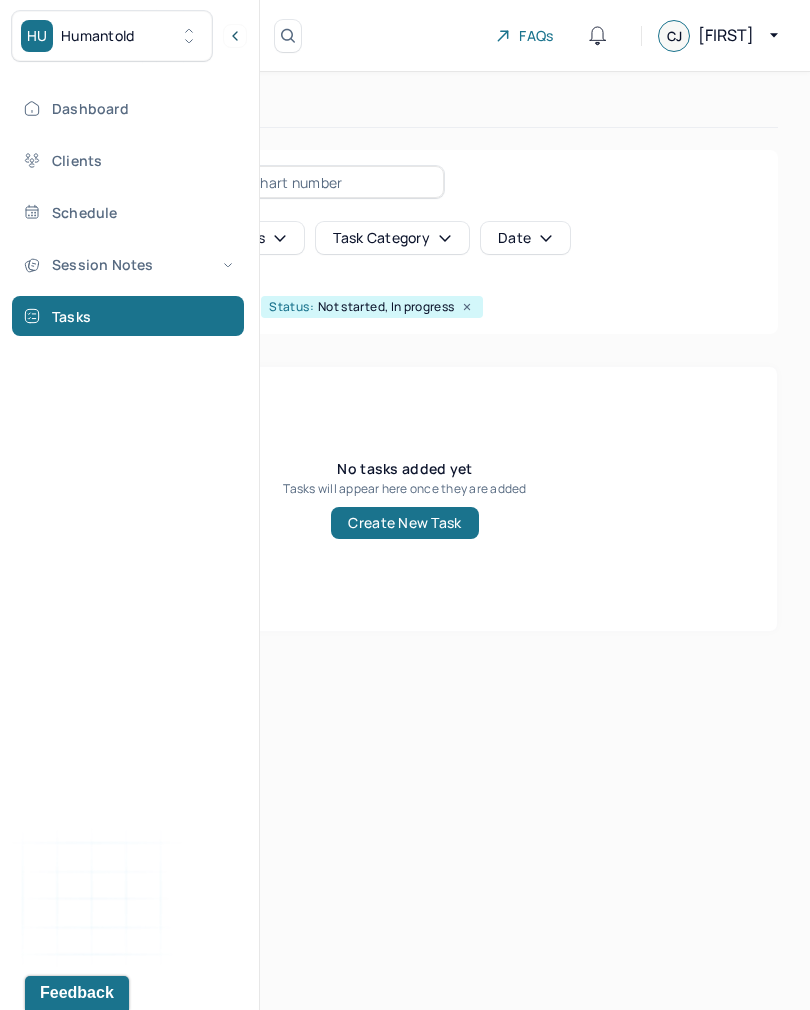 click on "Session Notes" at bounding box center (128, 264) 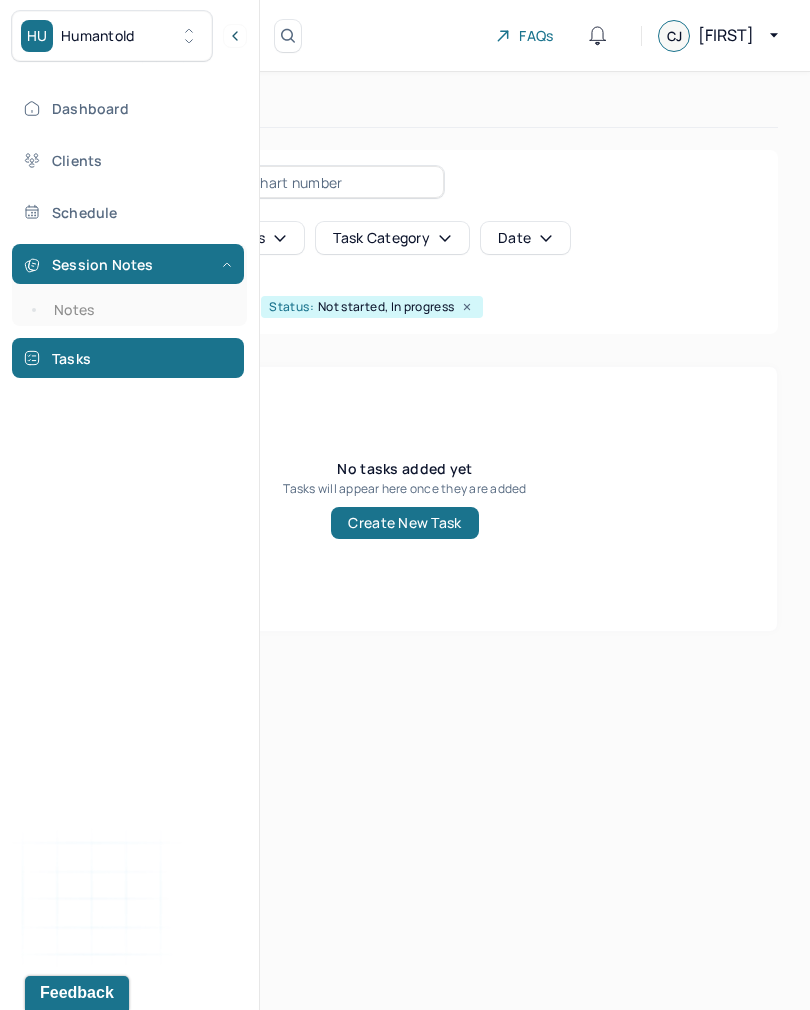 click on "Notes" at bounding box center [139, 310] 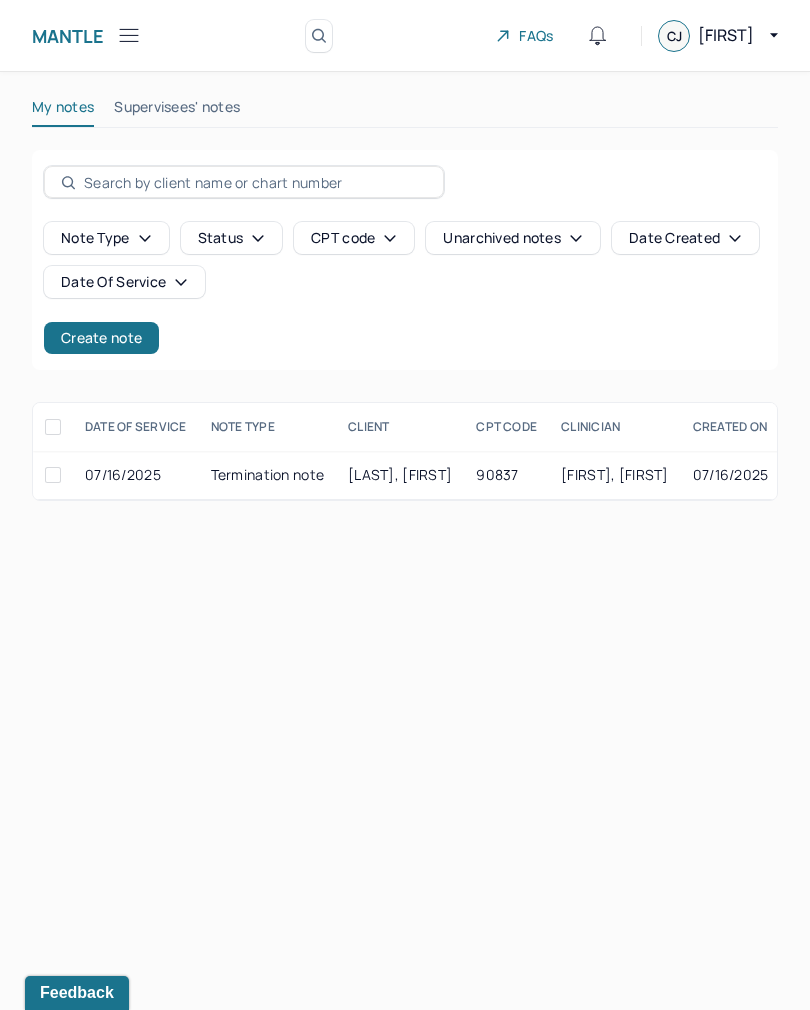 click on "[LAST], [FIRST]" at bounding box center (400, 475) 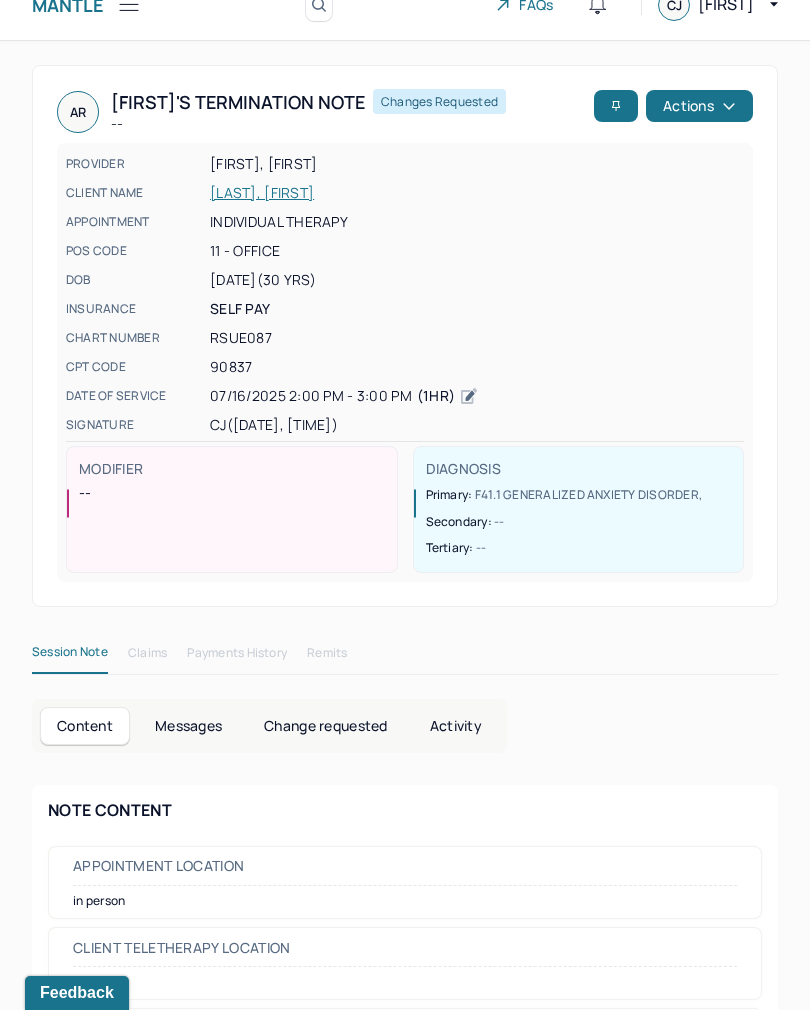click on "Change requested" at bounding box center [325, 726] 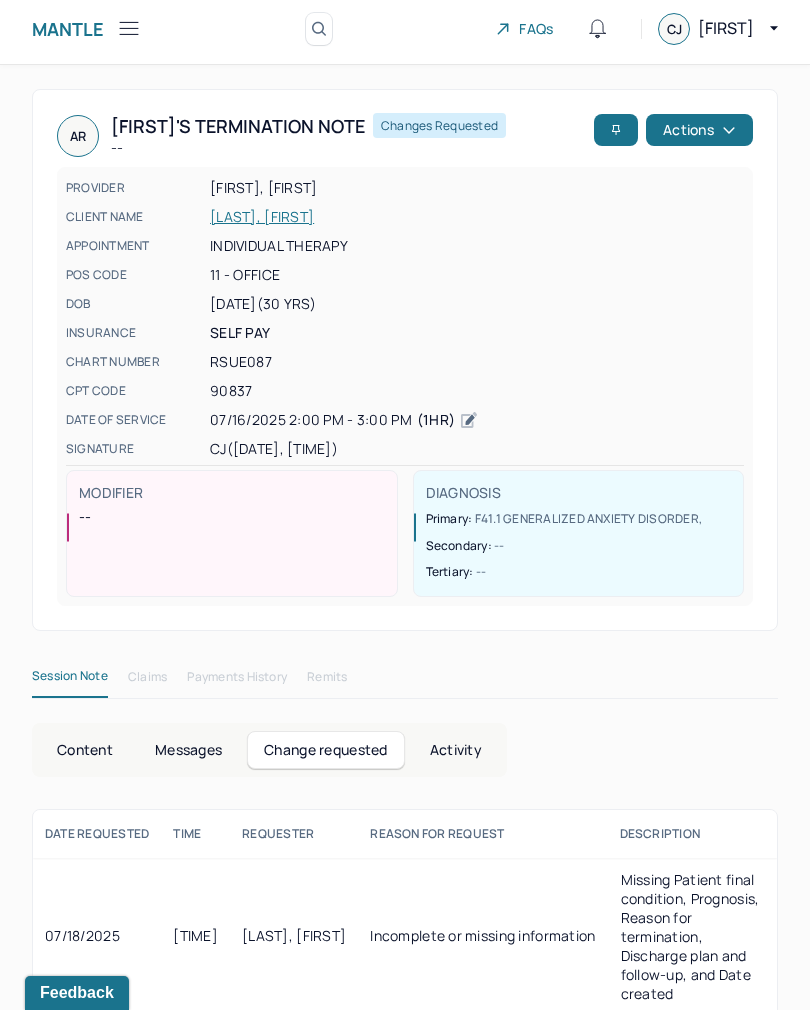 scroll, scrollTop: 0, scrollLeft: 0, axis: both 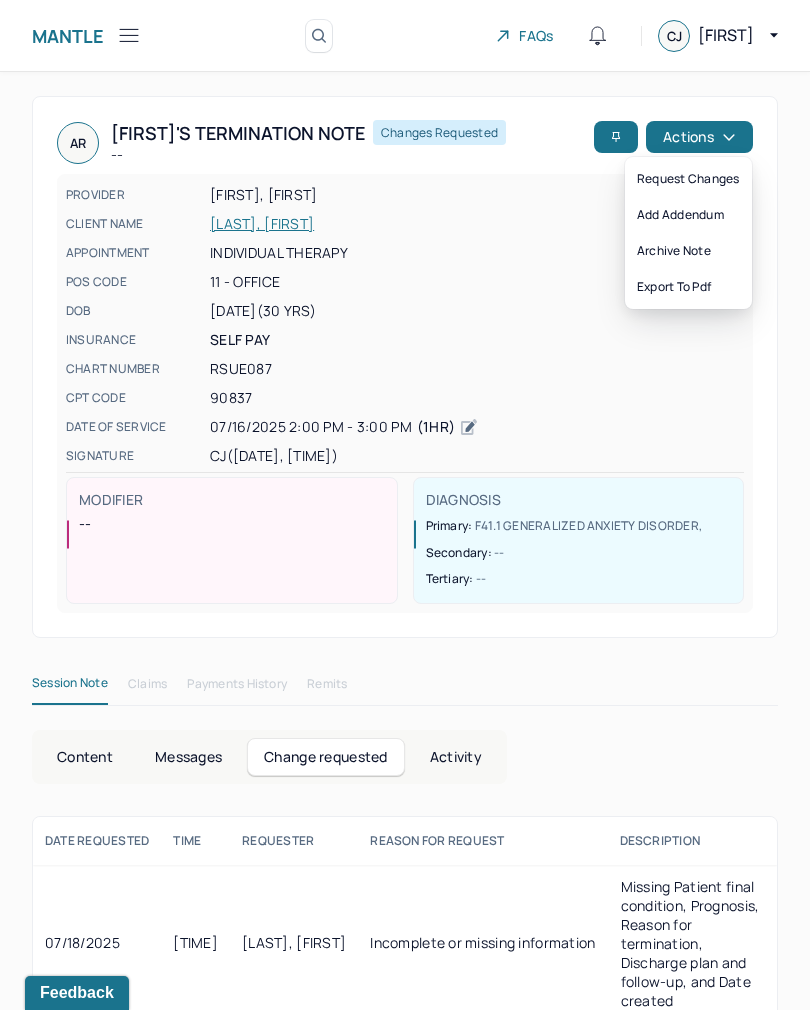 click on "90837" at bounding box center [477, 398] 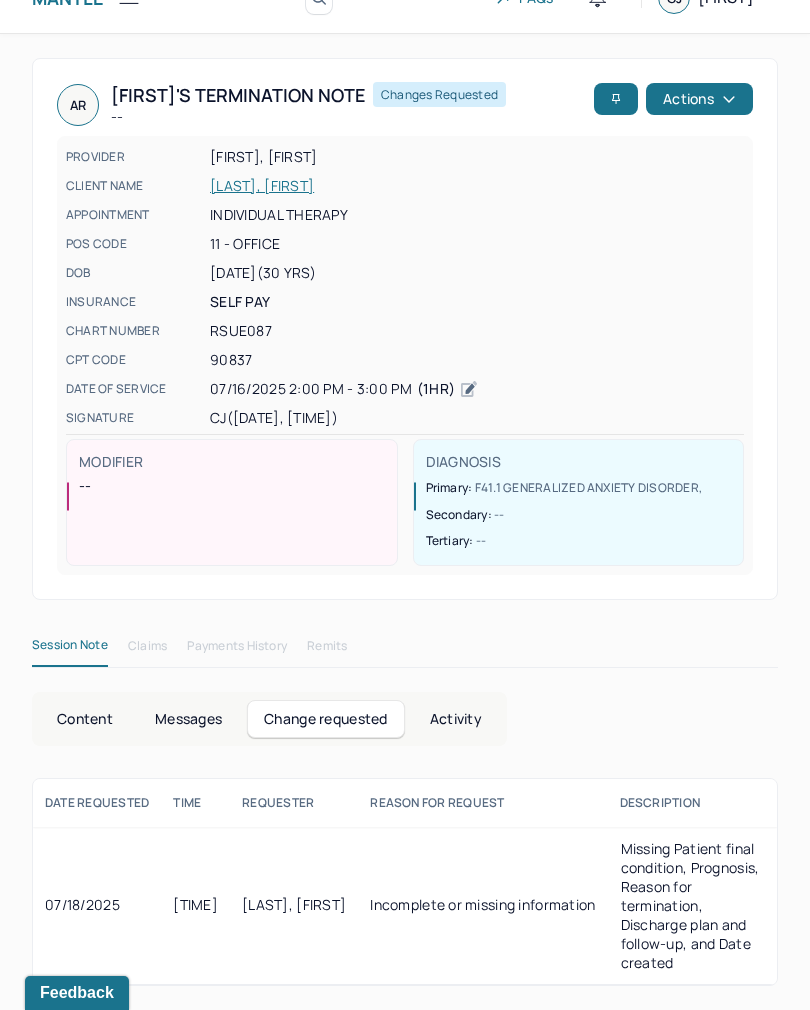 scroll, scrollTop: 0, scrollLeft: 0, axis: both 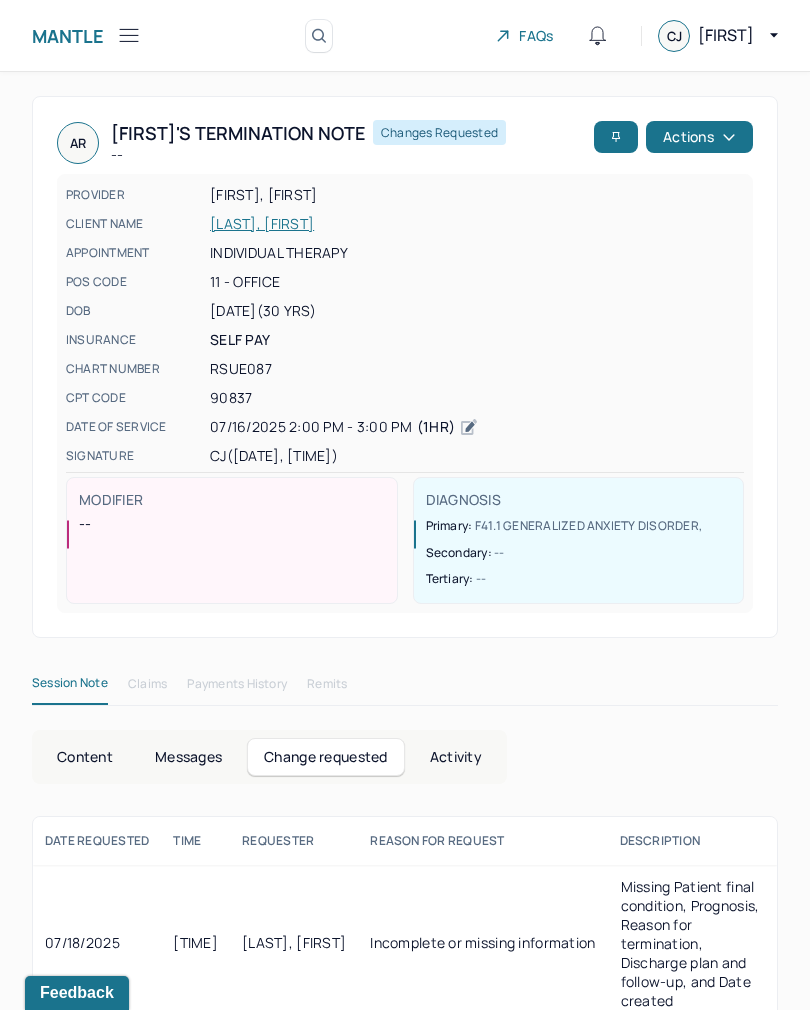 click 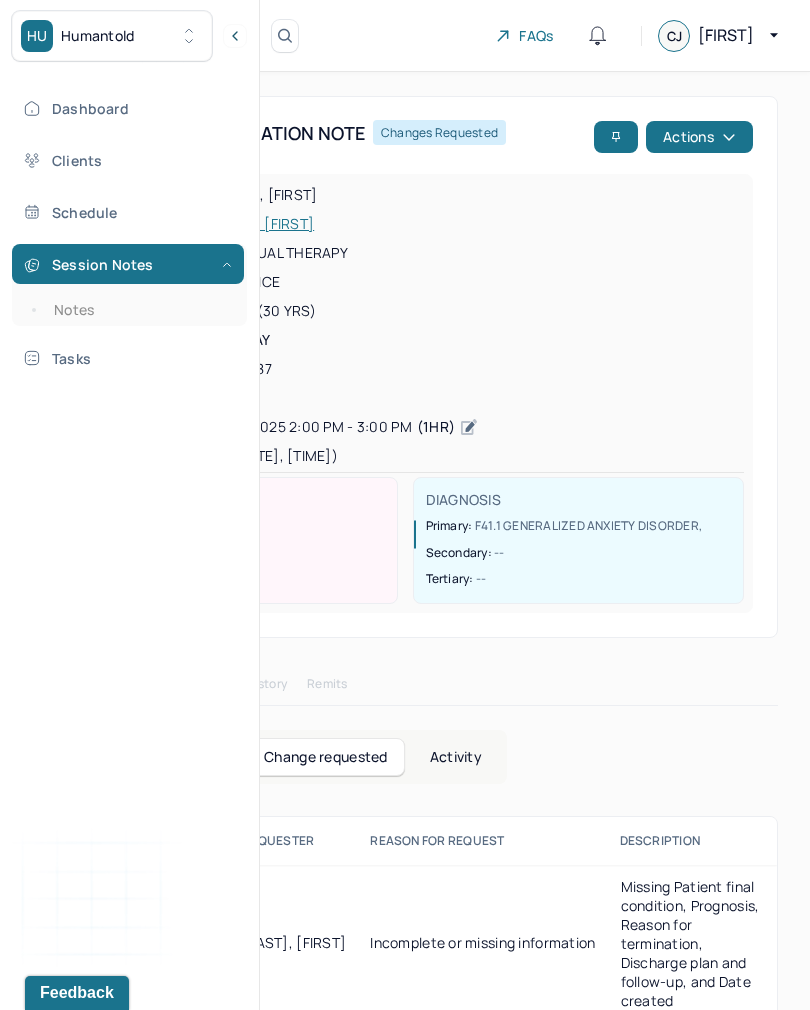 click on "Notes" at bounding box center [139, 310] 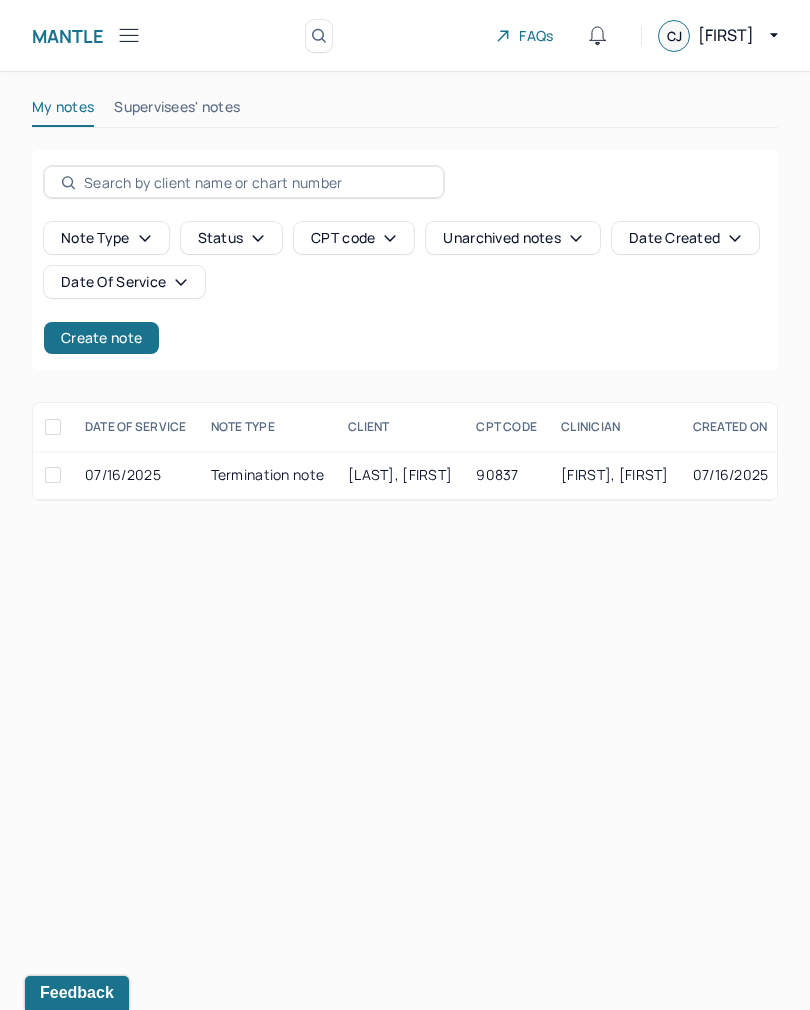 click on "Create note" at bounding box center [101, 338] 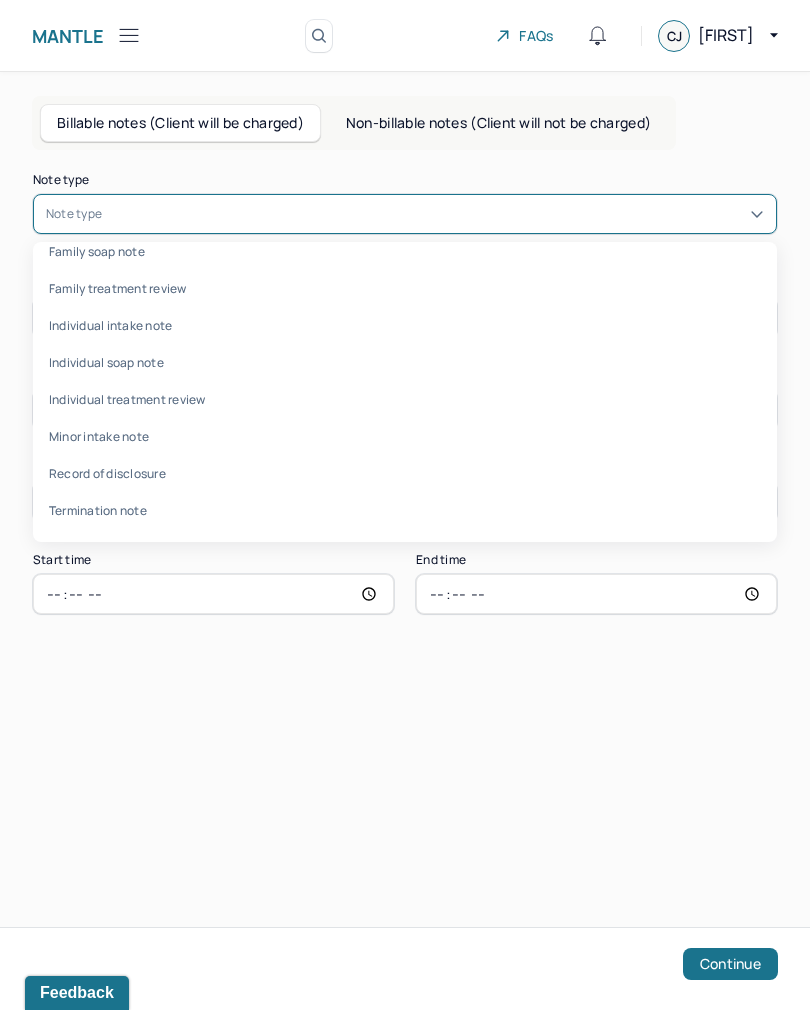 scroll, scrollTop: 96, scrollLeft: 0, axis: vertical 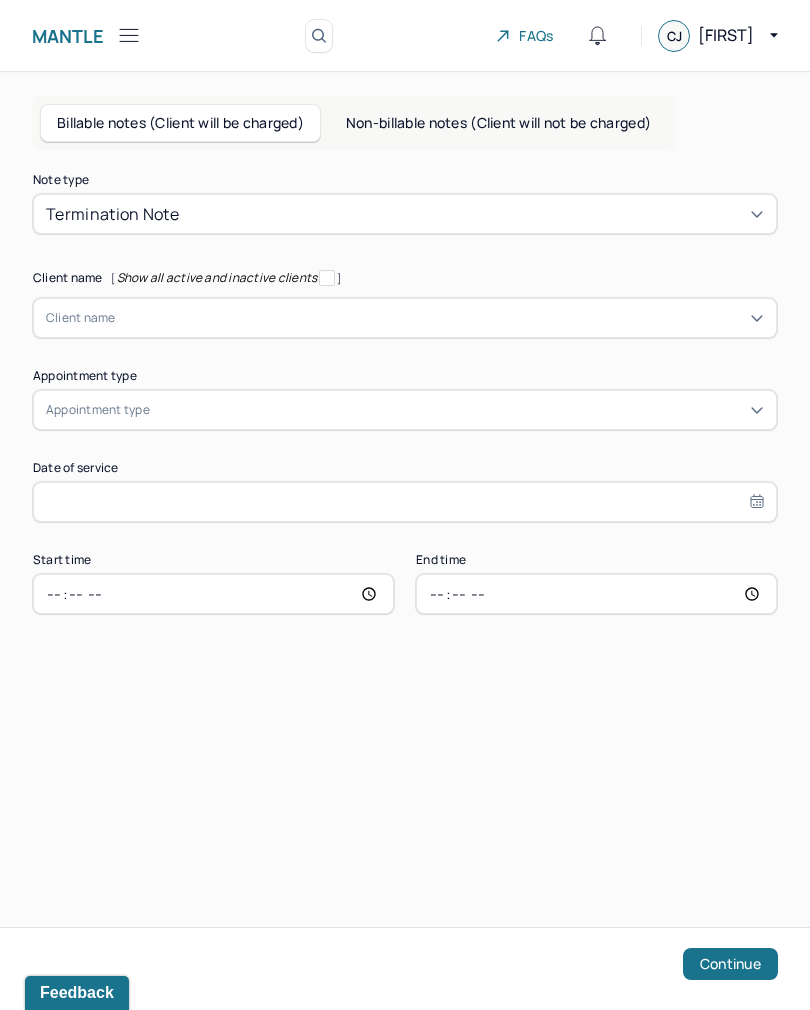 click on "Note type Termination note Client name [ Show all active and inactive clients ] Client name Supervisee name Appointment type Appointment type Date of service Start time End time   Continue" at bounding box center [405, 394] 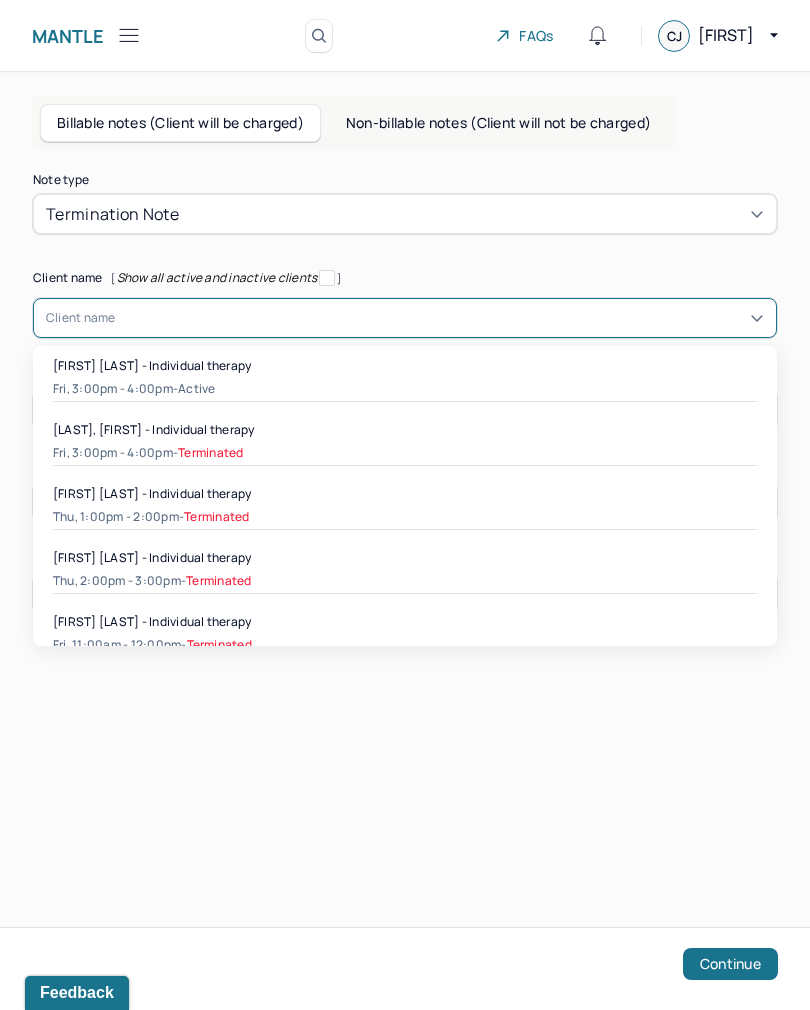 click on "[FIRST] [LAST] - Individual therapy" at bounding box center [405, 365] 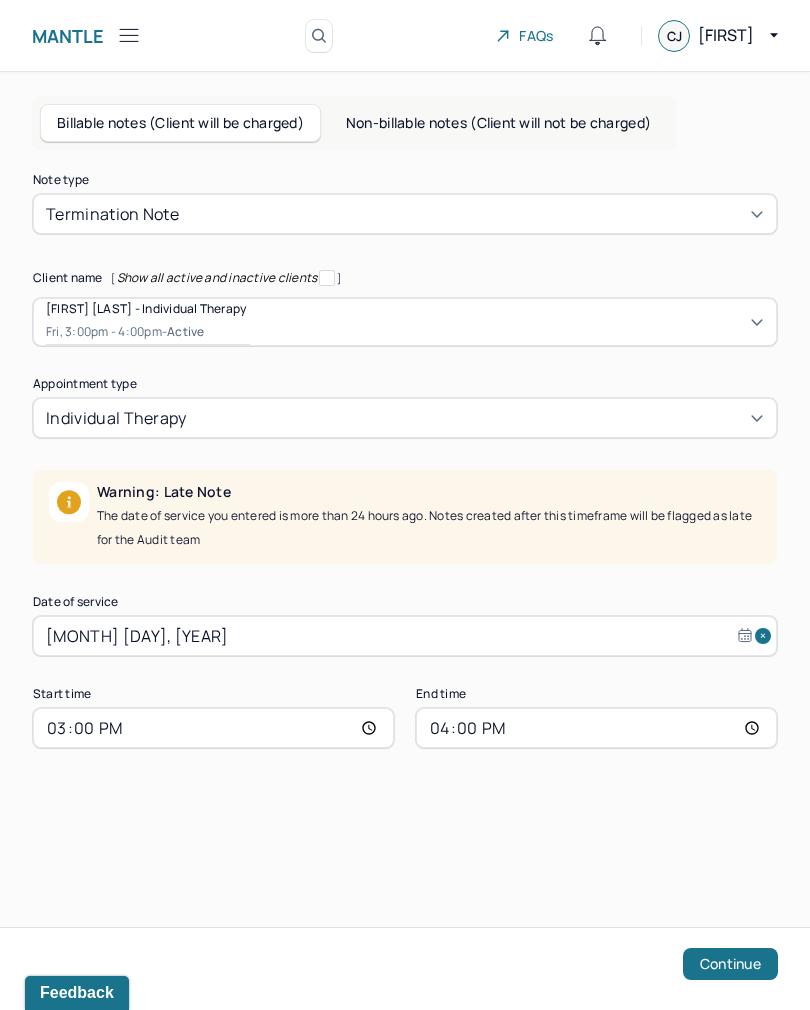 click on "[MONTH] [DAY], [YEAR]" at bounding box center [405, 636] 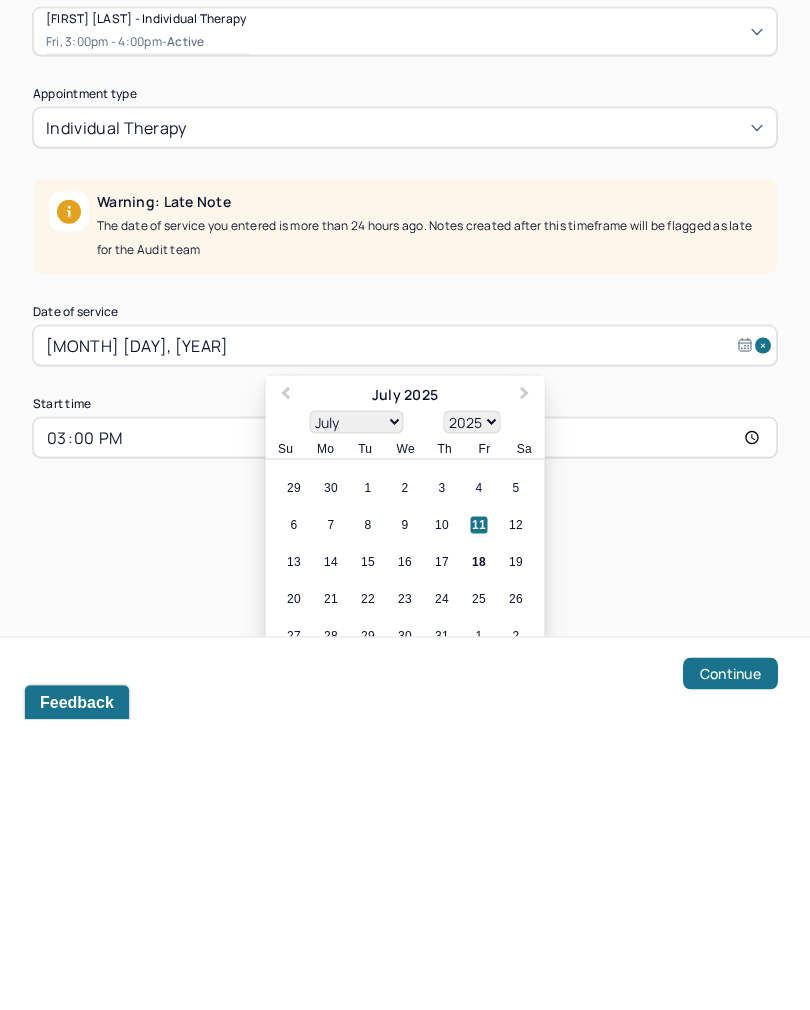 click on "18" at bounding box center (479, 852) 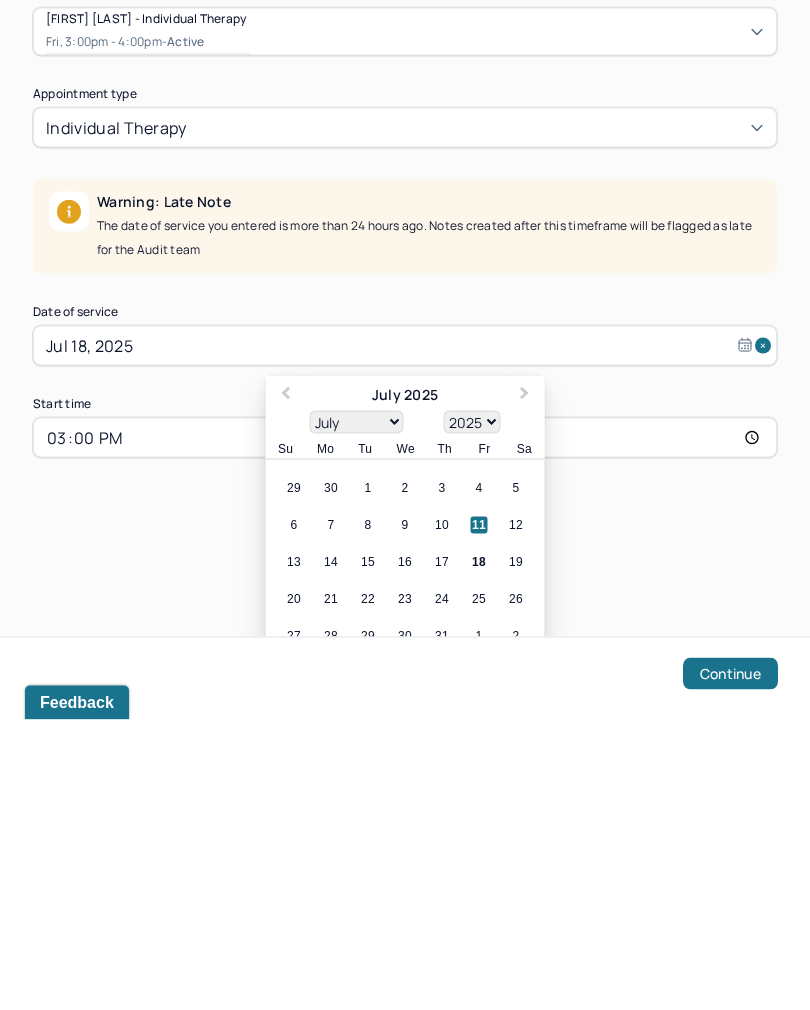 scroll, scrollTop: 31, scrollLeft: 0, axis: vertical 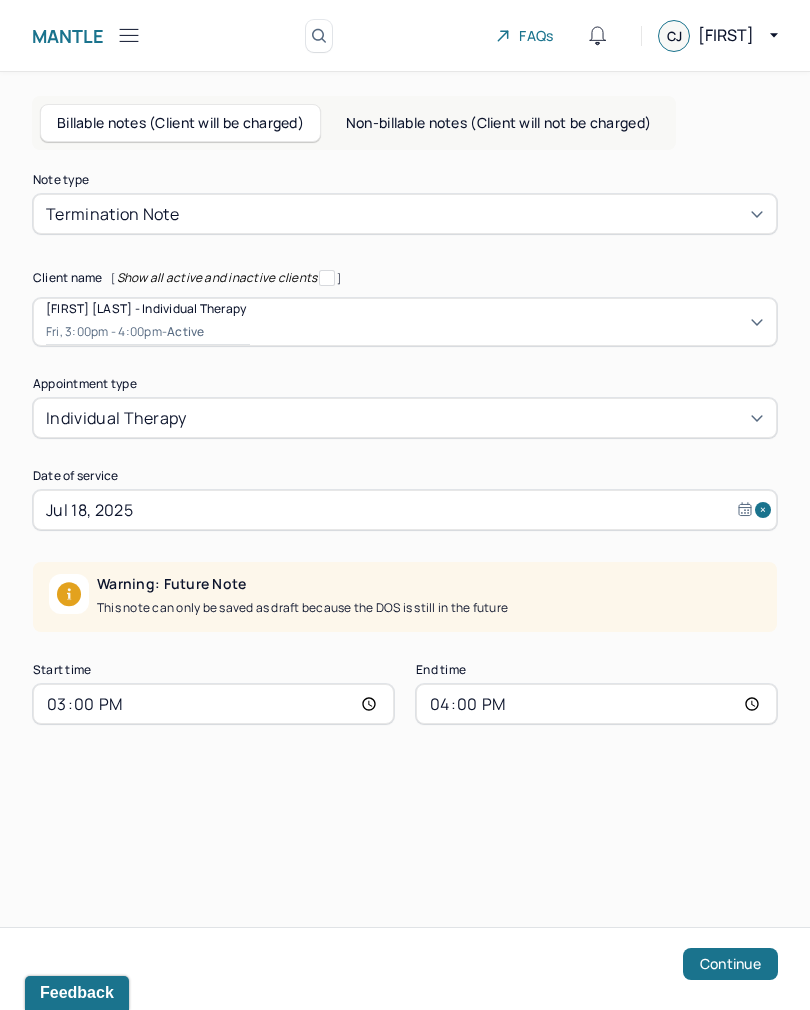 click on "15:00" at bounding box center [213, 704] 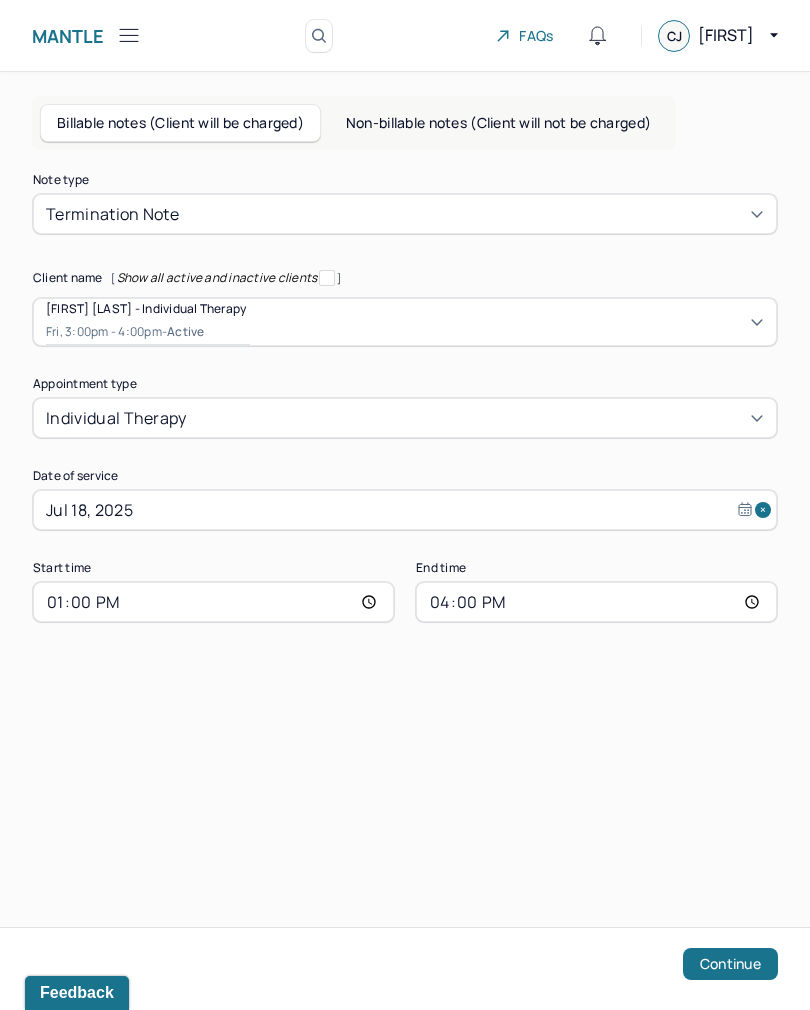 click on "16:00" at bounding box center (596, 602) 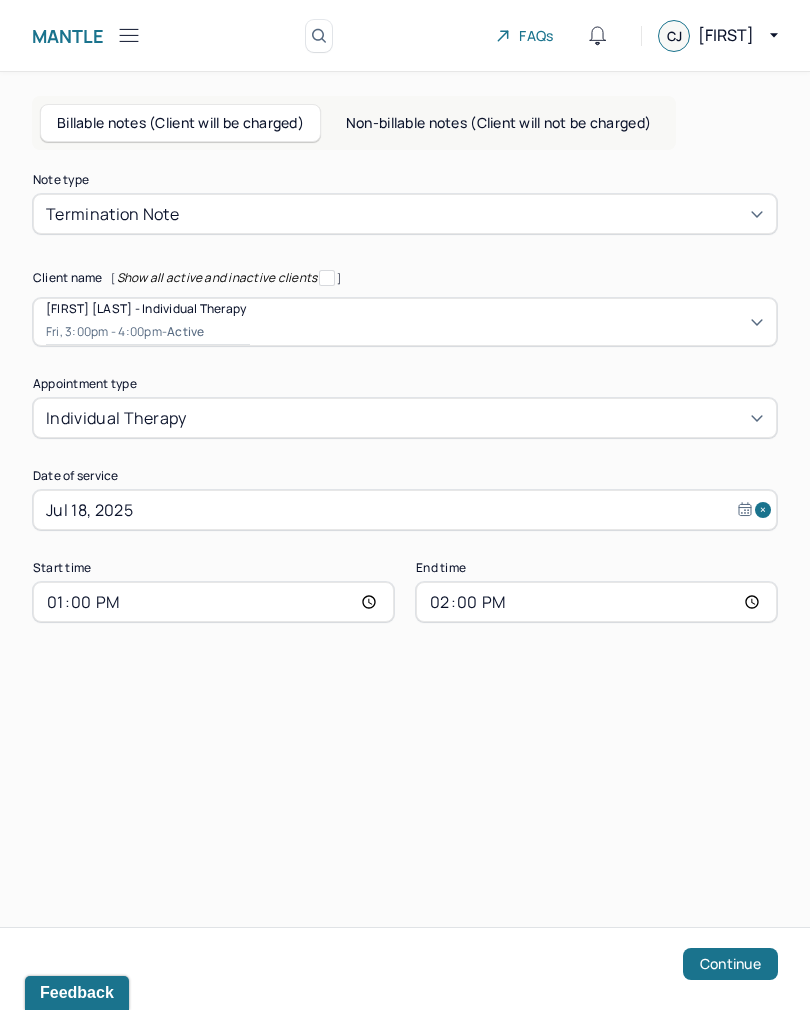 click on "Continue" at bounding box center [730, 964] 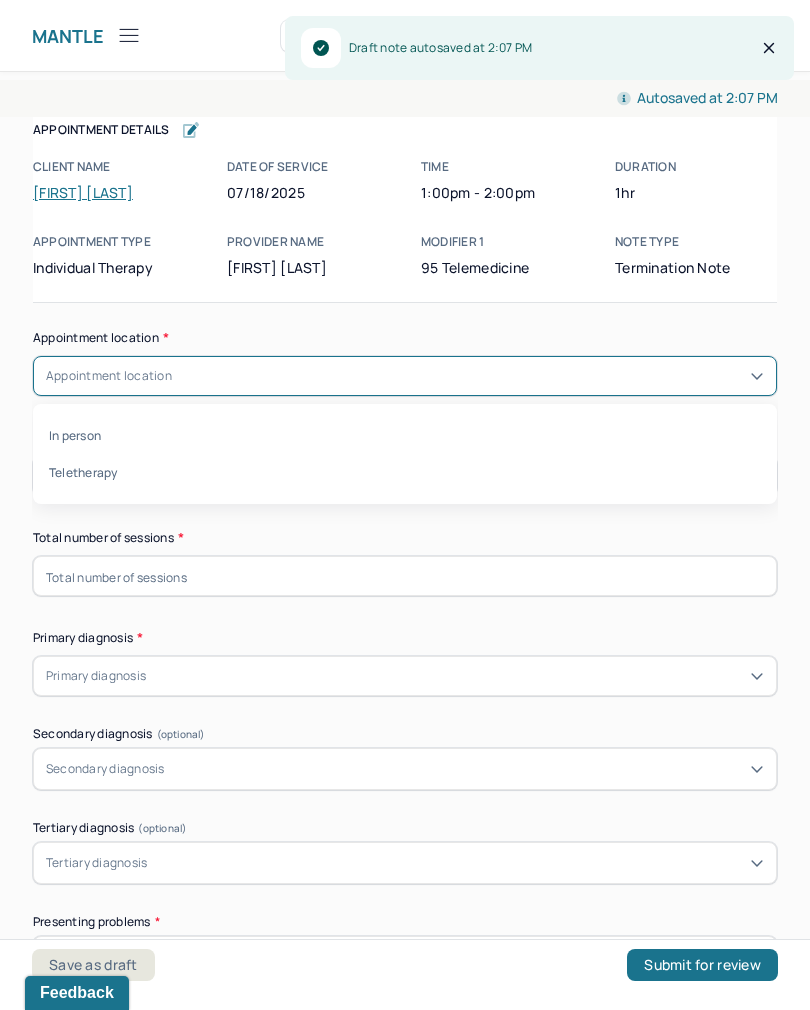 click on "Teletherapy" at bounding box center [405, 472] 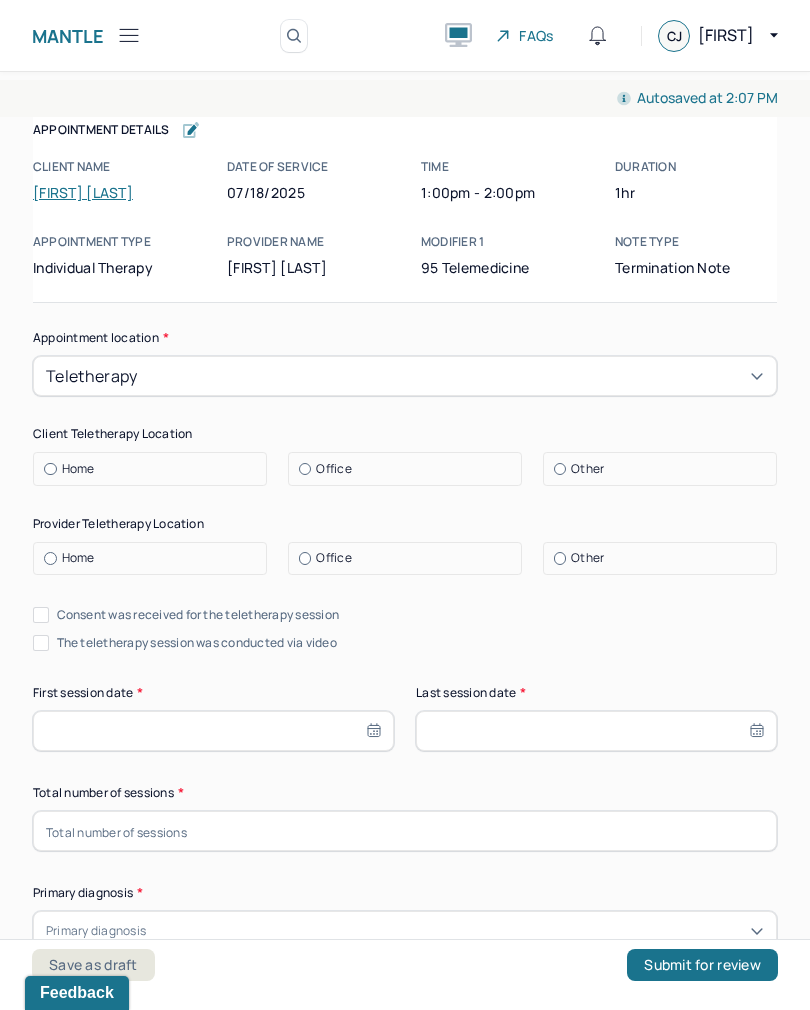 click at bounding box center [50, 469] 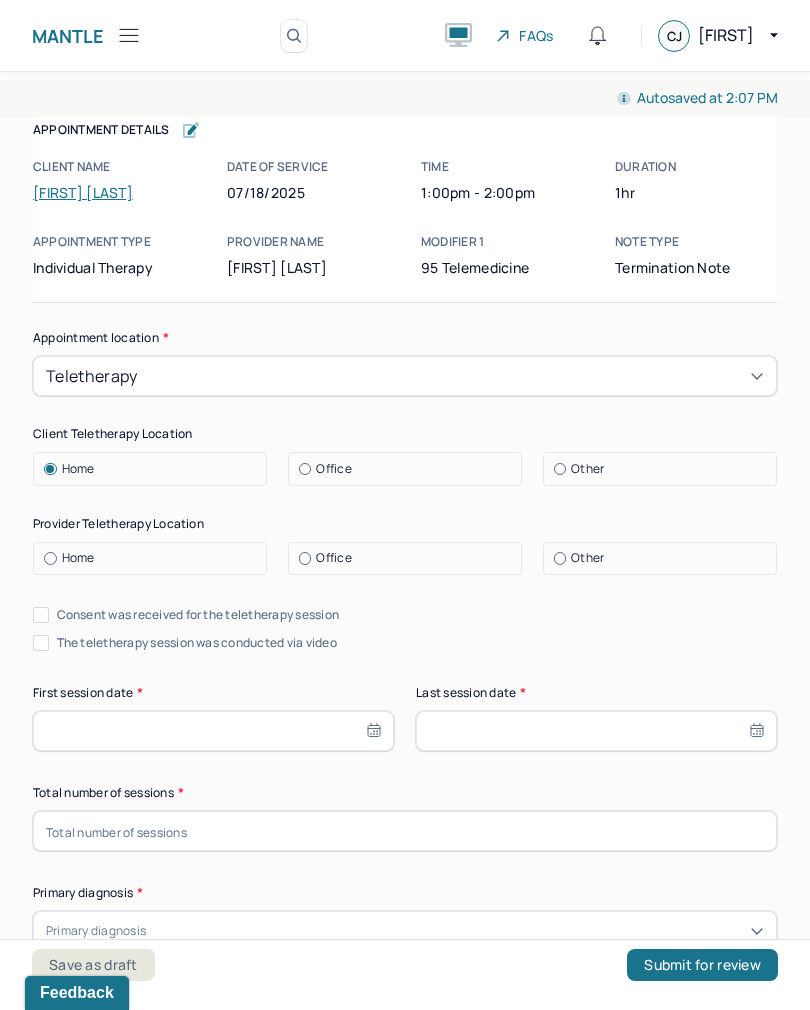 click on "Office" at bounding box center (410, 558) 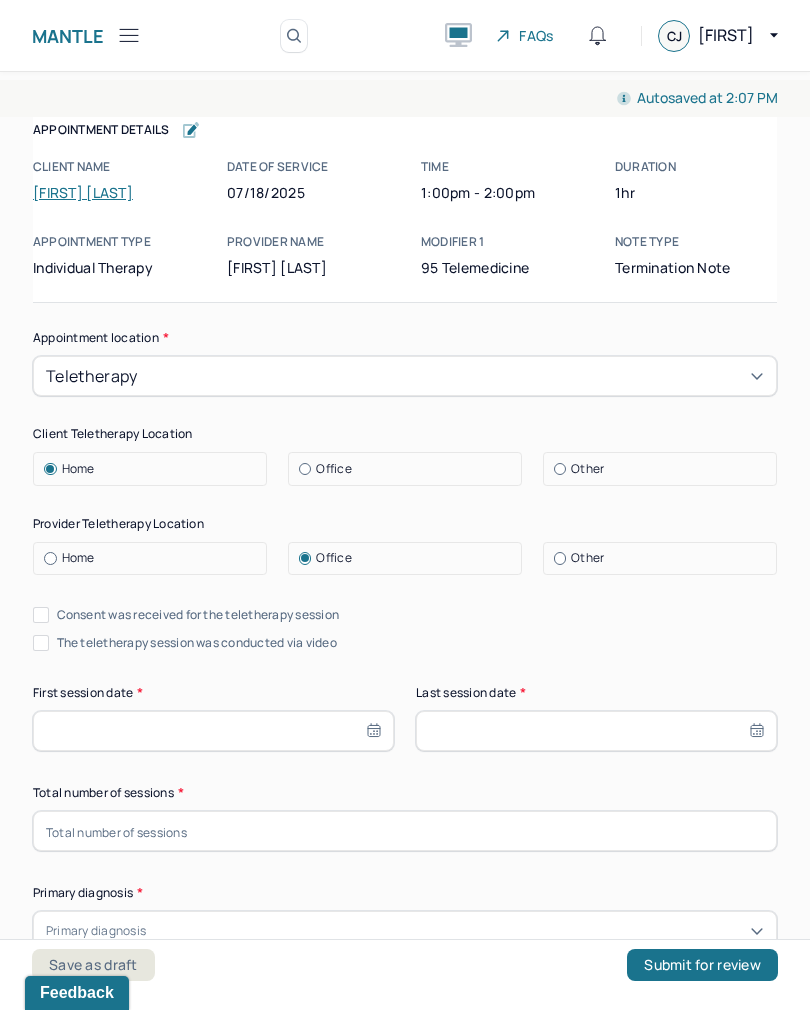 click on "Consent was received for the teletherapy session" at bounding box center [198, 615] 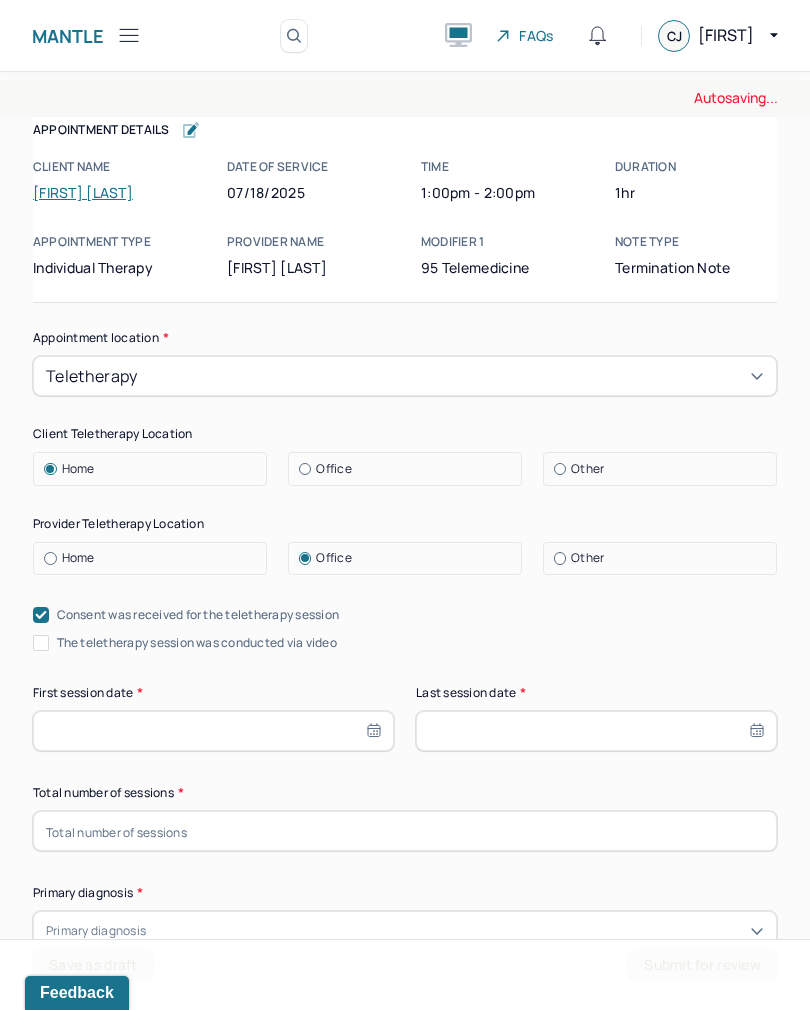 click on "Appointment location * Teletherapy Client Teletherapy Location Home Office Other Provider Teletherapy Location Home Office Other Consent was received for the teletherapy session The teletherapy session was conducted via video First session date * Last session date * Total number of sessions * Primary diagnosis * Primary diagnosis Secondary diagnosis (optional) Secondary diagnosis Tertiary diagnosis (optional) Tertiary diagnosis Presenting problems * Planned treatment and goals * Course of treatment * Patient final condition * Prognosis * Reason for termination * Discharge plan and follow-up * Date created * Sign note here Provider's Initials *   Save as draft     Submit for review" at bounding box center [405, 1431] 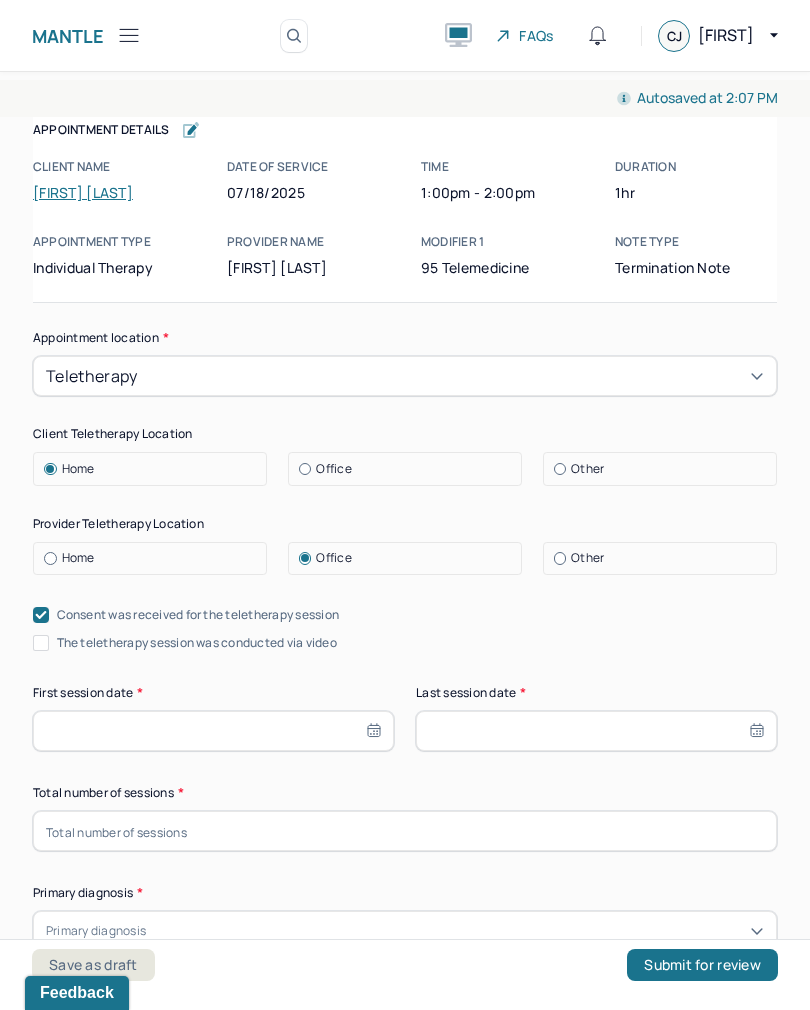 click on "The teletherapy session was conducted via video" at bounding box center [41, 643] 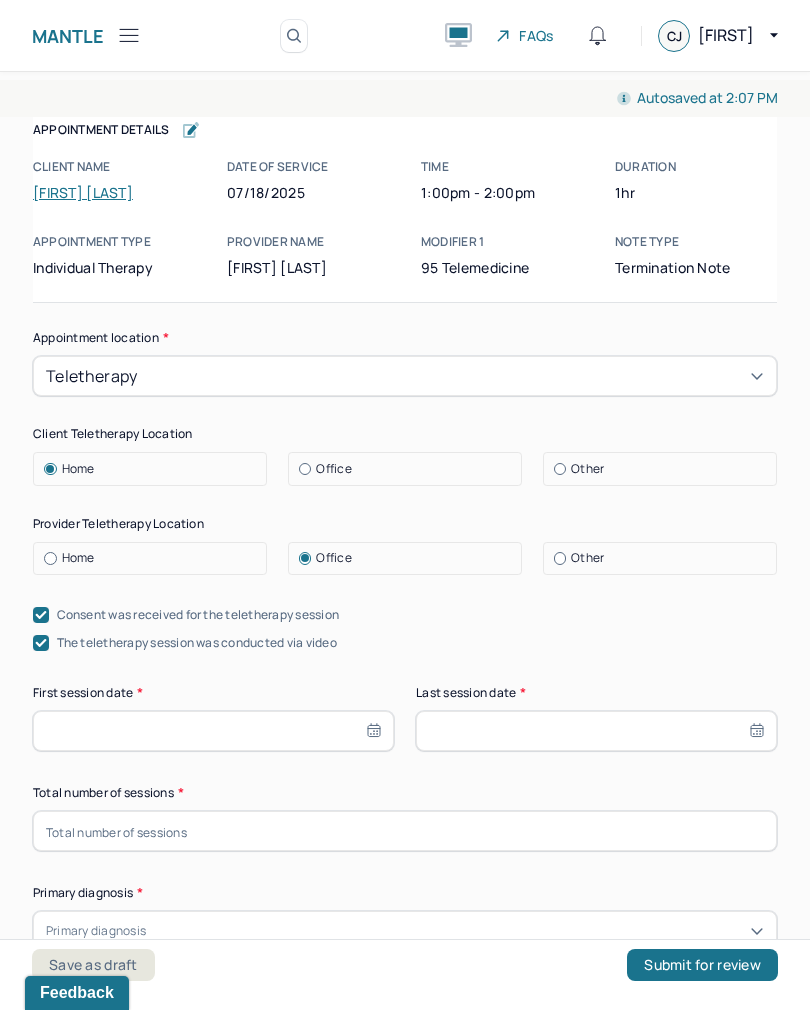 click at bounding box center [213, 731] 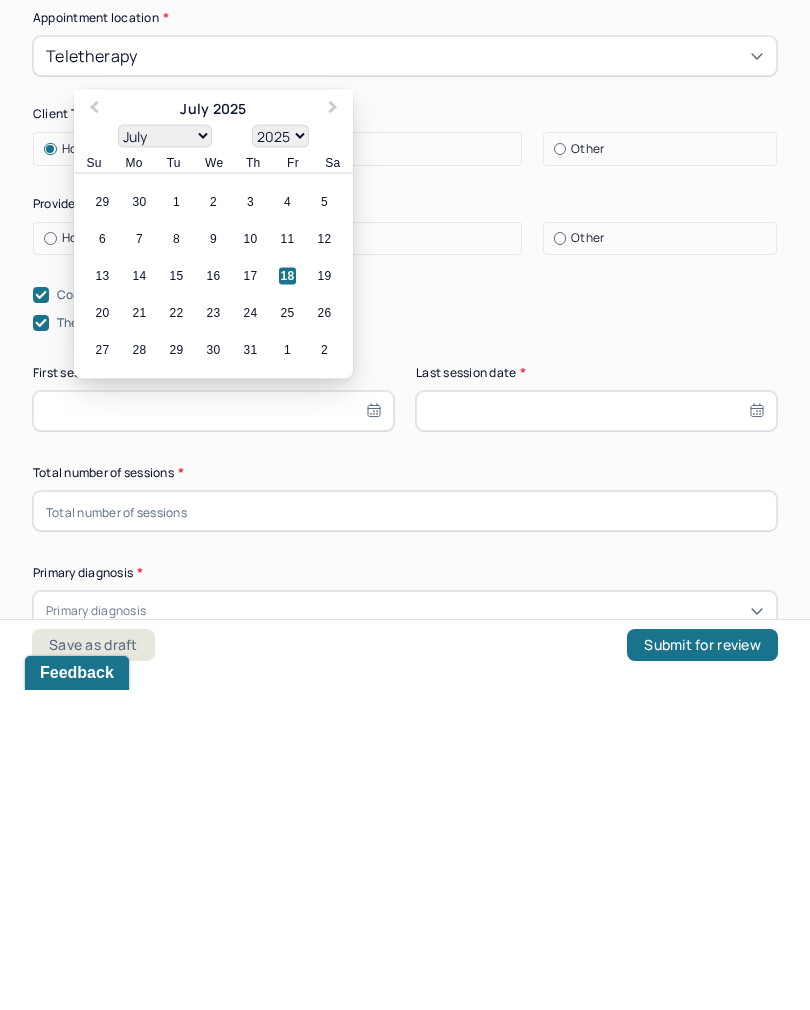 click on "1900 1901 1902 1903 1904 1905 1906 1907 1908 1909 1910 1911 1912 1913 1914 1915 1916 1917 1918 1919 1920 1921 1922 1923 1924 1925 1926 1927 1928 1929 1930 1931 1932 1933 1934 1935 1936 1937 1938 1939 1940 1941 1942 1943 1944 1945 1946 1947 1948 1949 1950 1951 1952 1953 1954 1955 1956 1957 1958 1959 1960 1961 1962 1963 1964 1965 1966 1967 1968 1969 1970 1971 1972 1973 1974 1975 1976 1977 1978 1979 1980 1981 1982 1983 1984 1985 1986 1987 1988 1989 1990 1991 1992 1993 1994 1995 1996 1997 1998 1999 2000 2001 2002 2003 2004 2005 2006 2007 2008 2009 2010 2011 2012 2013 2014 2015 2016 2017 2018 2019 2020 2021 2022 2023 2024 2025 2026 2027 2028 2029 2030 2031 2032 2033 2034 2035 2036 2037 2038 2039 2040 2041 2042 2043 2044 2045 2046 2047 2048 2049 2050 2051 2052 2053 2054 2055 2056 2057 2058 2059 2060 2061 2062 2063 2064 2065 2066 2067 2068 2069 2070 2071 2072 2073 2074 2075 2076 2077 2078 2079 2080 2081 2082 2083 2084 2085 2086 2087 2088 2089 2090 2091 2092 2093 2094 2095 2096 2097 2098 2099 2100" at bounding box center (280, 456) 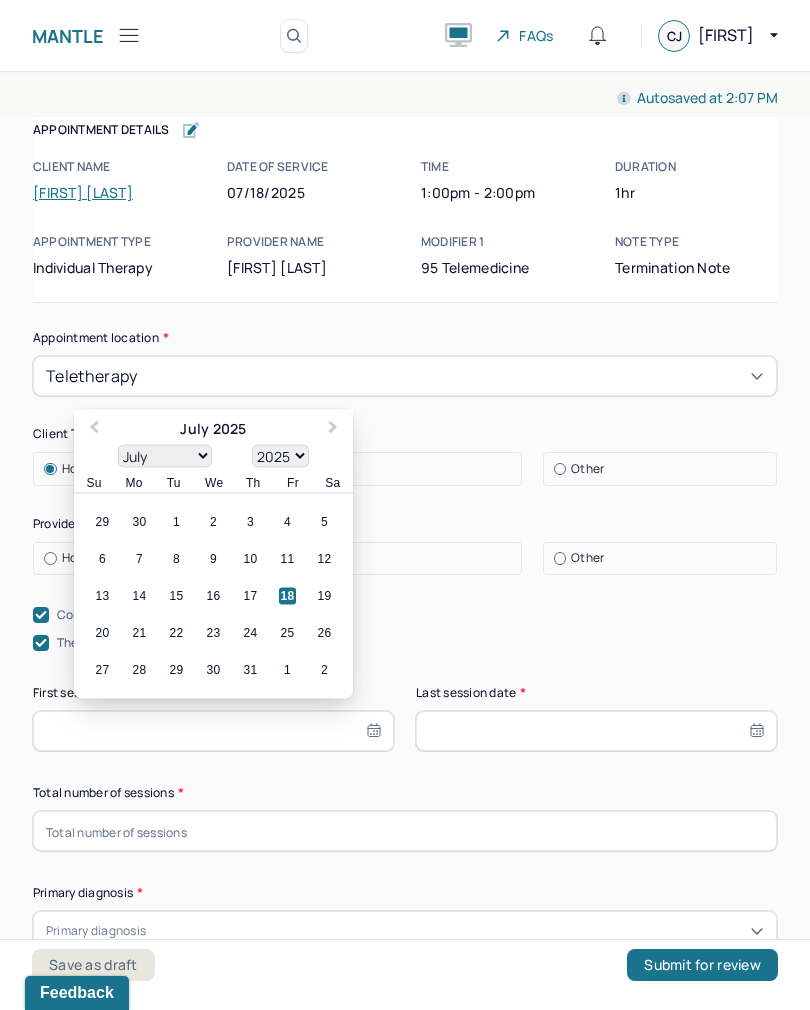 select on "2017" 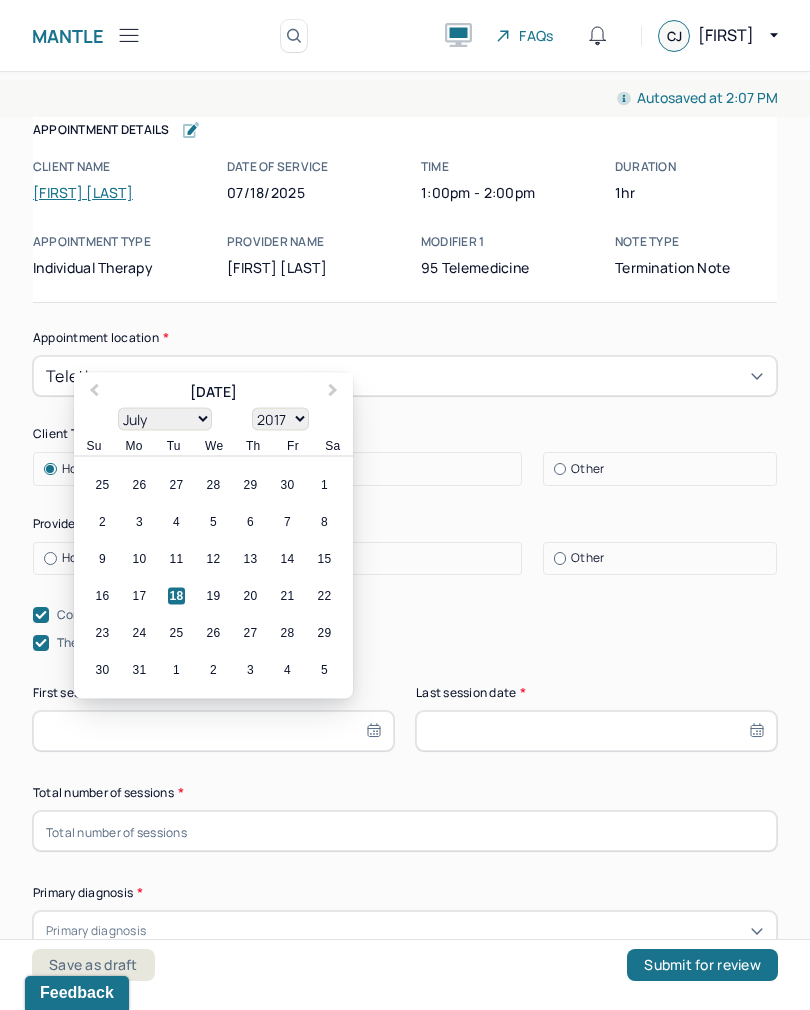click on "January February March April May June July August September October November December" at bounding box center [165, 419] 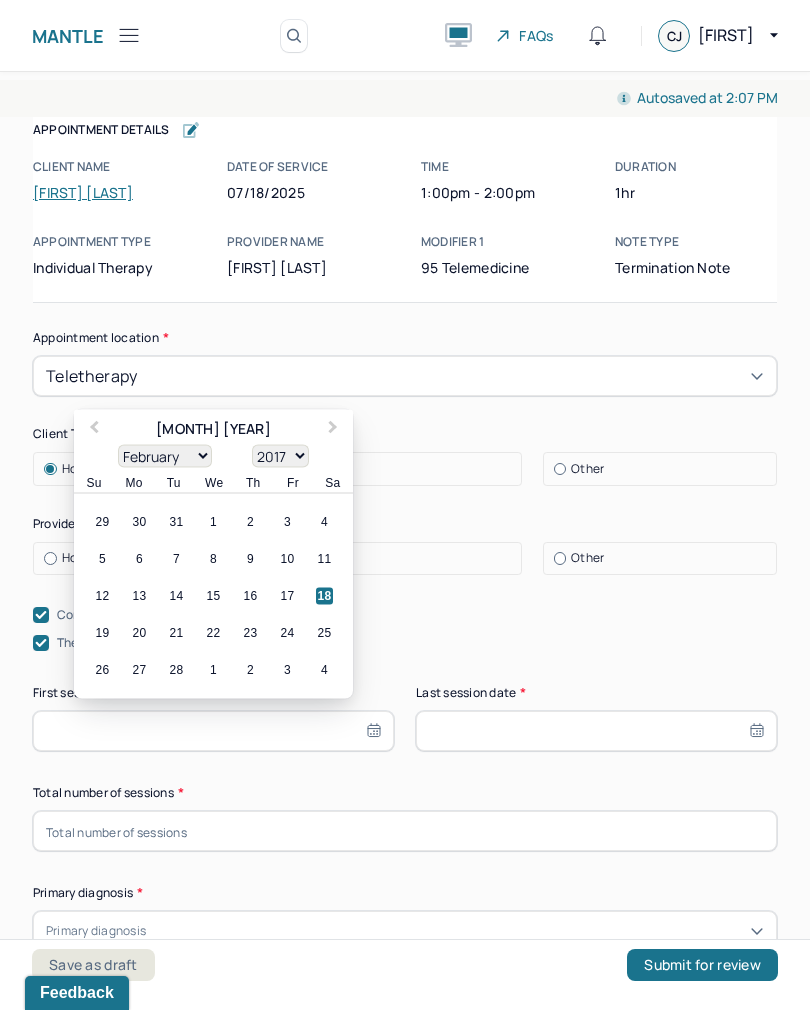 click on "3" at bounding box center [287, 522] 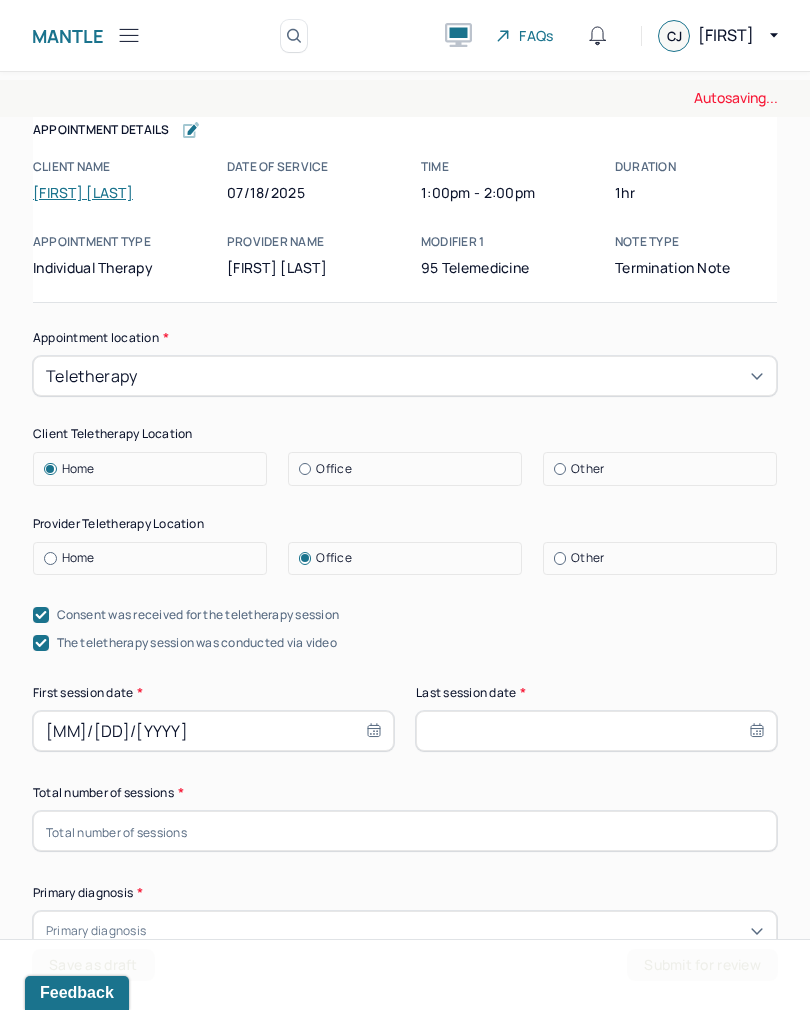 click at bounding box center [596, 731] 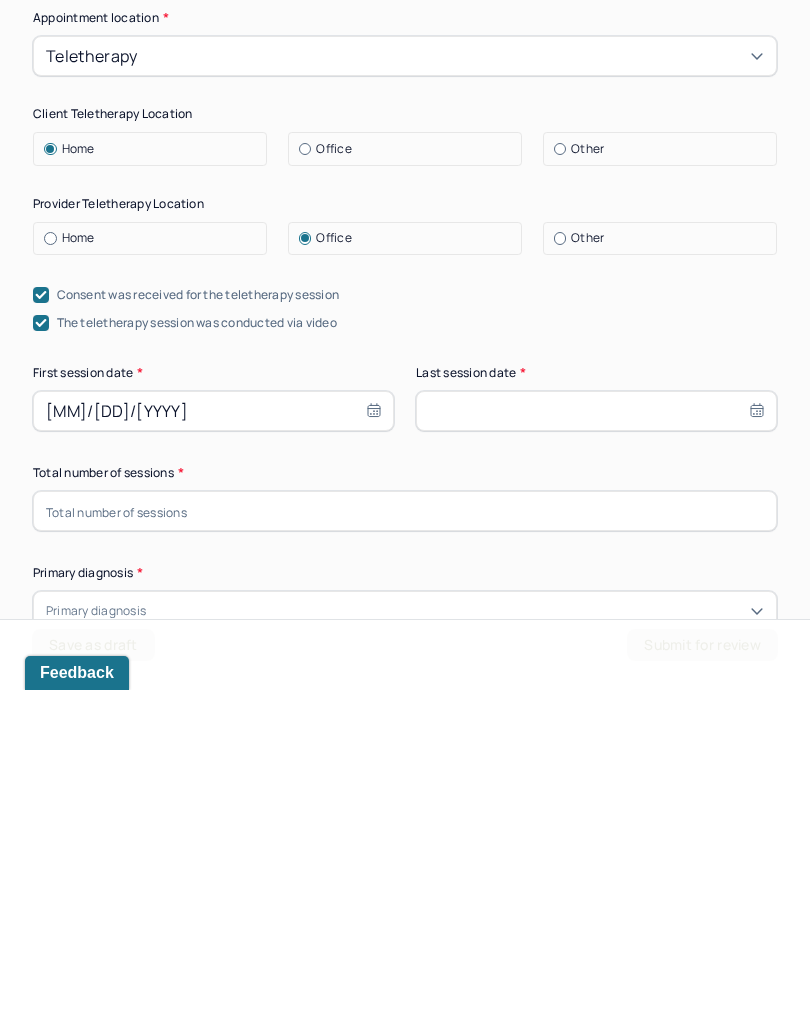 select on "6" 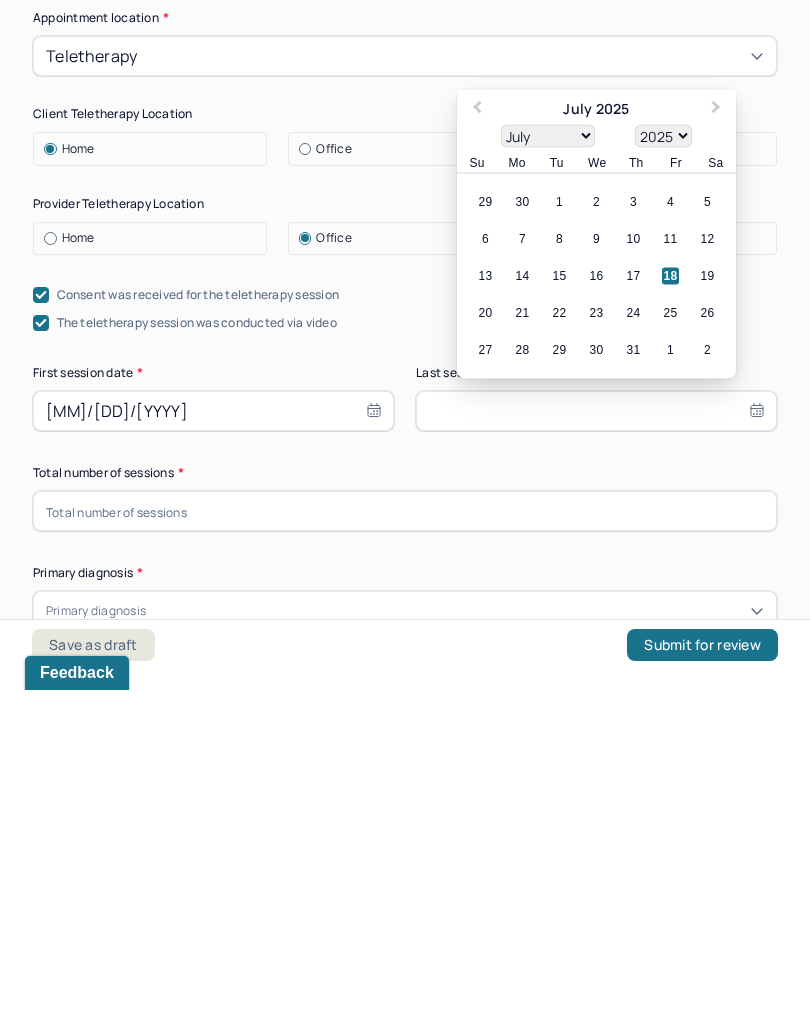 click on "13 14 15 16 17 18 19" at bounding box center [596, 596] 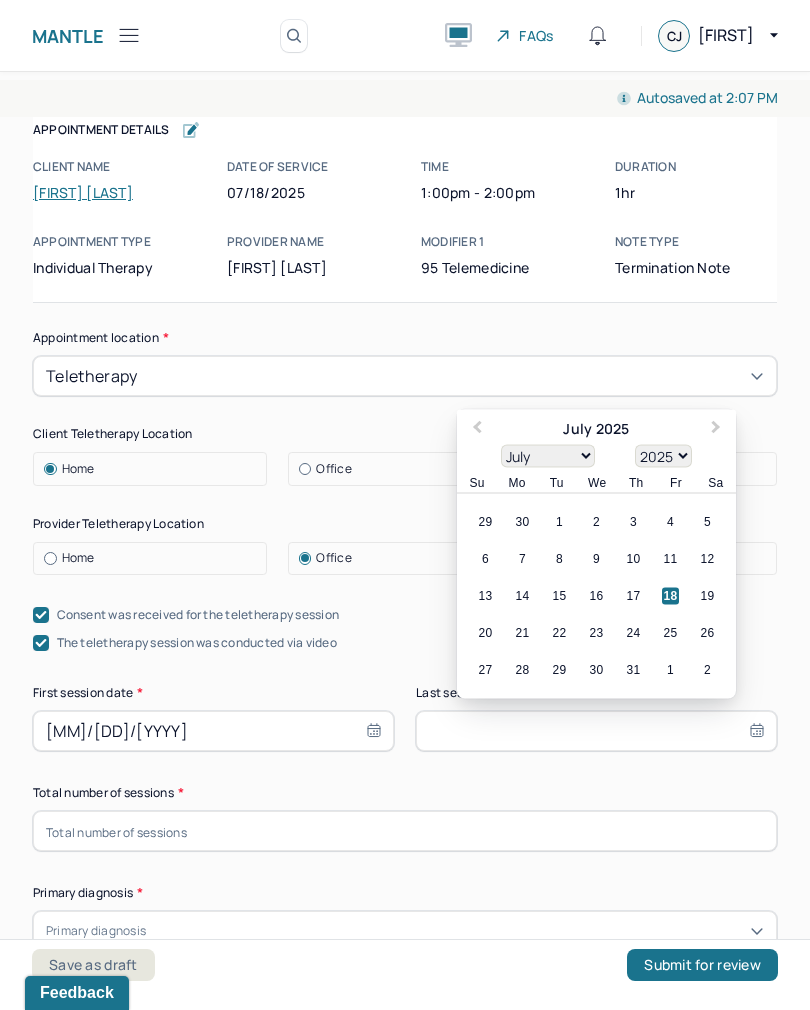 click on "18" at bounding box center [670, 596] 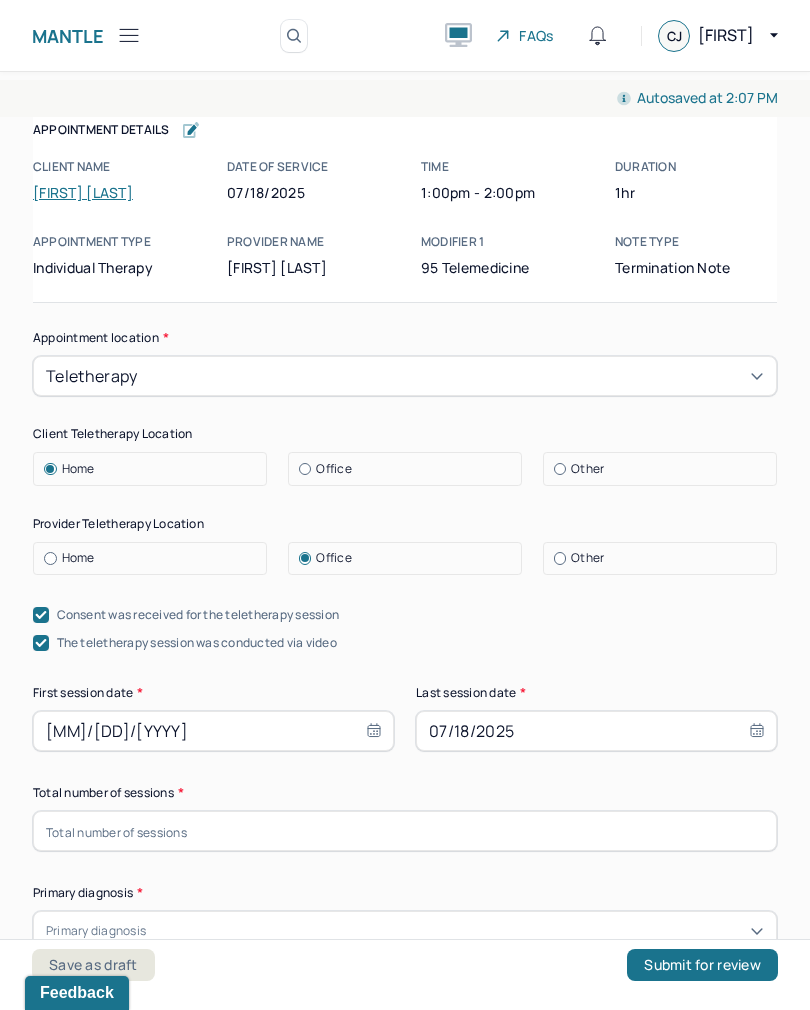 click at bounding box center [405, 831] 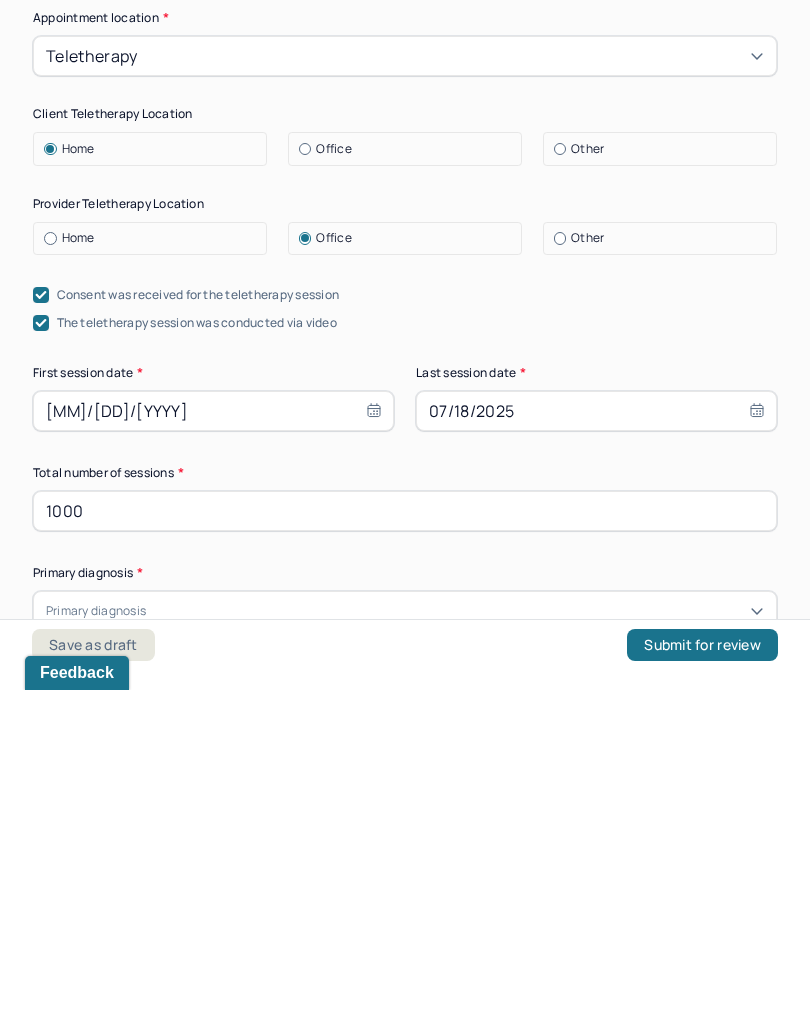 type on "1000" 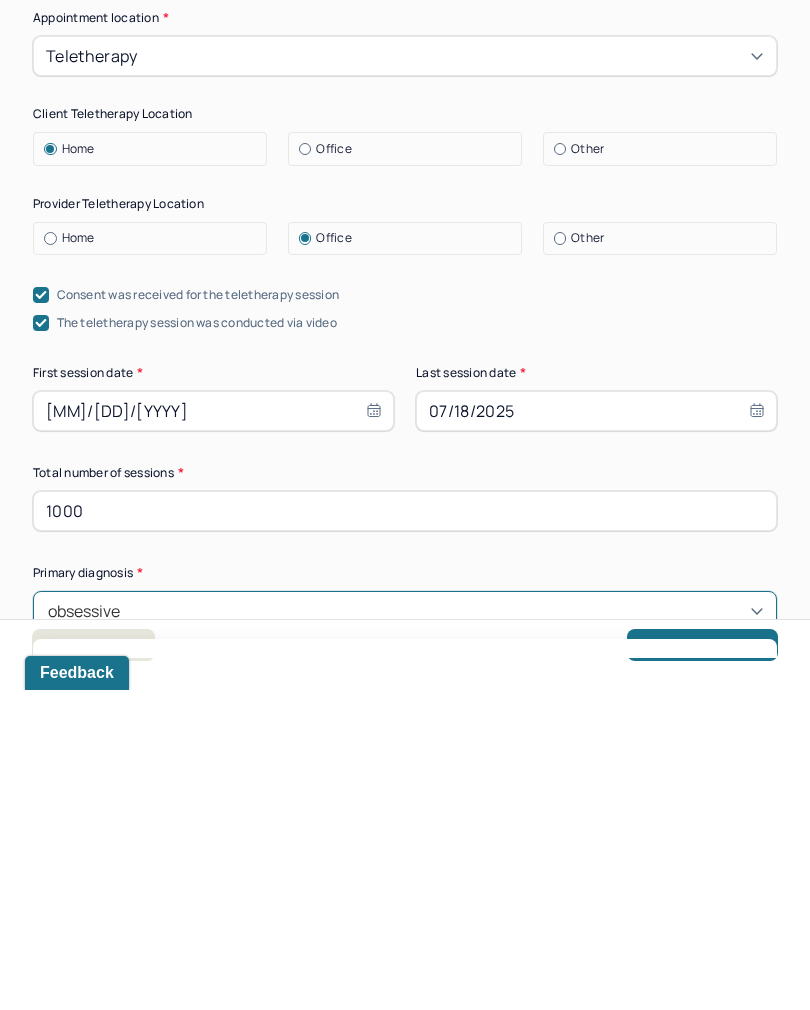 click on "F42.9 OBSESSIVE-COMPULSIVE DISORDER, UNSPECIFIED" at bounding box center [405, 990] 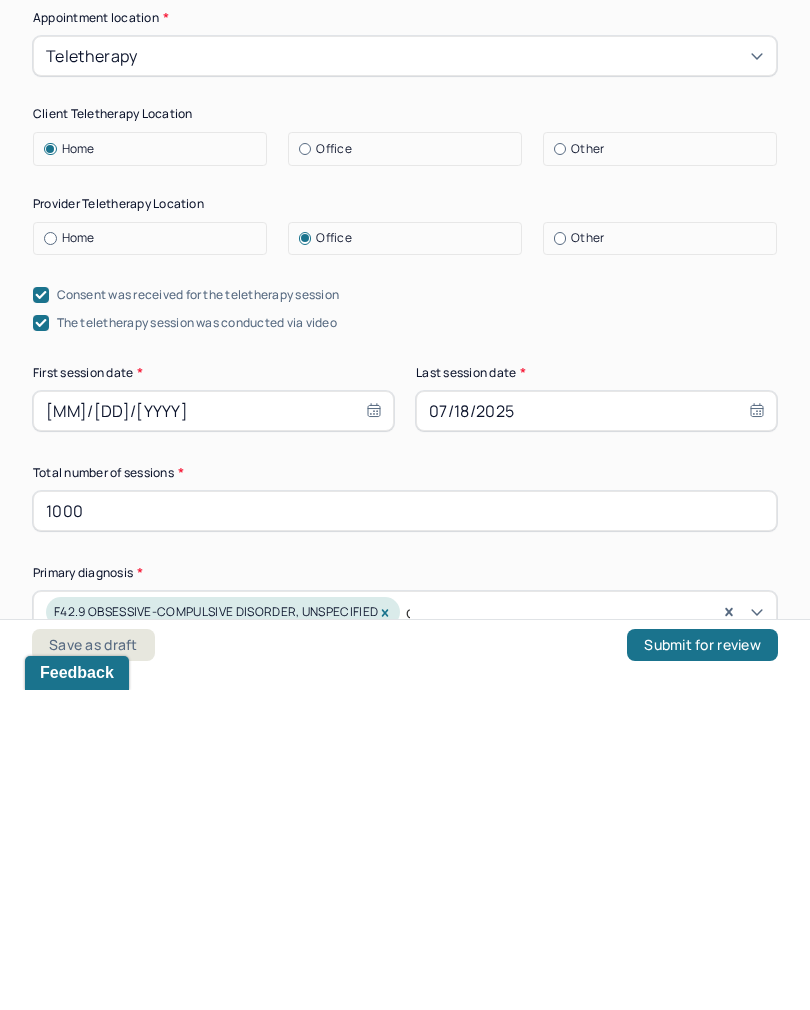 type 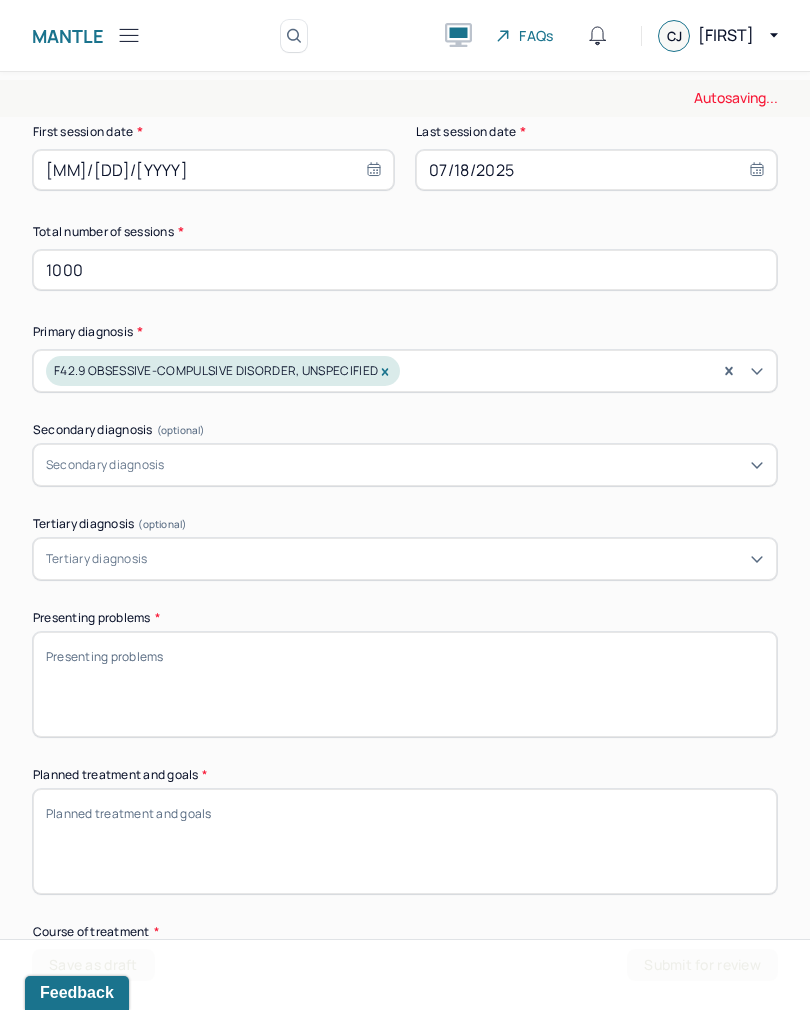 scroll, scrollTop: 566, scrollLeft: 0, axis: vertical 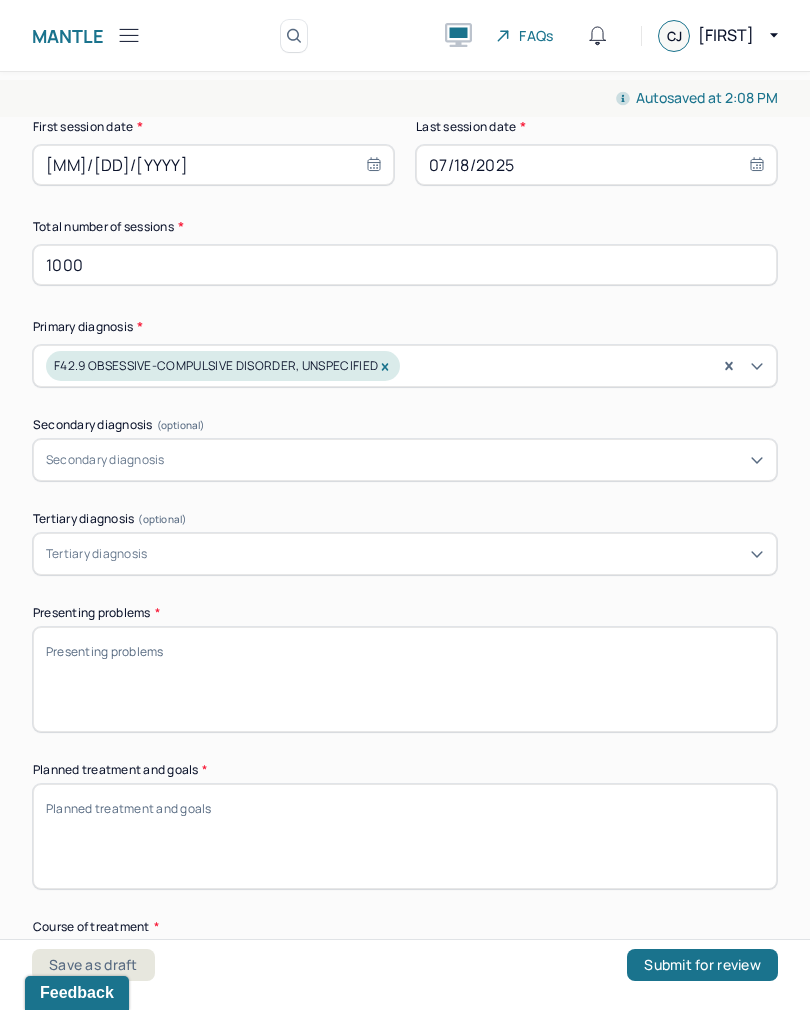 click on "Presenting problems *" at bounding box center (405, 679) 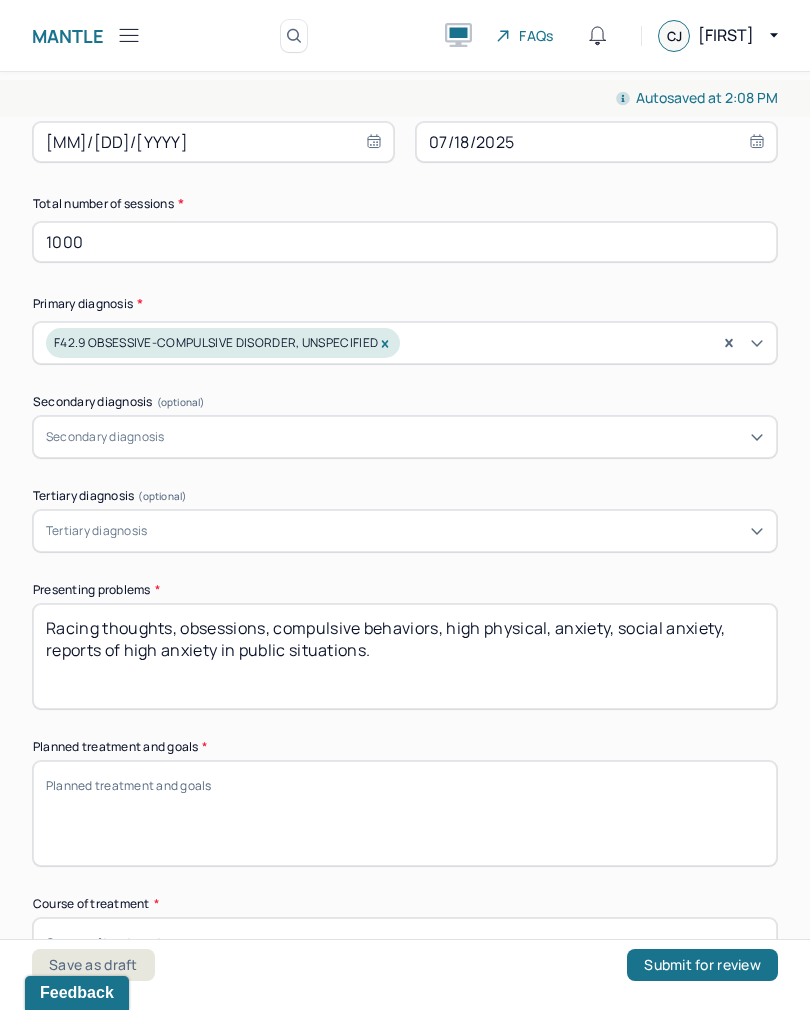 scroll, scrollTop: 602, scrollLeft: 0, axis: vertical 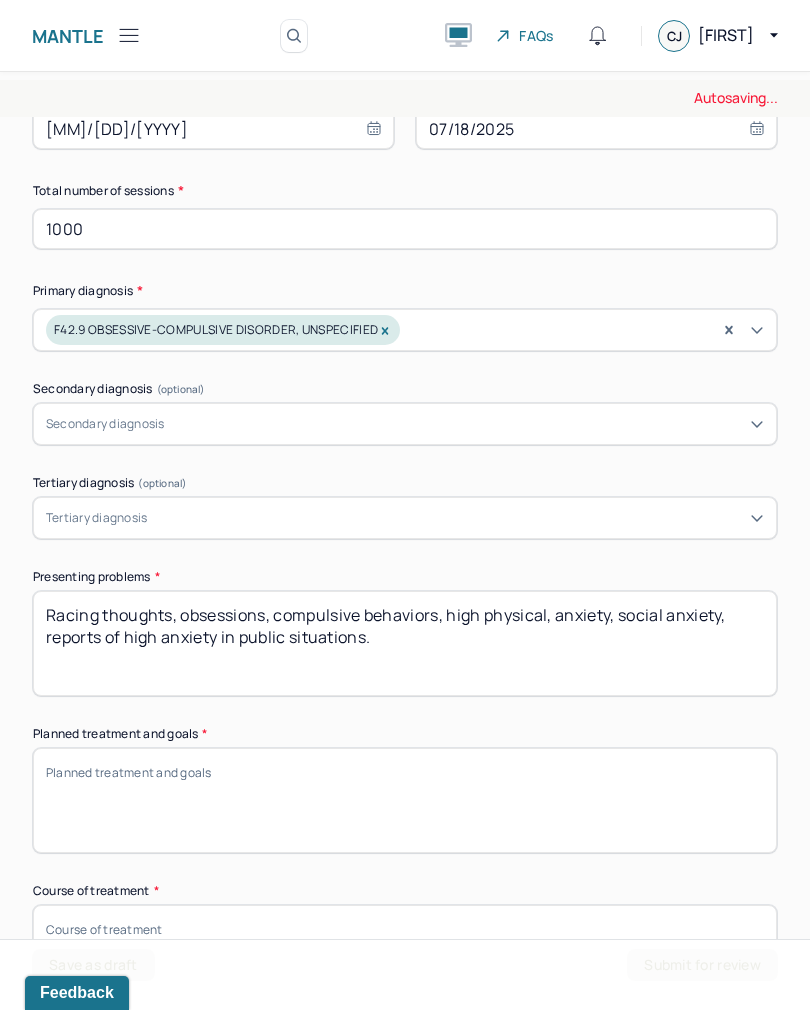 click on "Racing thoughts, obsessions, compulsive behaviors, high physical, anxiety, social anxiety, reports of high anxiety in public situations." at bounding box center (405, 643) 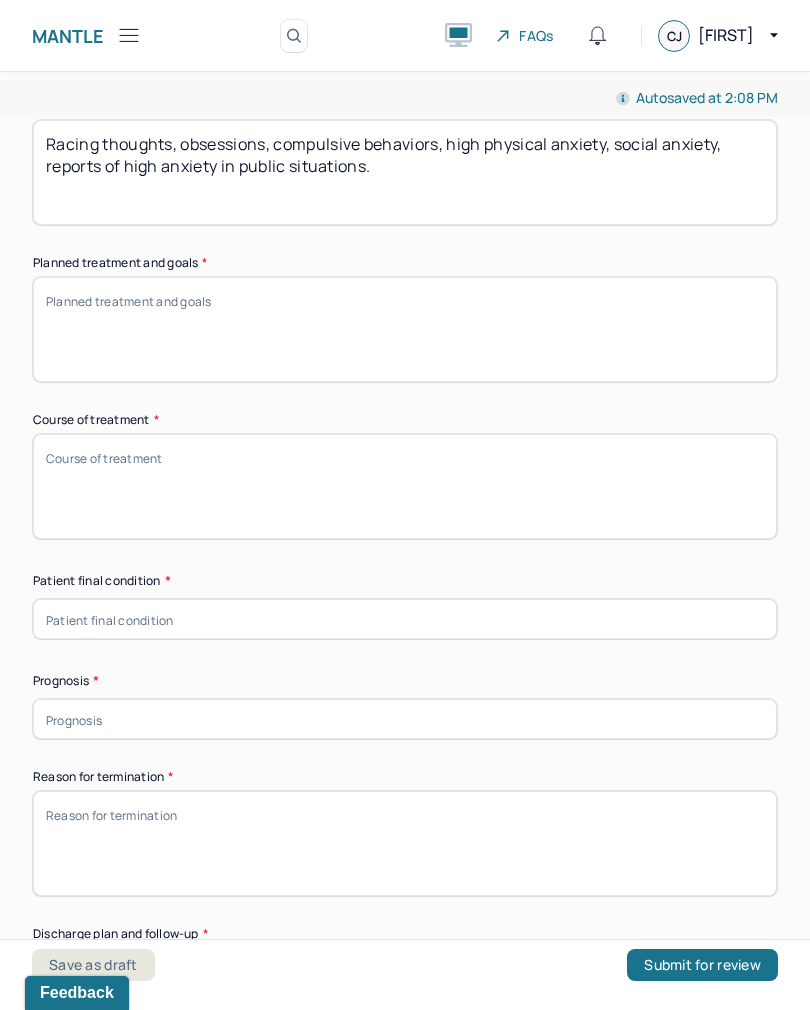 scroll, scrollTop: 1075, scrollLeft: 0, axis: vertical 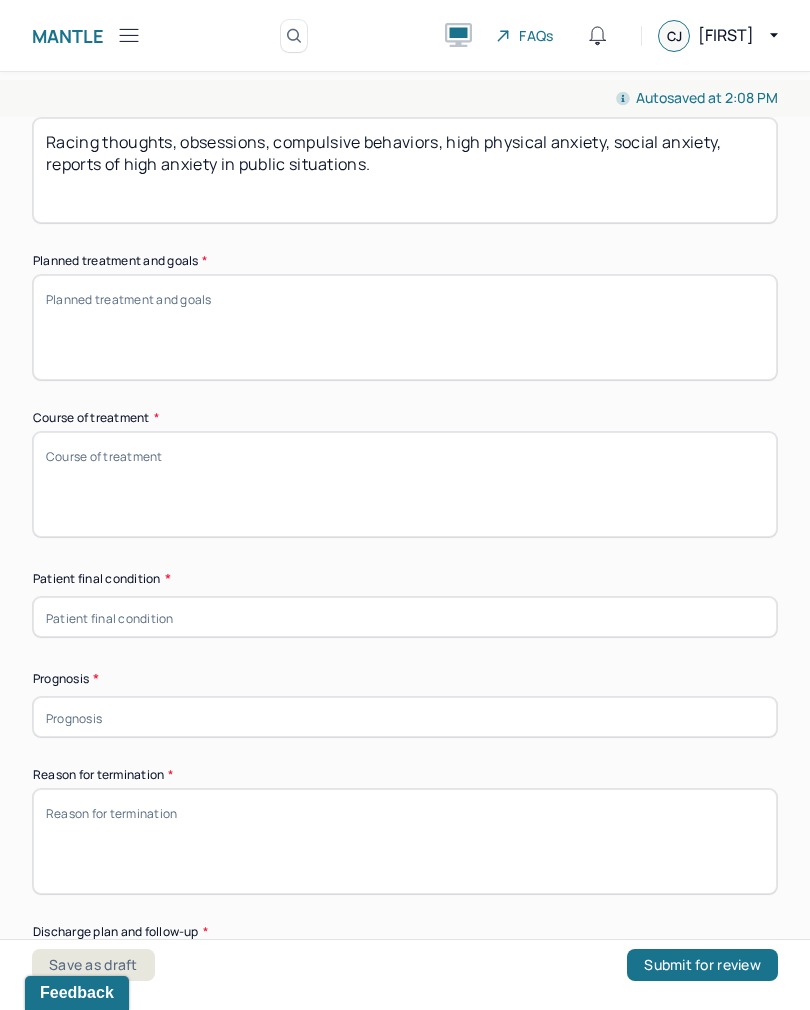 type on "Racing thoughts, obsessions, compulsive behaviors, high physical anxiety, social anxiety, reports of high anxiety in public situations." 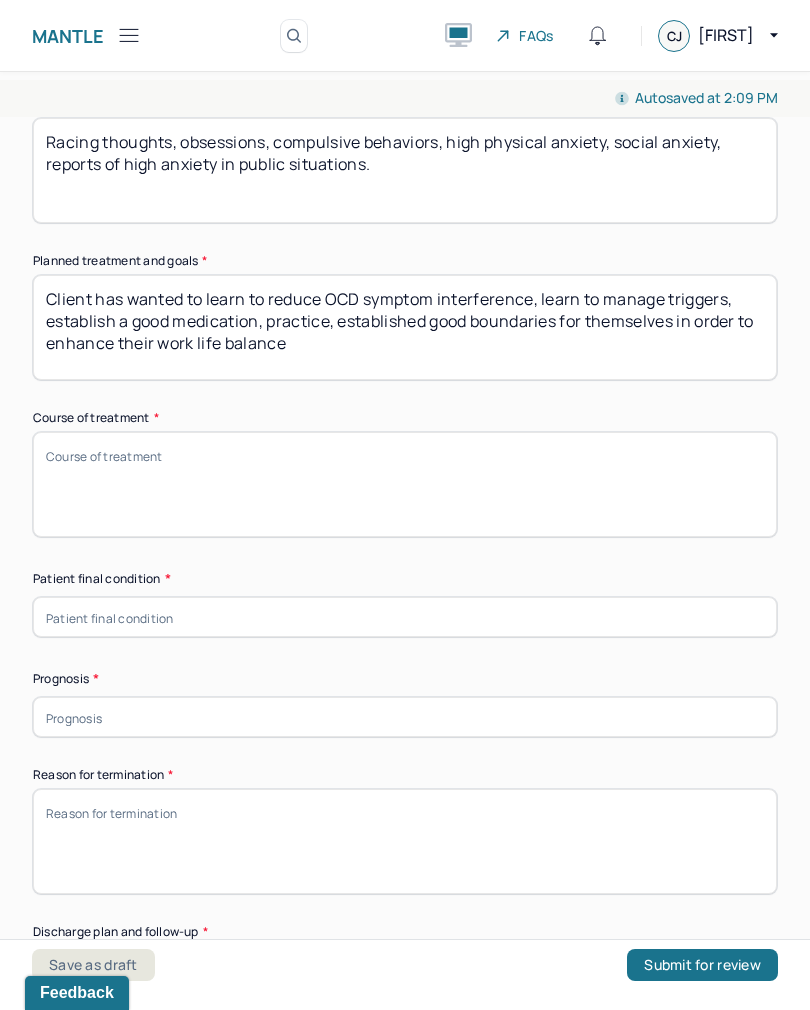 type on "Client has wanted to learn to reduce OCD symptom interference, learn to manage triggers, establish a good medication, practice, established good boundaries for themselves in order to enhance their work life balance" 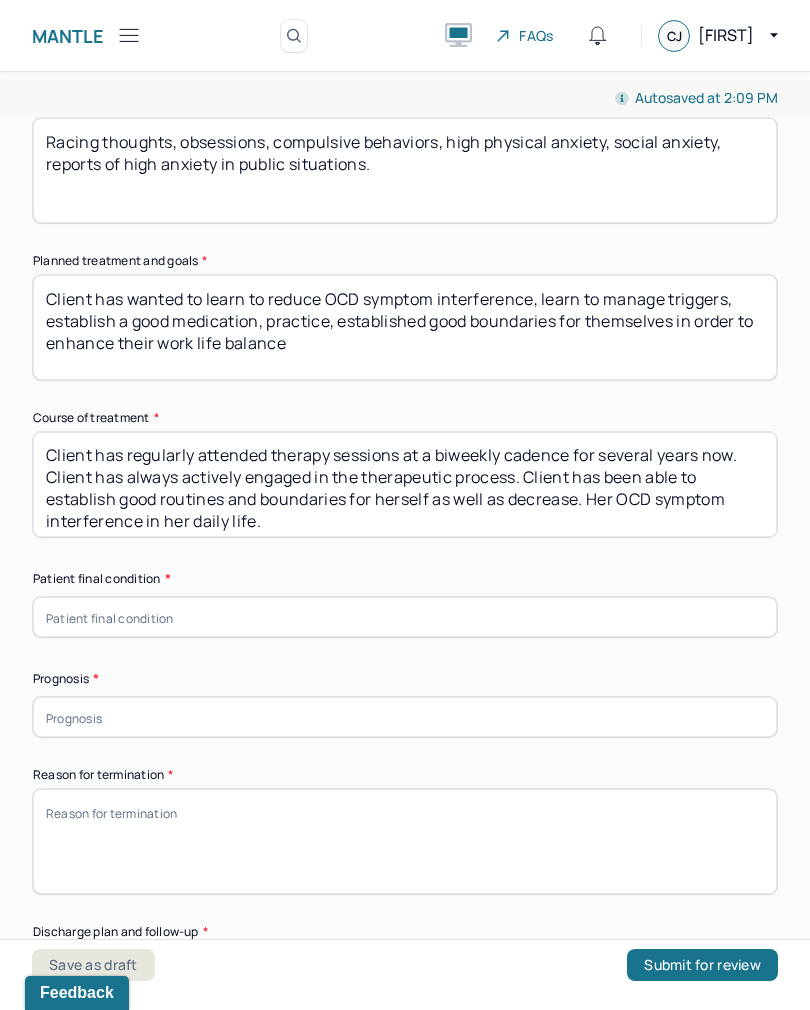 type on "Client has regularly attended therapy sessions at a biweekly cadence for several years now. Client has always actively engaged in the therapeutic process. Client has been able to establish good routines and boundaries for herself as well as decrease. Her OCD symptom interference in her daily life." 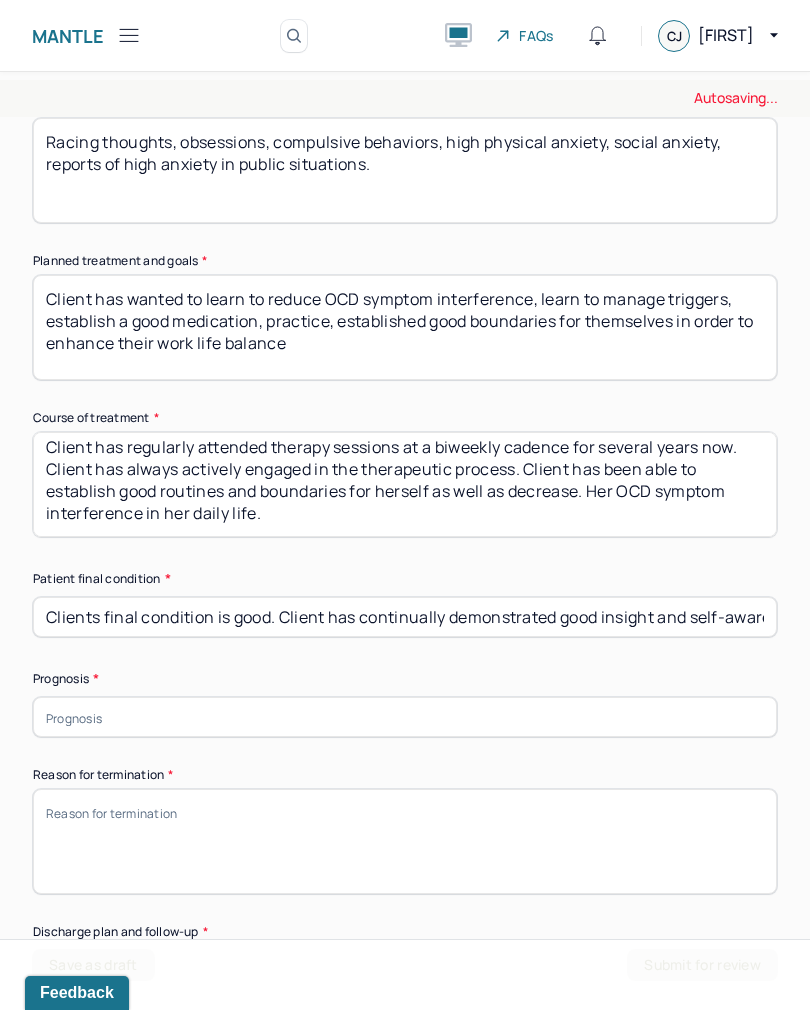 type on "Clients final condition is good. Client has continually demonstrated good insight and self-awareness as well as a high degree of self-care." 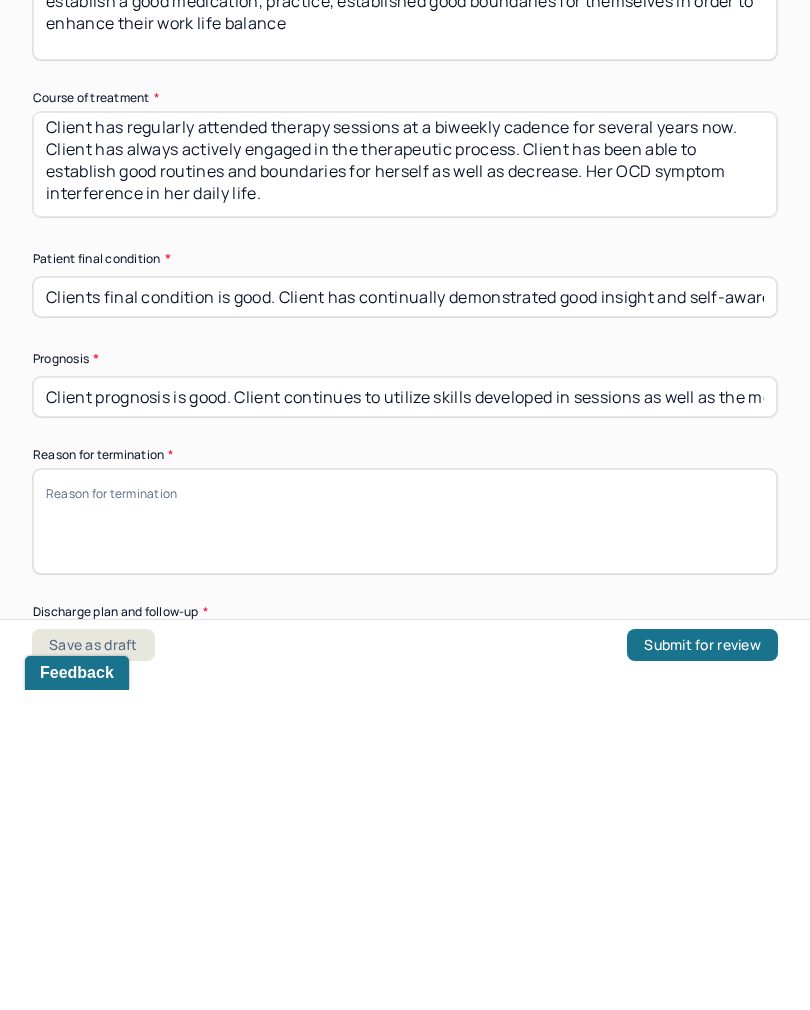 type on "Client prognosis is good. Client continues to utilize skills developed in sessions as well as the medication tools that she has in order to help manage her OCD." 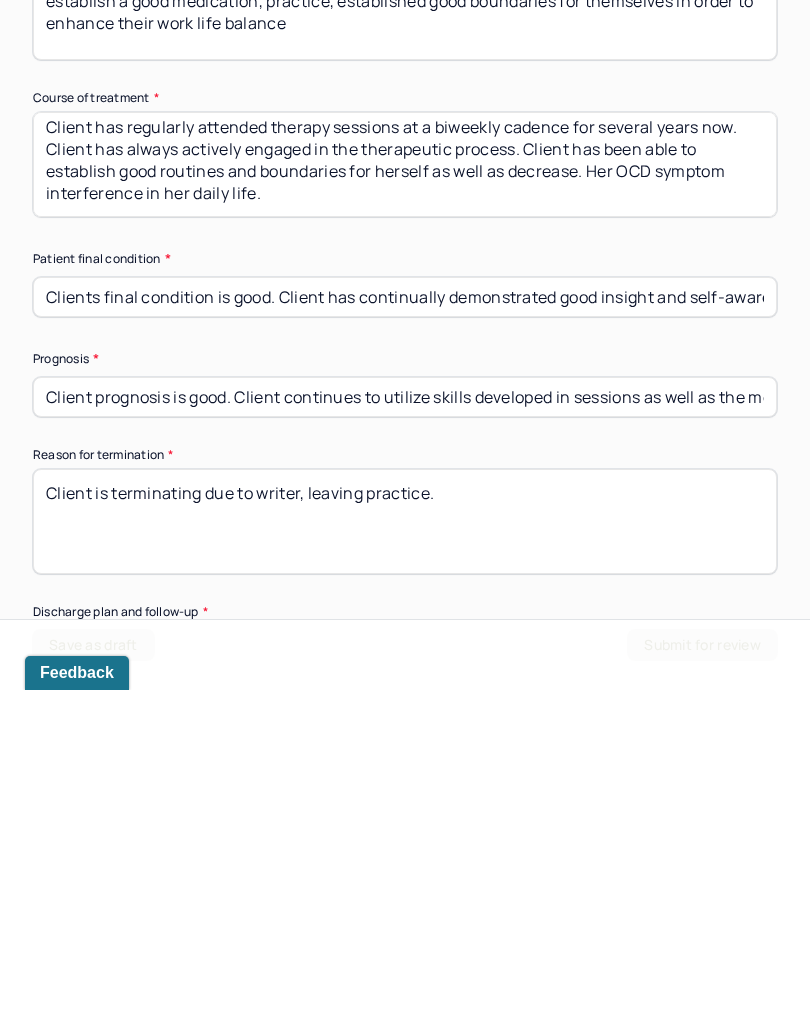 click on "Client is terminating due to writer, leaving practice." at bounding box center (405, 841) 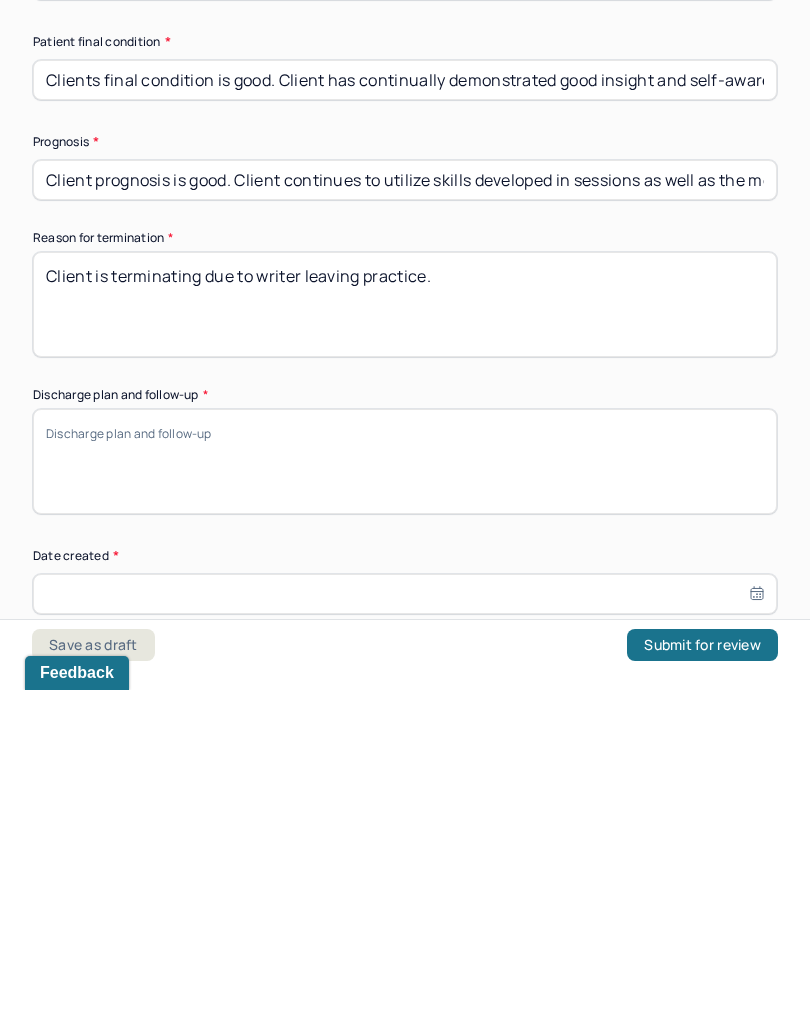 scroll, scrollTop: 1301, scrollLeft: 0, axis: vertical 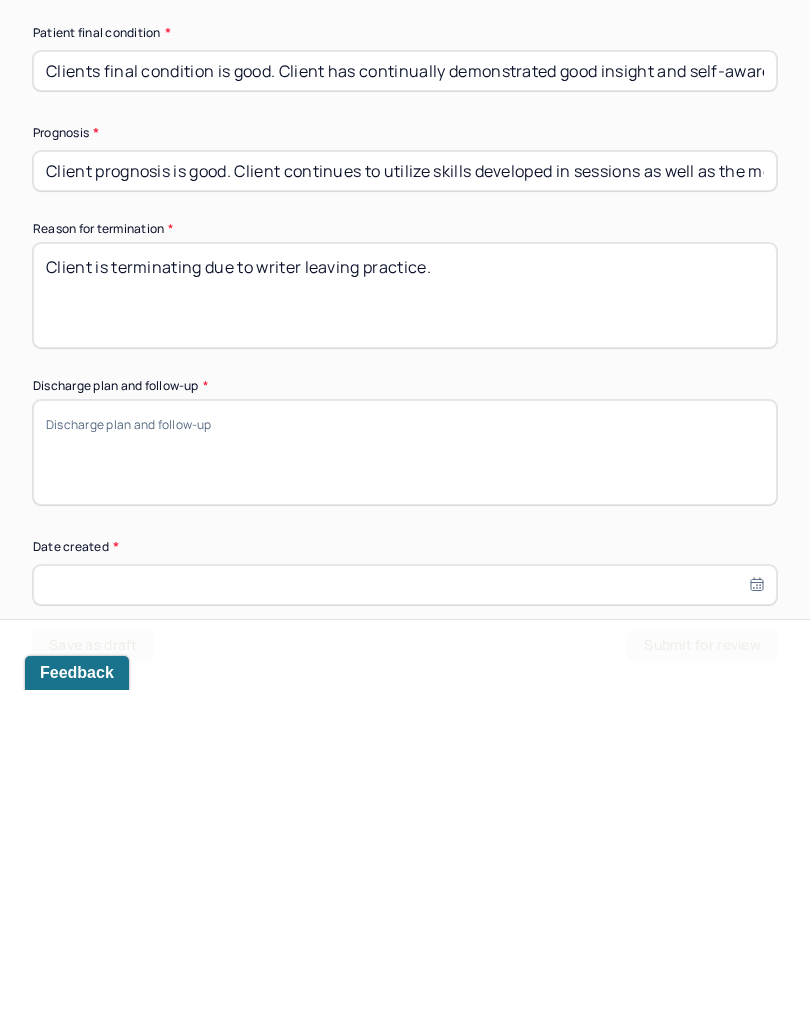 type on "Client is terminating due to writer leaving practice." 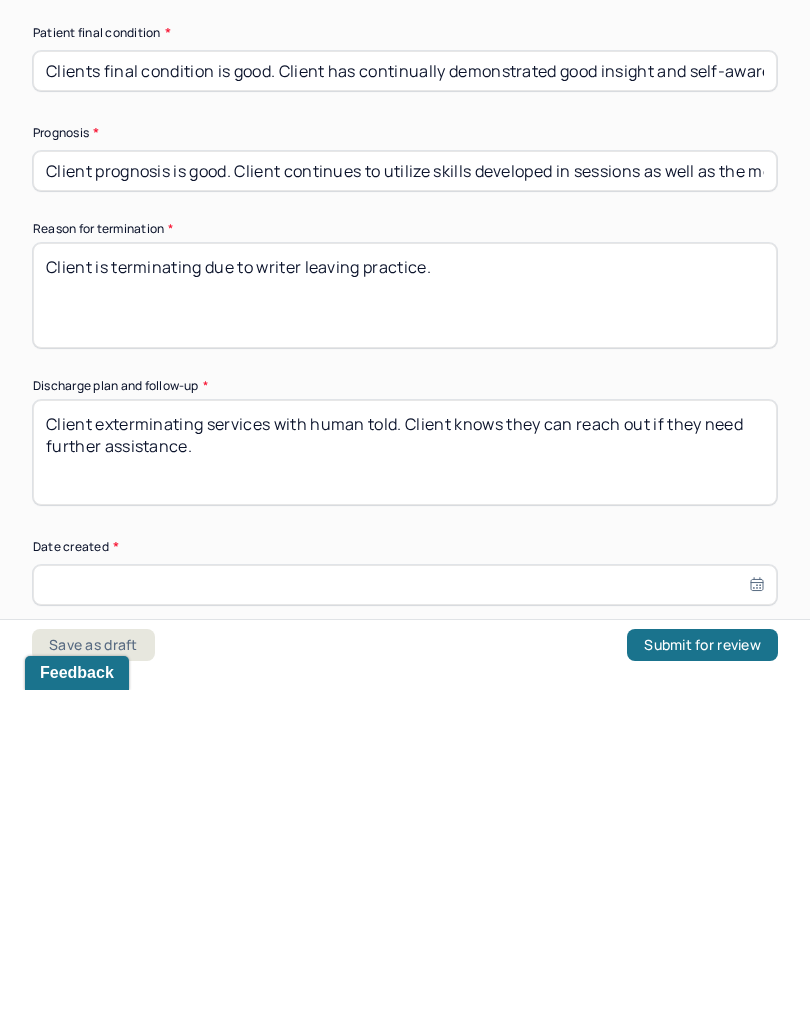 click on "Client exterminating services with human told." at bounding box center [405, 772] 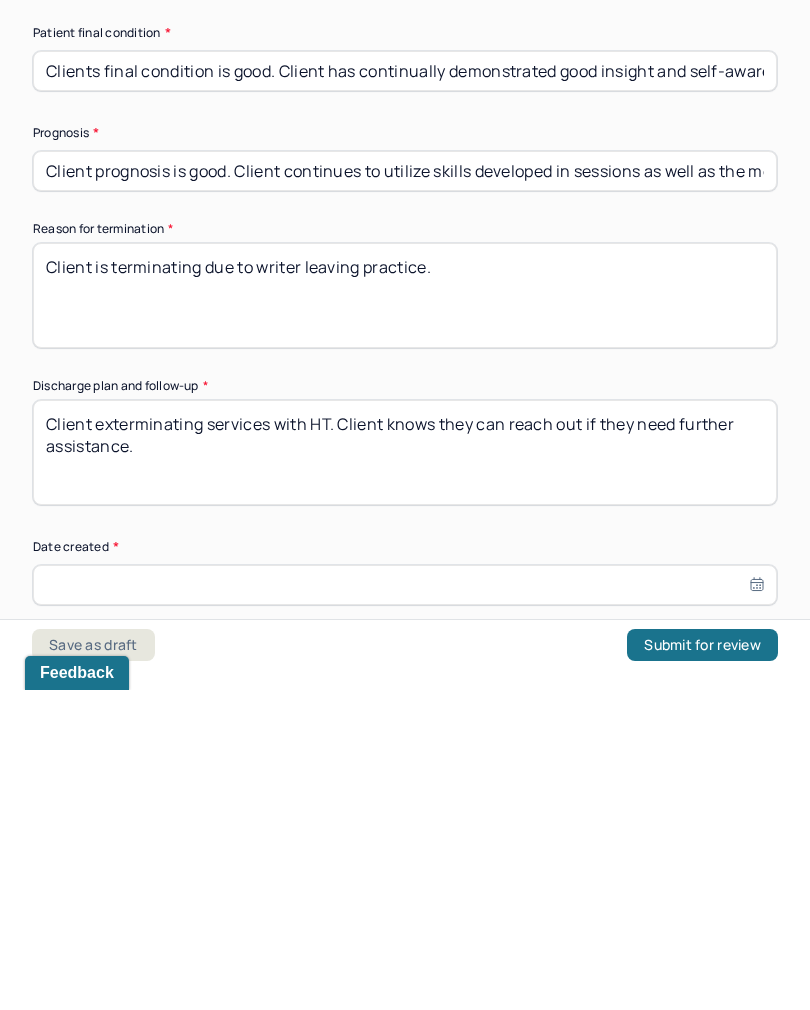 type on "Client exterminating services with HT. Client knows they can reach out if they need further assistance." 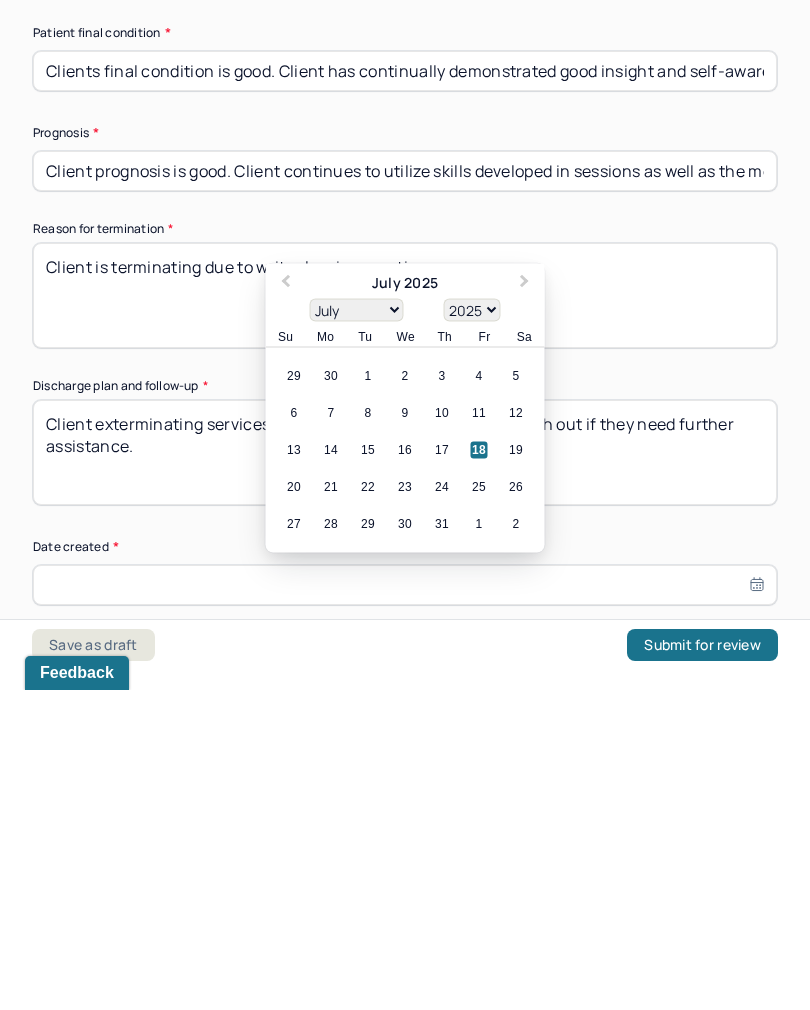 click on "18" at bounding box center [479, 770] 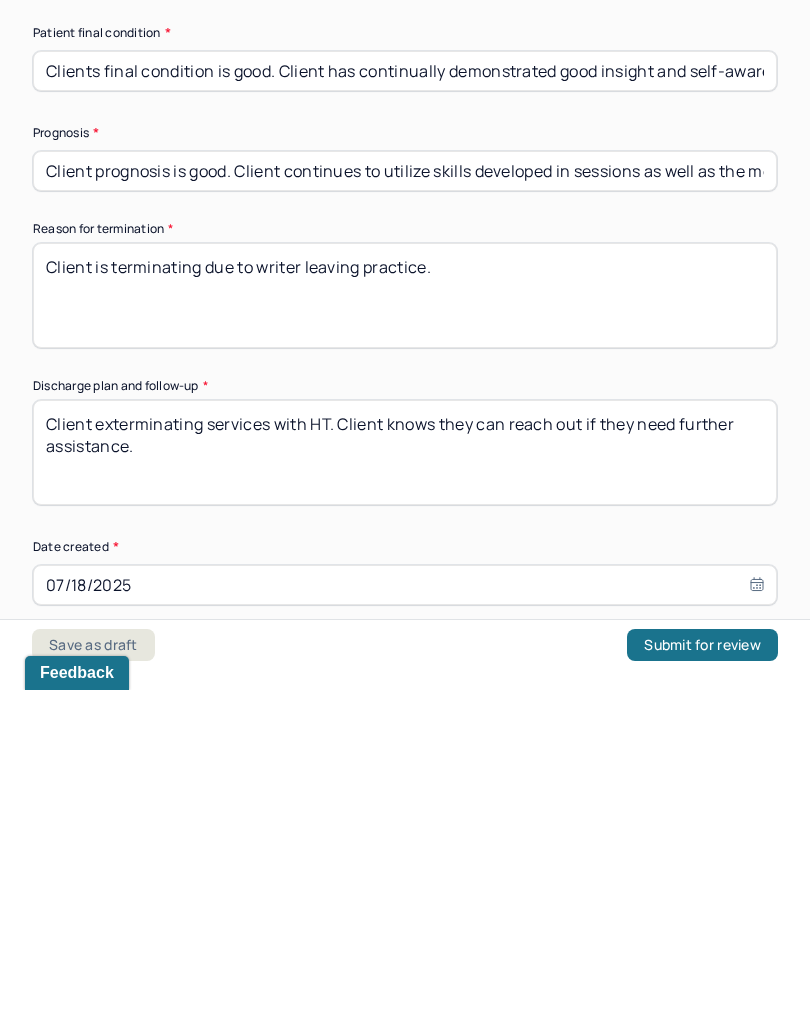 type on "07/18/2025" 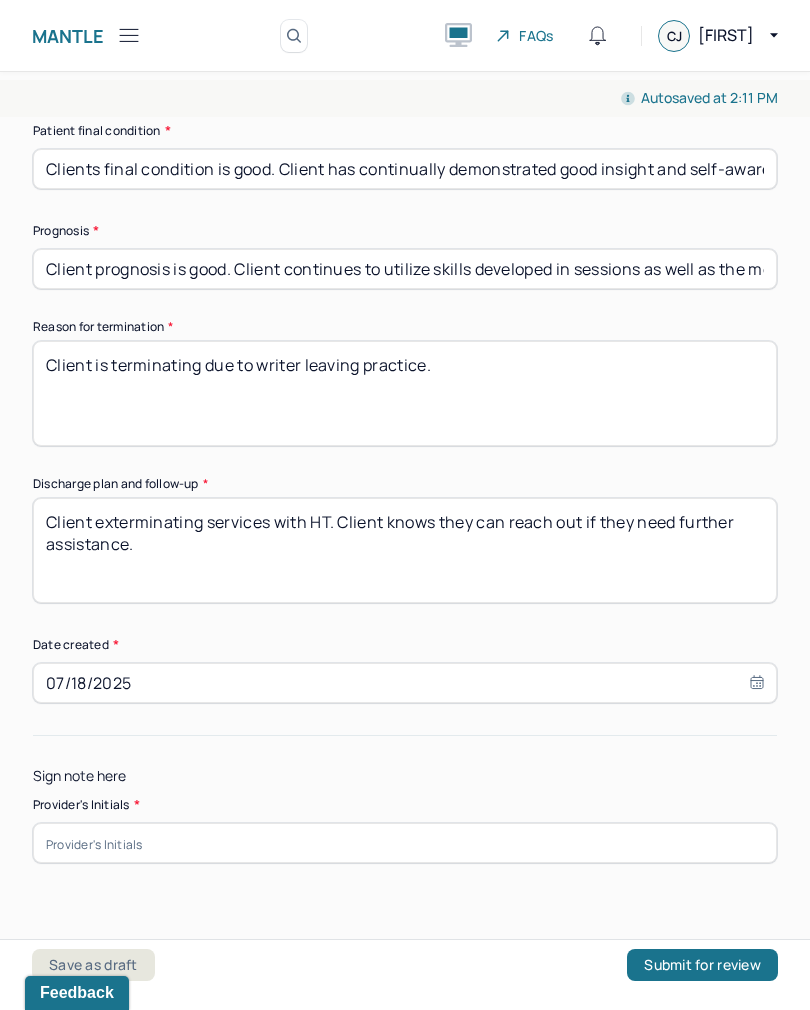 click at bounding box center [405, 843] 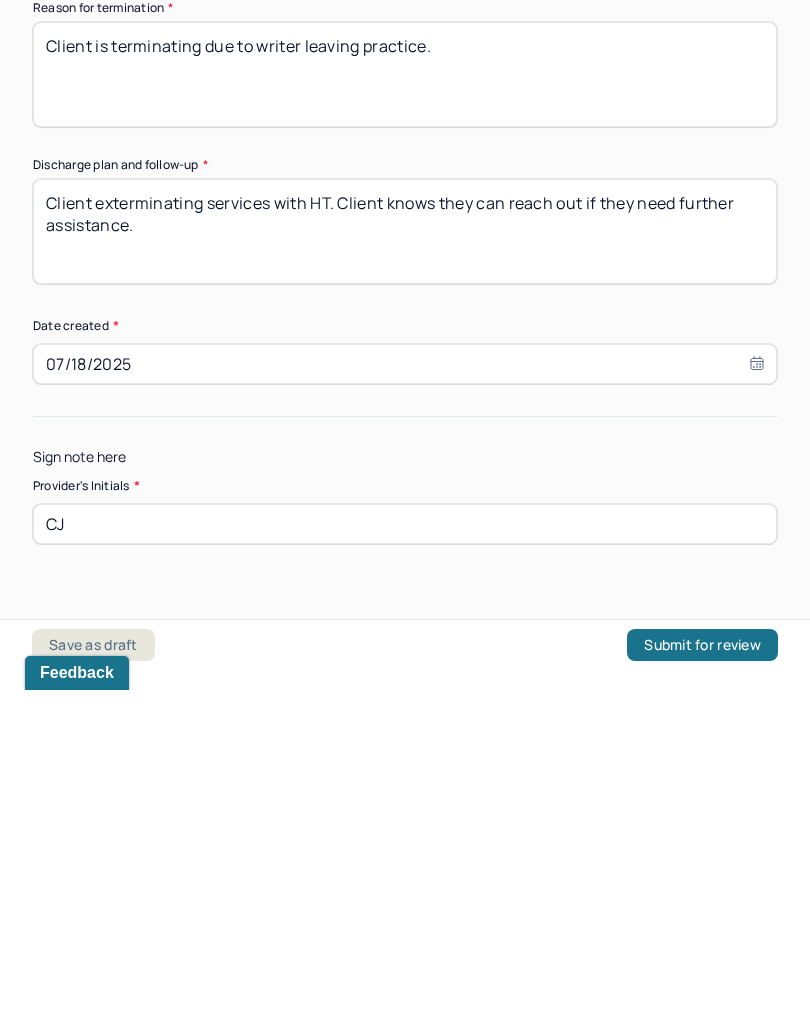 type on "CJ" 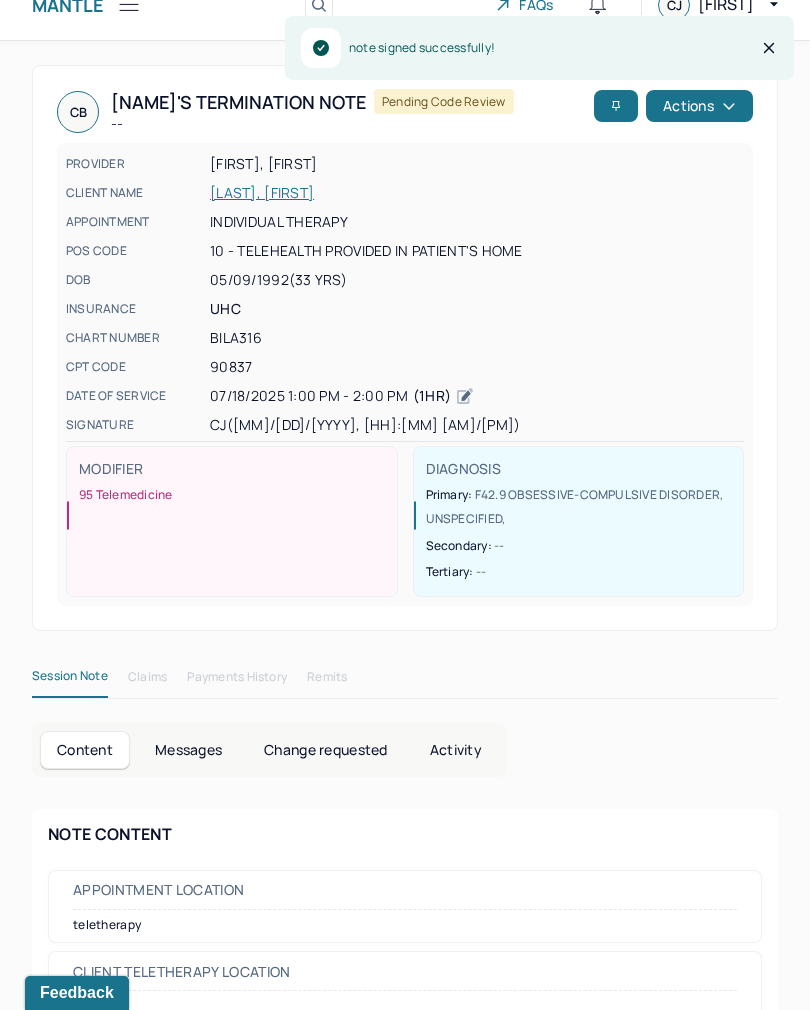 click 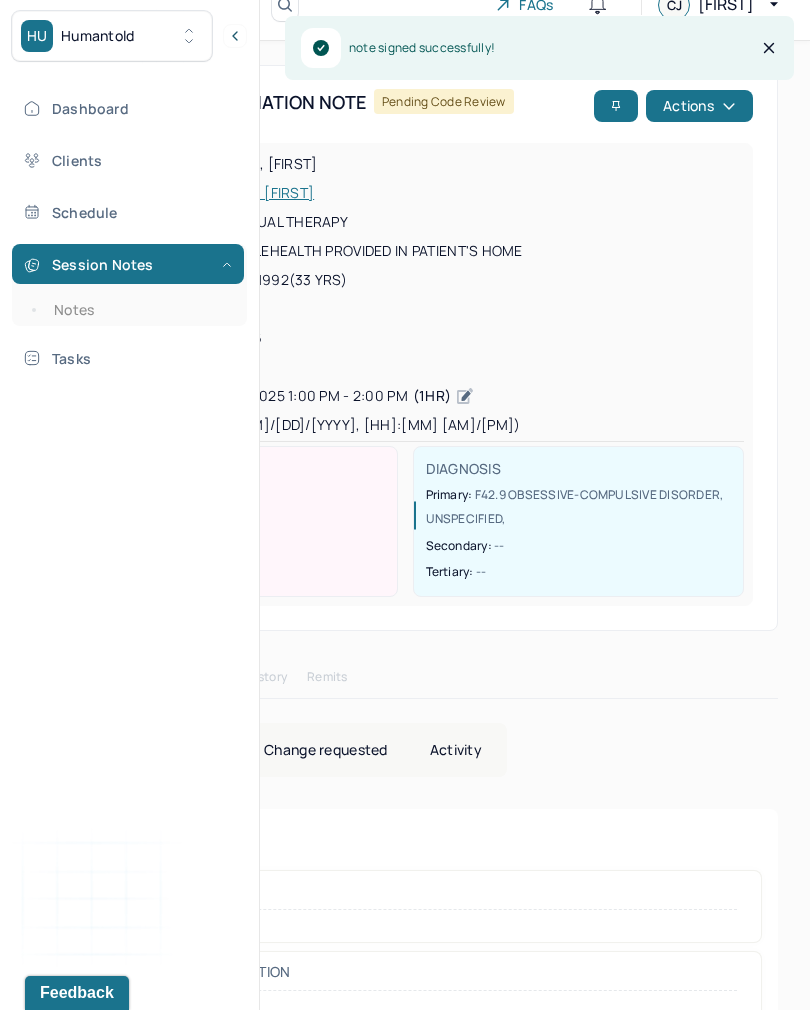 click on "Notes" at bounding box center [139, 310] 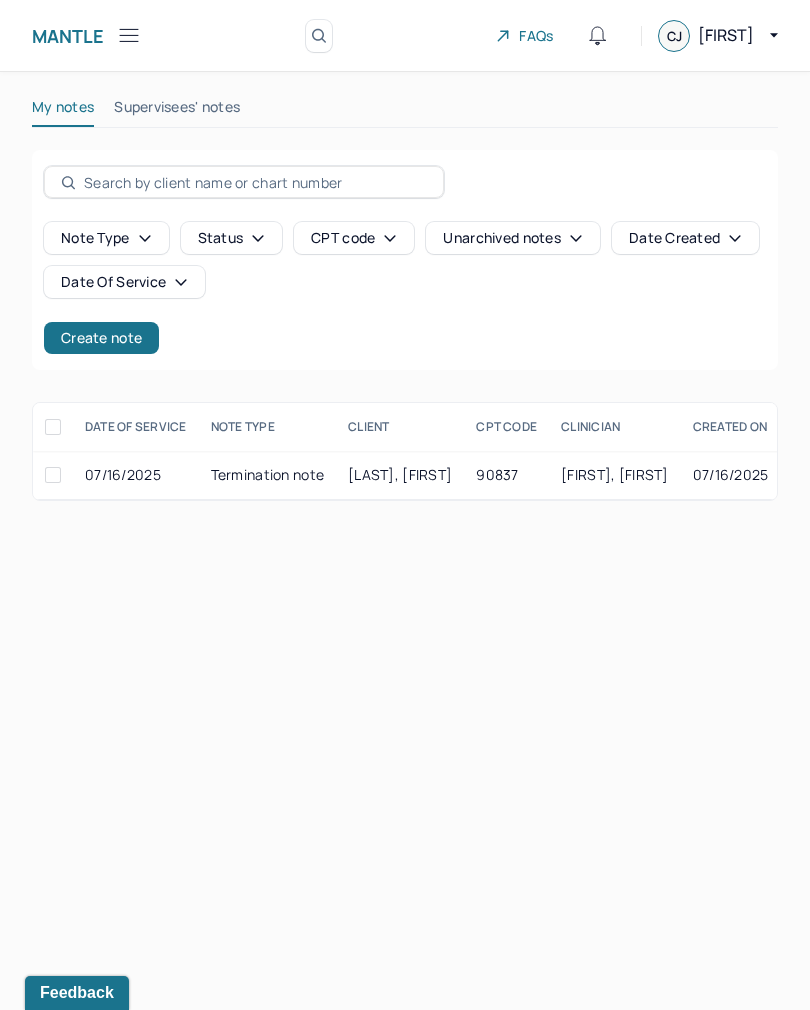 click on "[FIRST], [FIRST]" at bounding box center (614, 475) 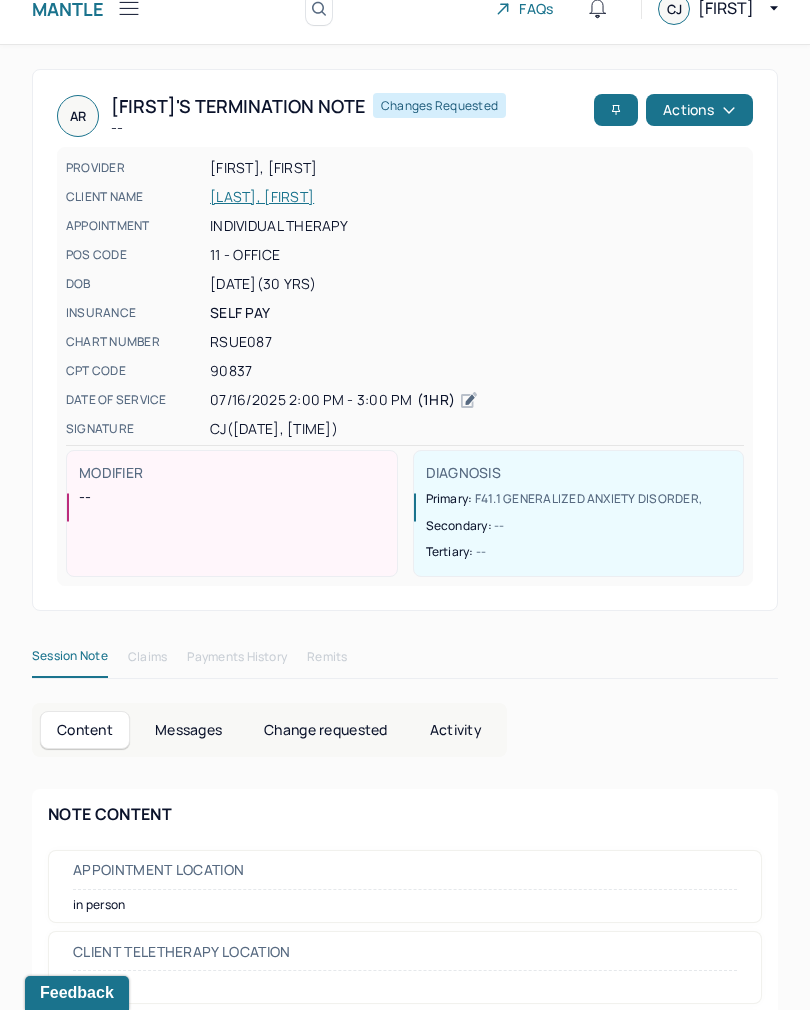 scroll, scrollTop: 28, scrollLeft: 0, axis: vertical 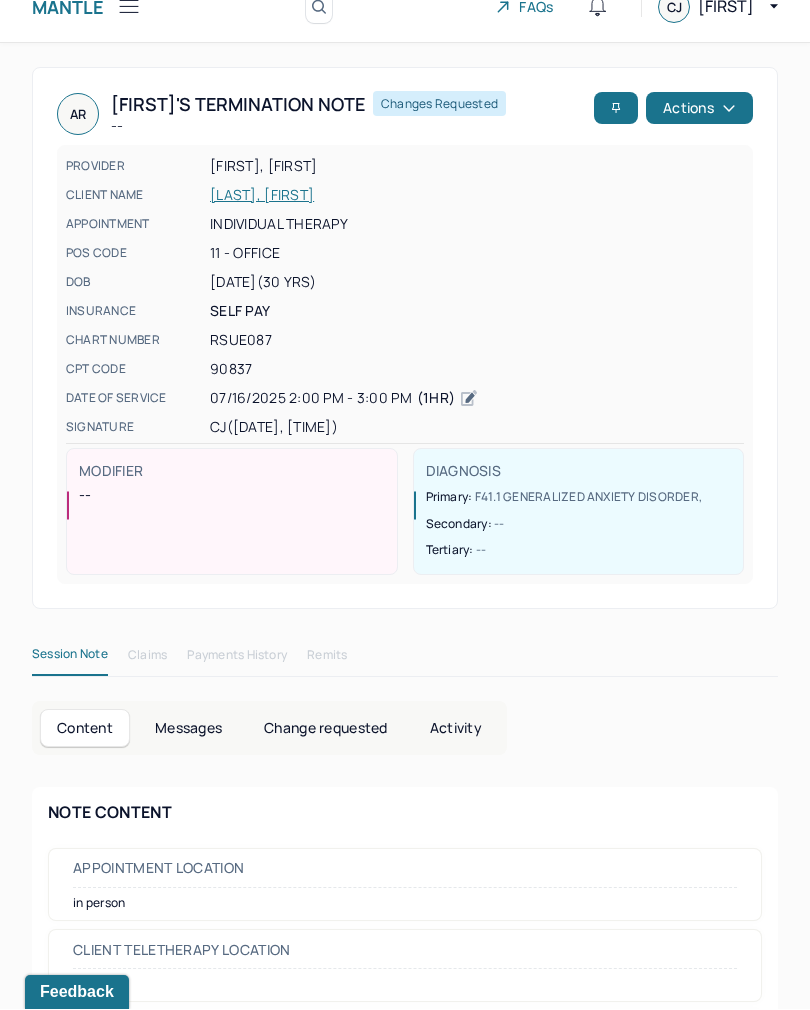 click on "AR [LAST], [FIRST]'s   Termination note -- Changes requested       Actions" at bounding box center (405, 115) 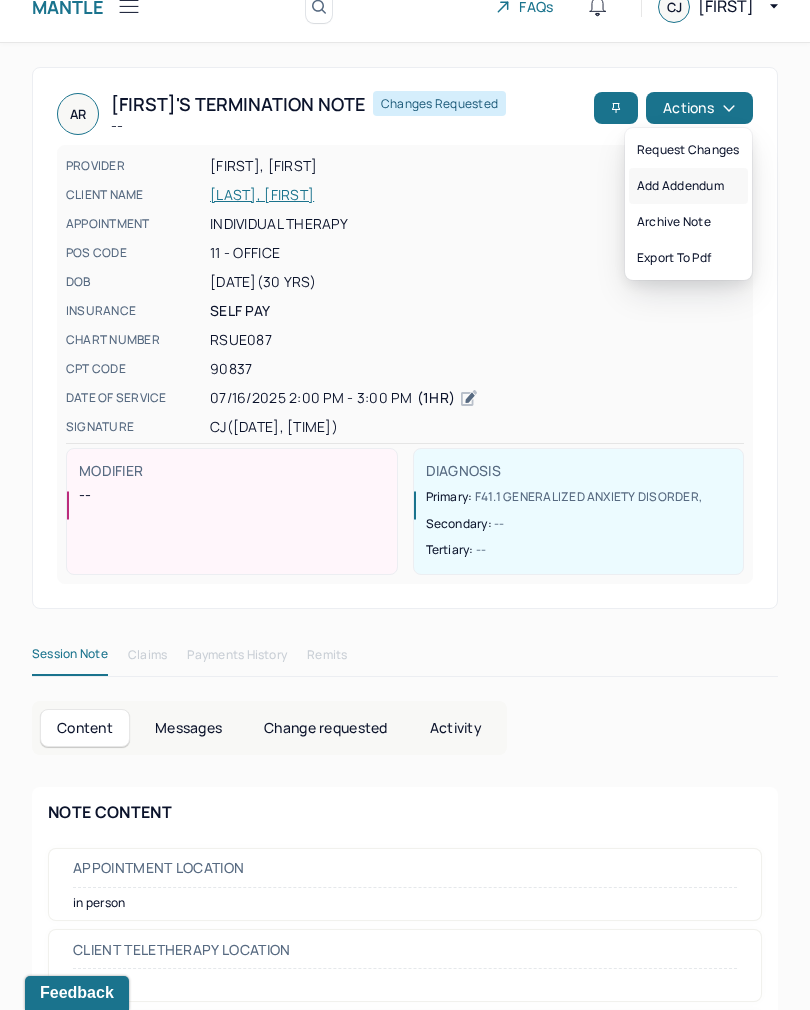click on "Add addendum" at bounding box center (688, 186) 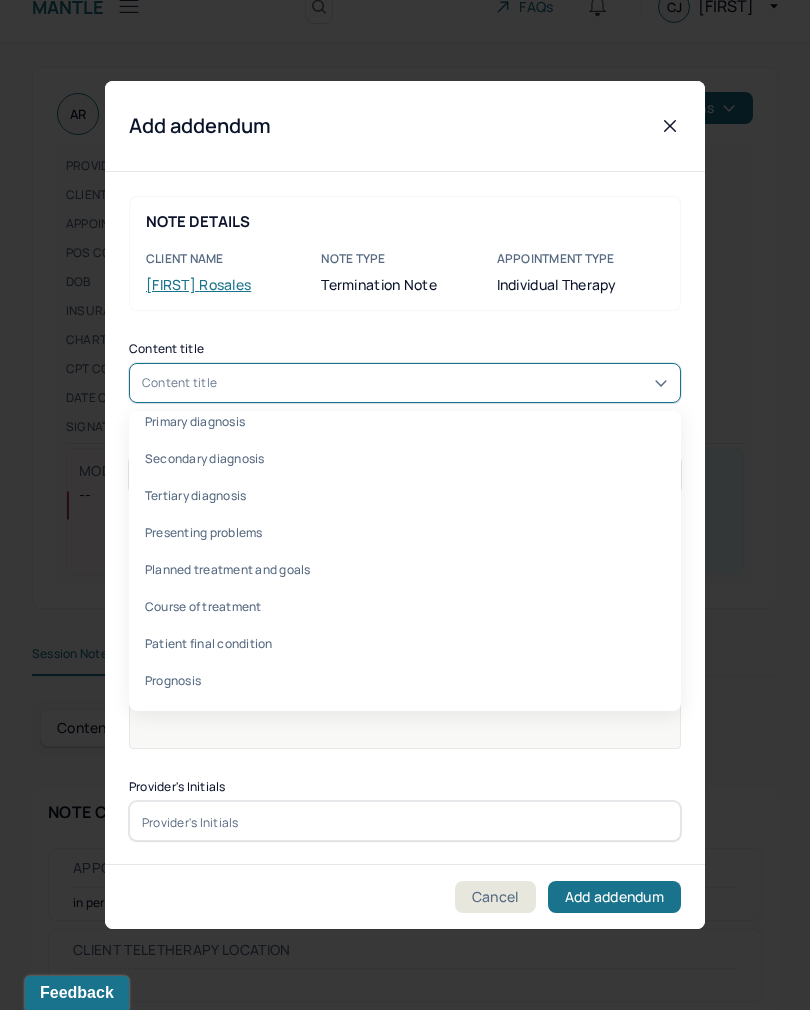 scroll, scrollTop: 392, scrollLeft: 0, axis: vertical 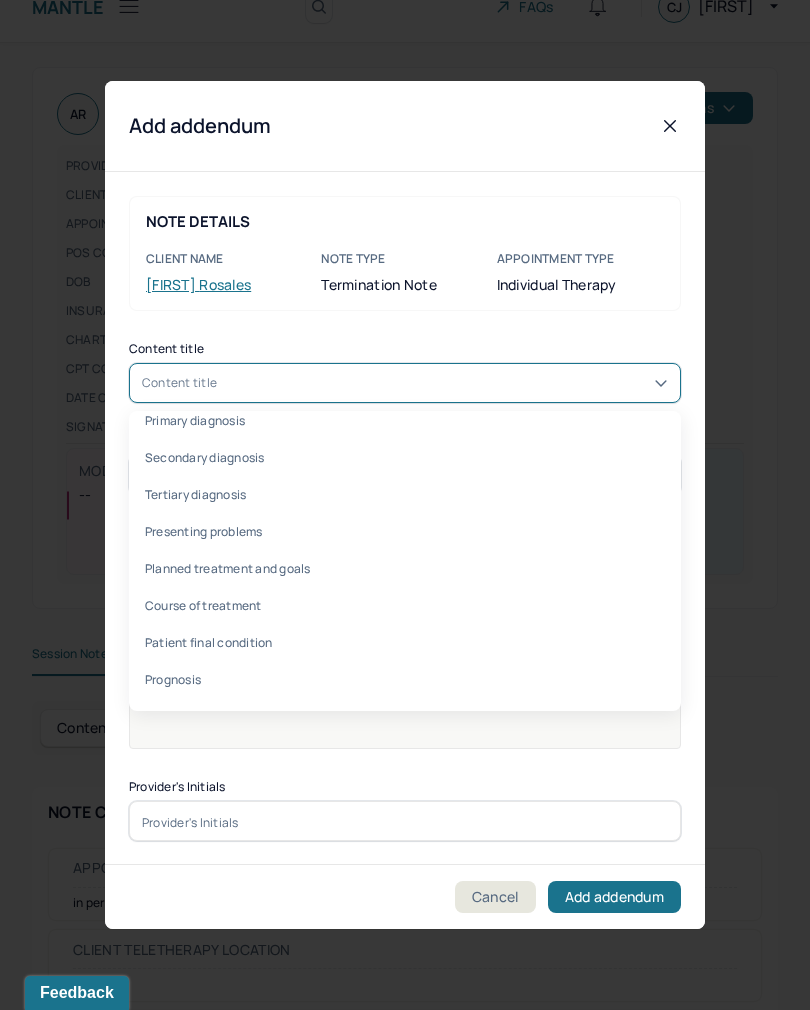 click on "Cancel" at bounding box center [495, 897] 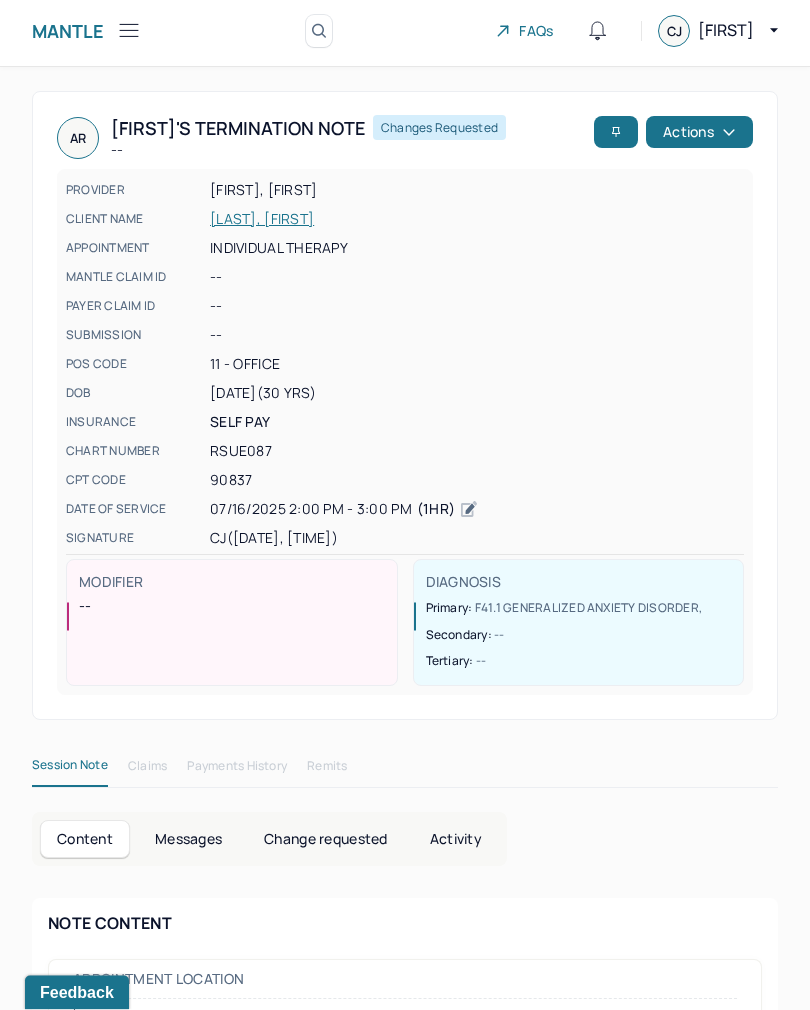 scroll, scrollTop: 0, scrollLeft: 0, axis: both 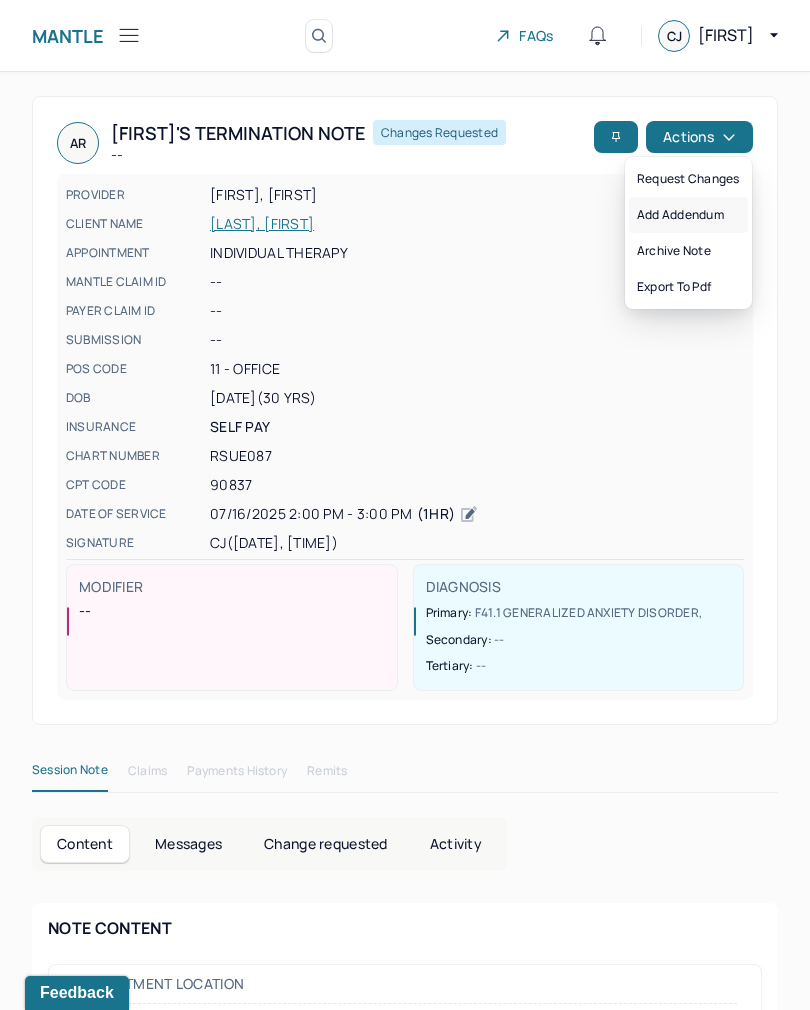 click on "Add addendum" at bounding box center [688, 215] 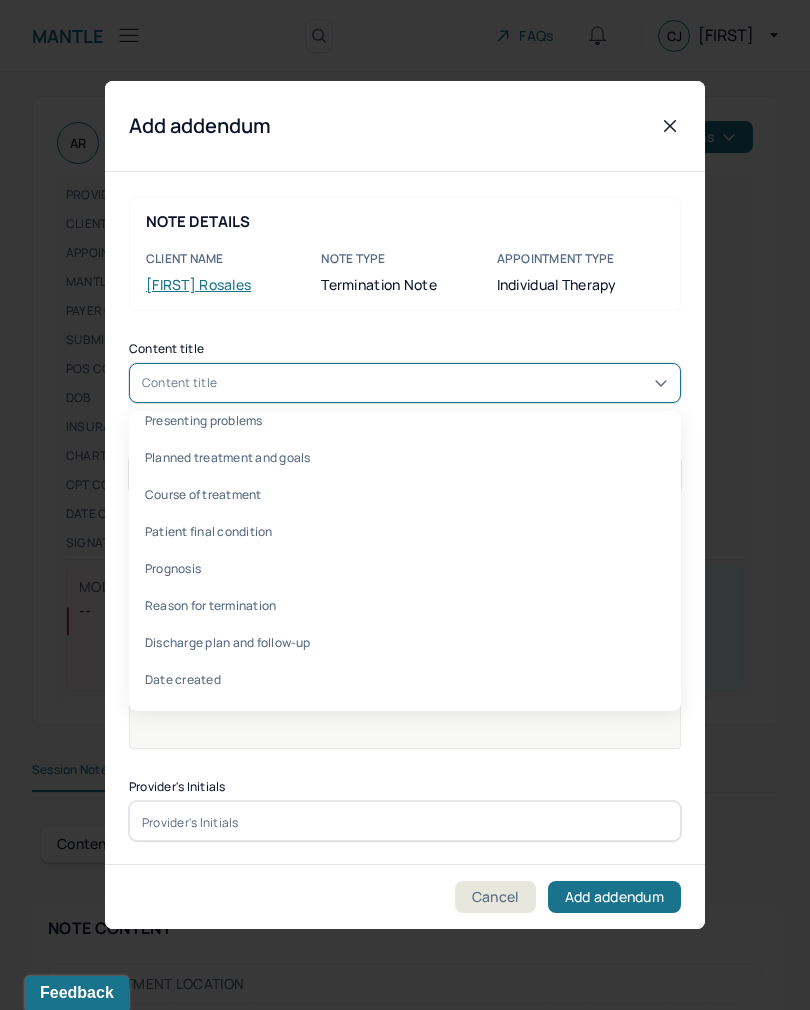 scroll, scrollTop: 503, scrollLeft: 0, axis: vertical 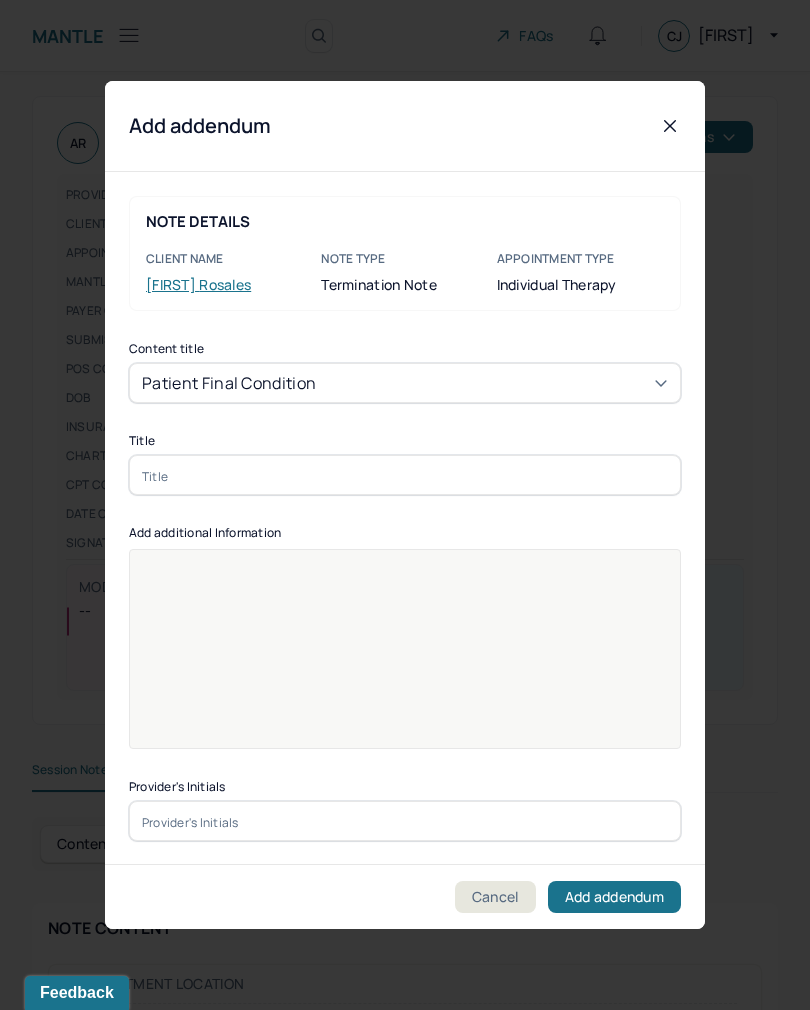click at bounding box center (405, 662) 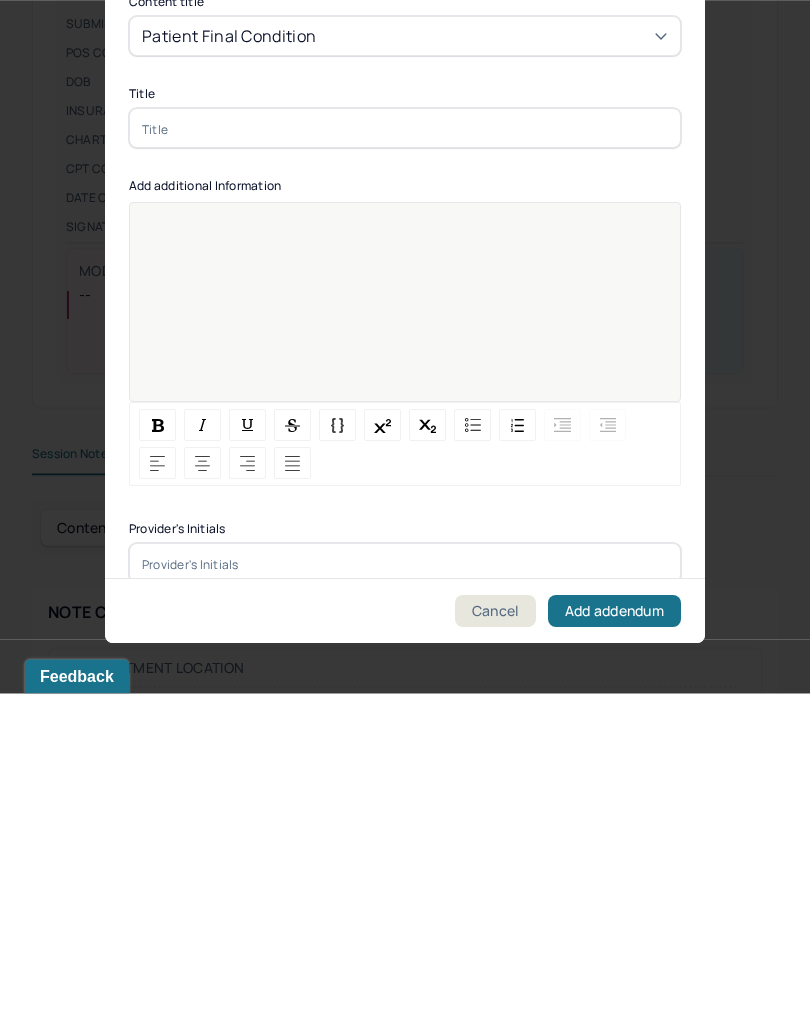 type 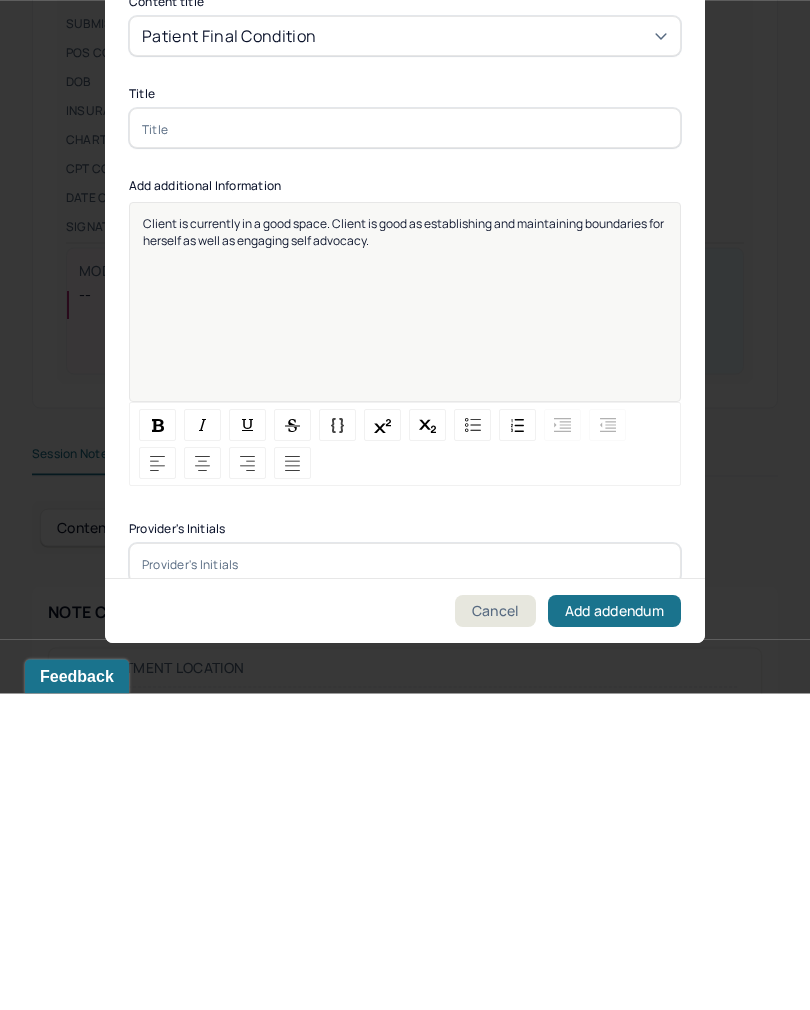 click at bounding box center [405, 880] 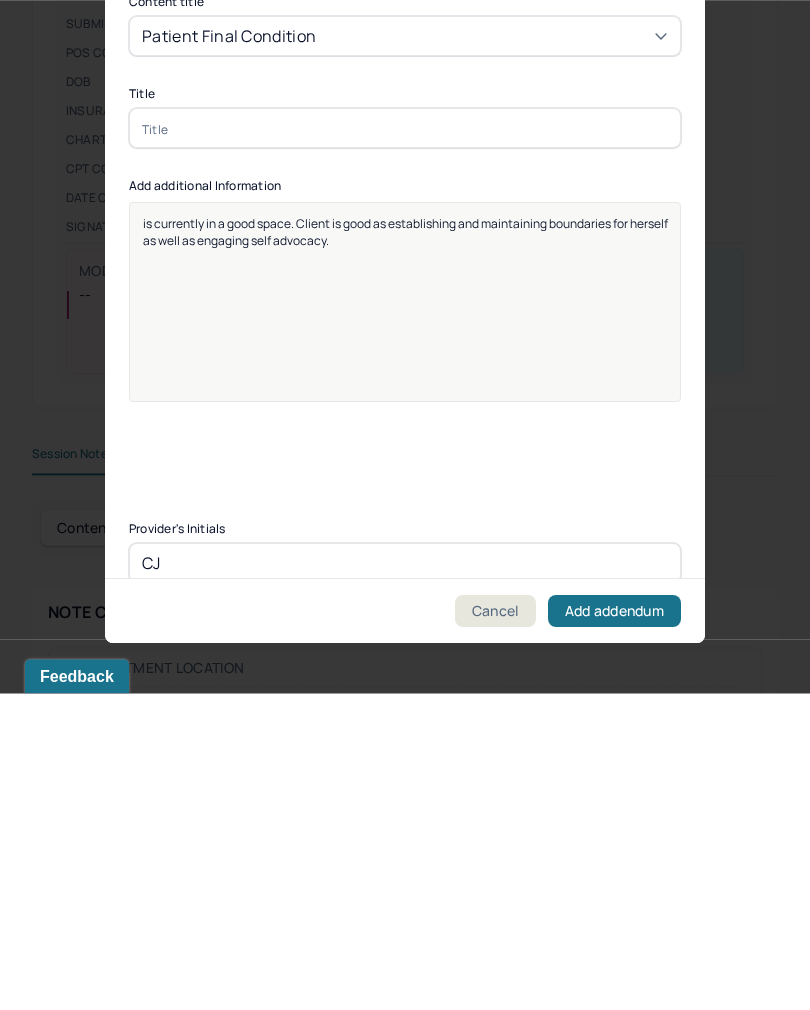type on "CJ" 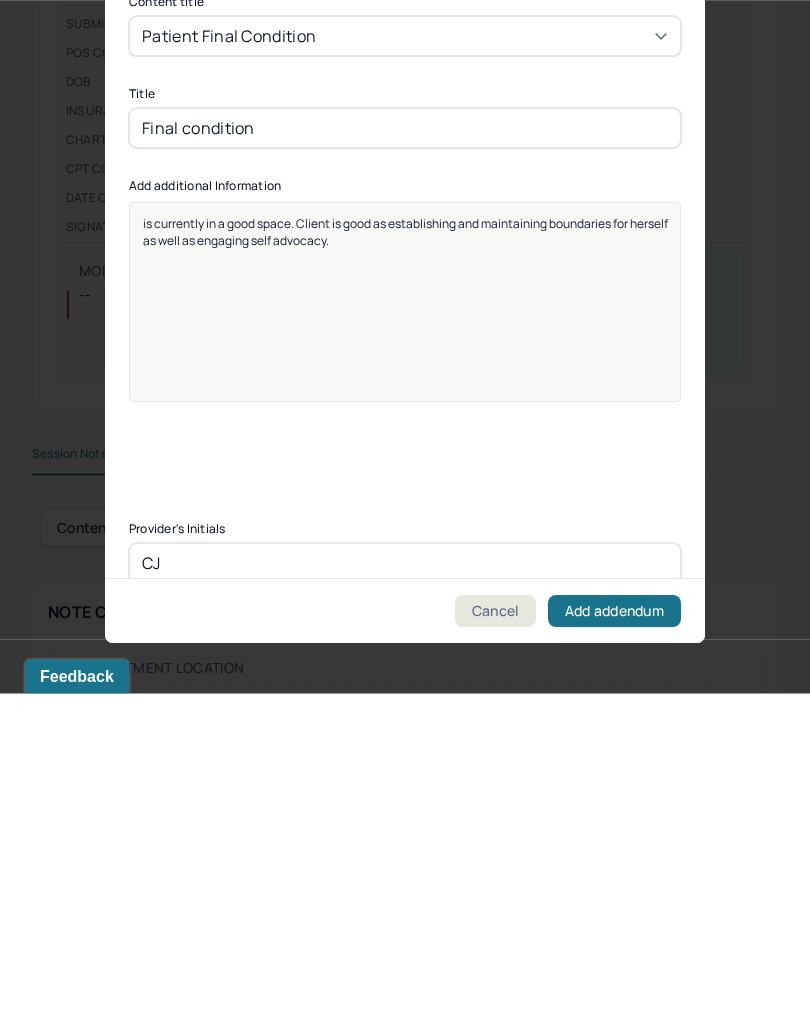 type on "Final condition" 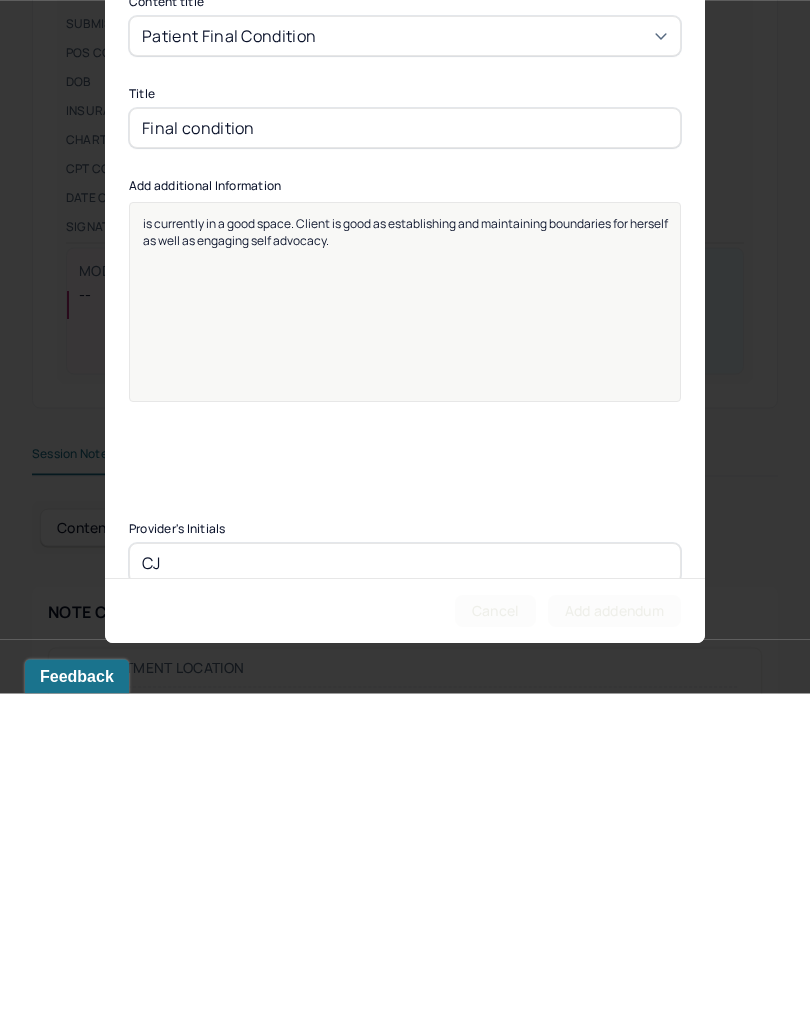 scroll, scrollTop: 317, scrollLeft: 0, axis: vertical 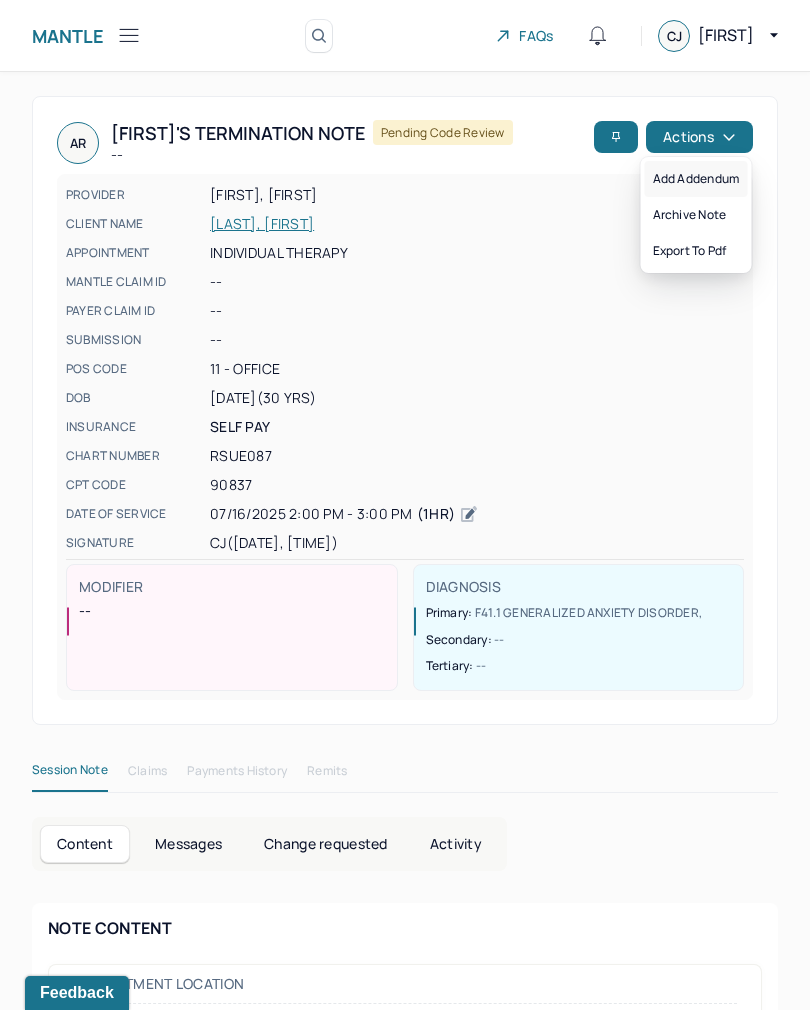 click on "Add addendum" at bounding box center (696, 179) 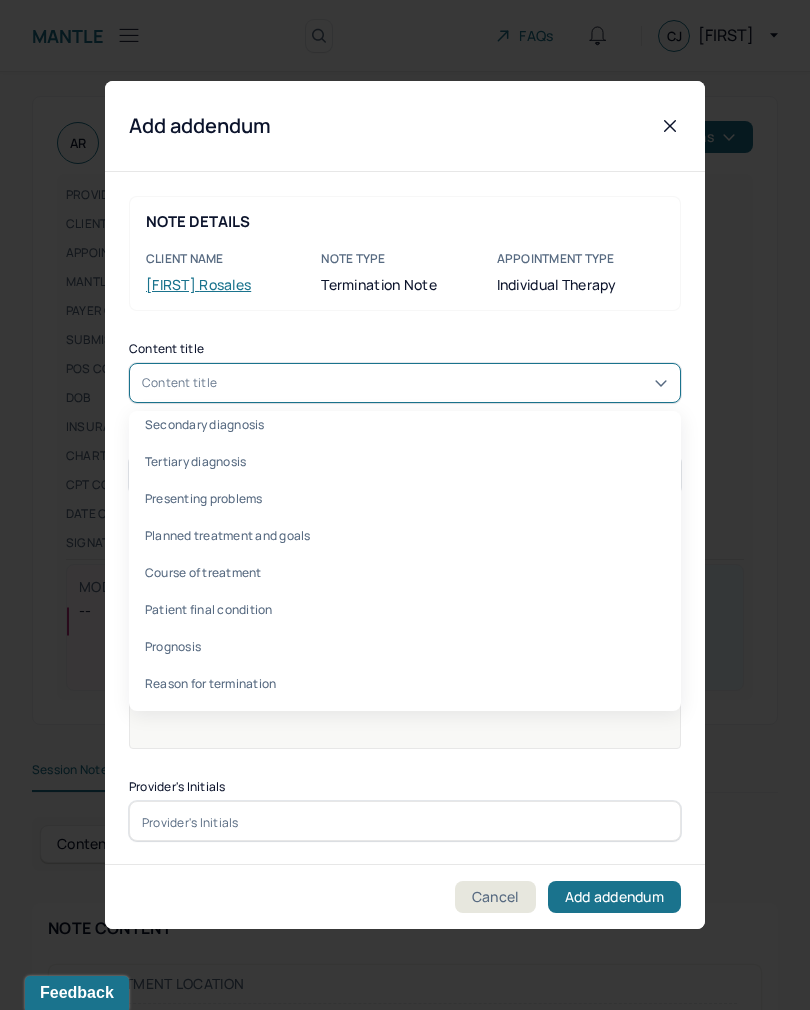 scroll, scrollTop: 439, scrollLeft: 0, axis: vertical 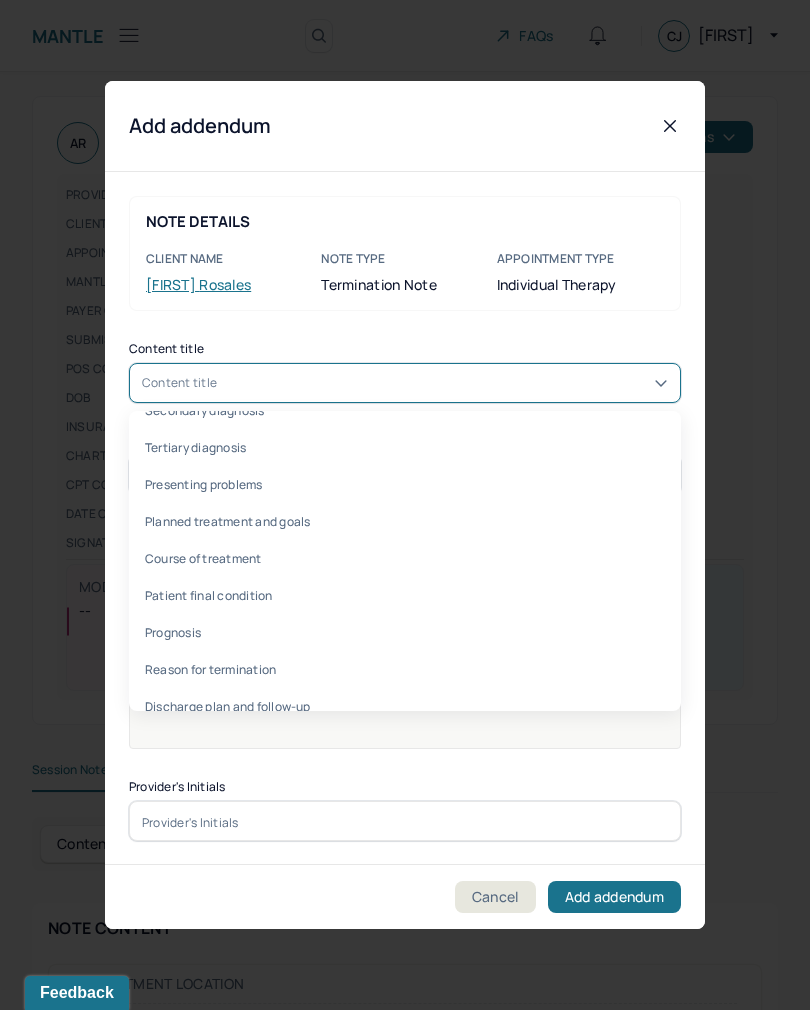 click on "Prognosis" at bounding box center (405, 632) 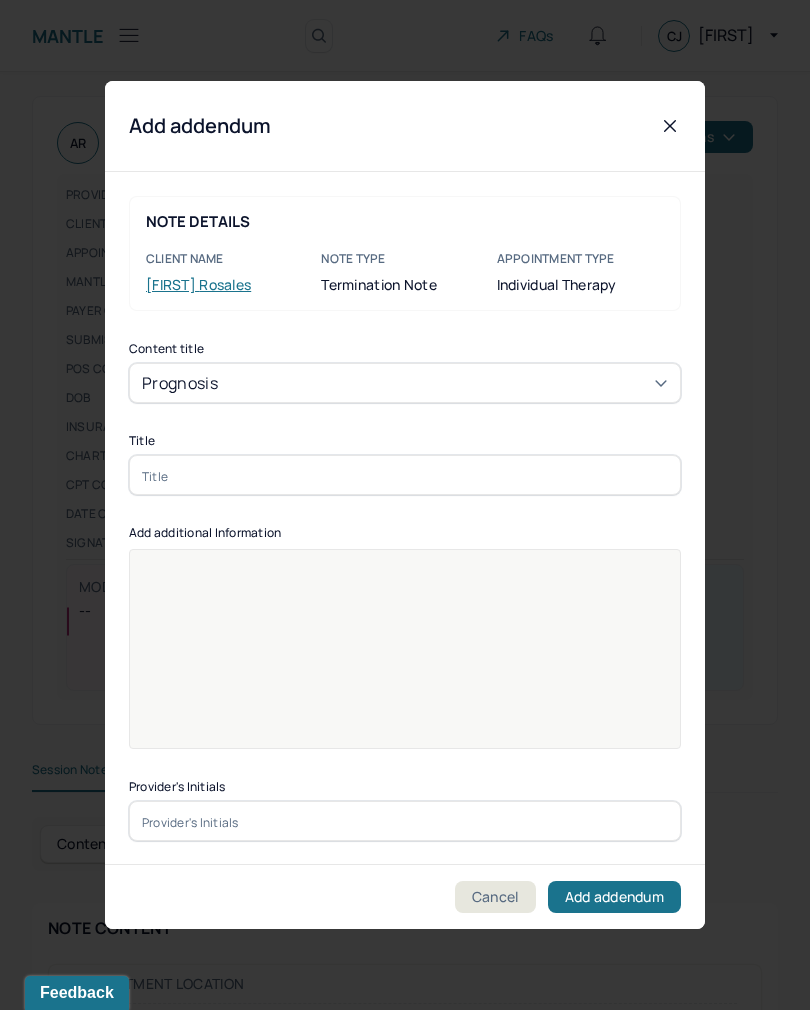 click at bounding box center (405, 475) 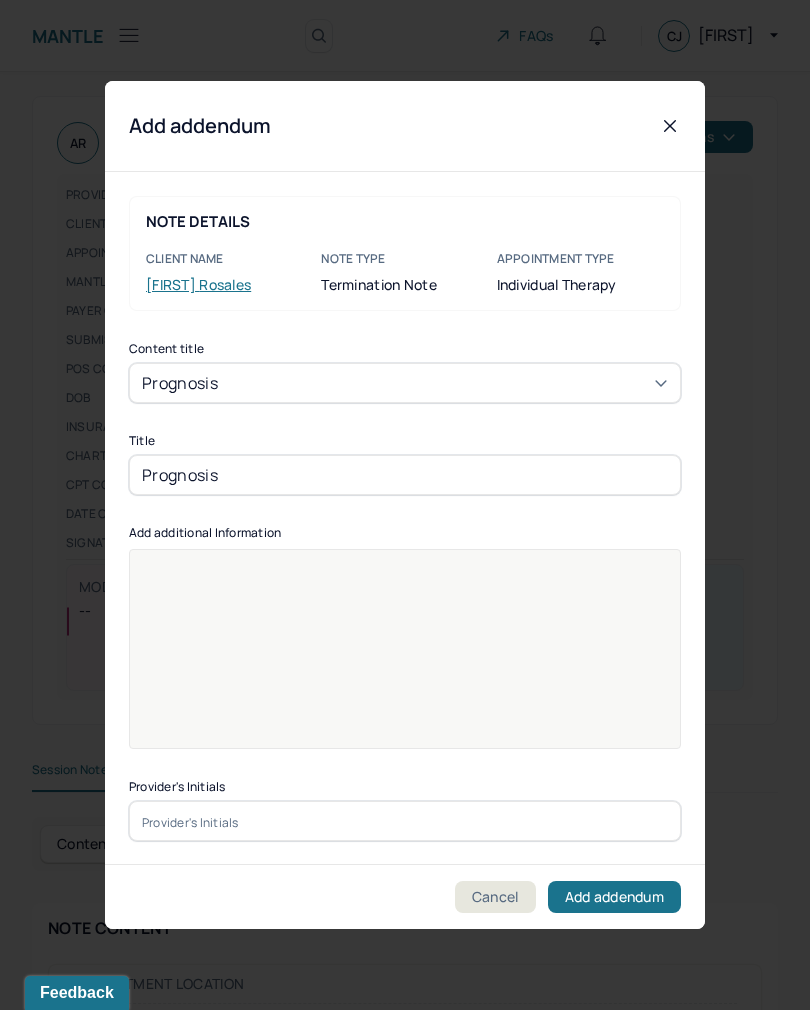 type on "Prognosis" 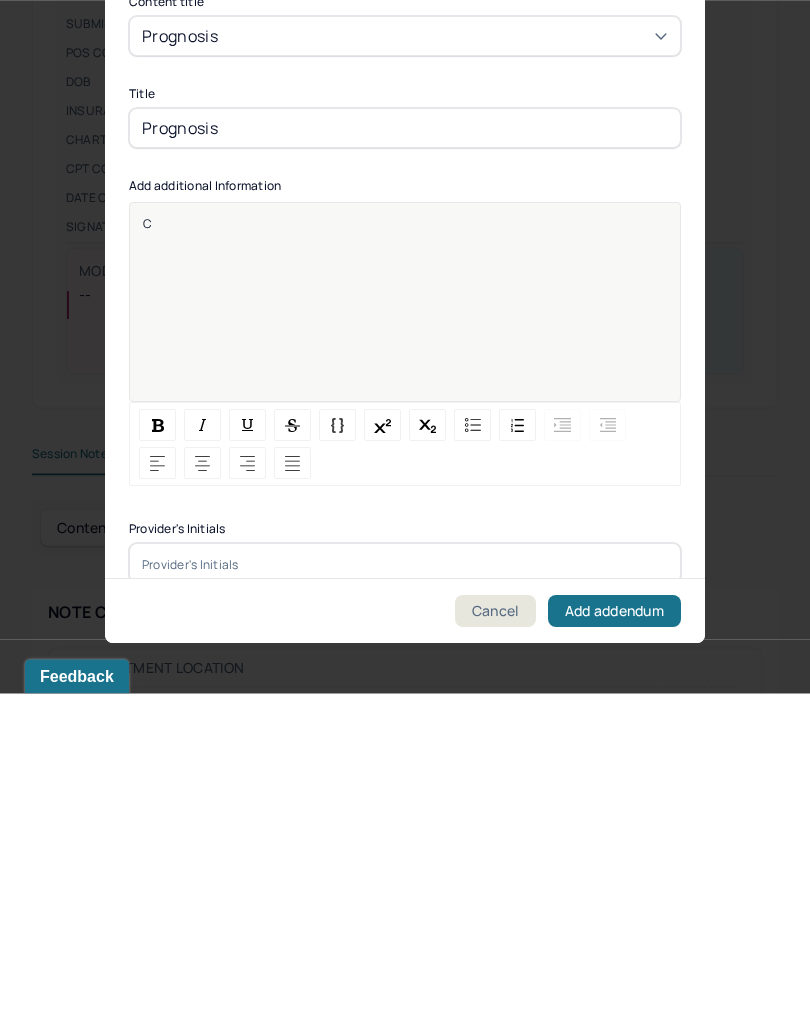 type 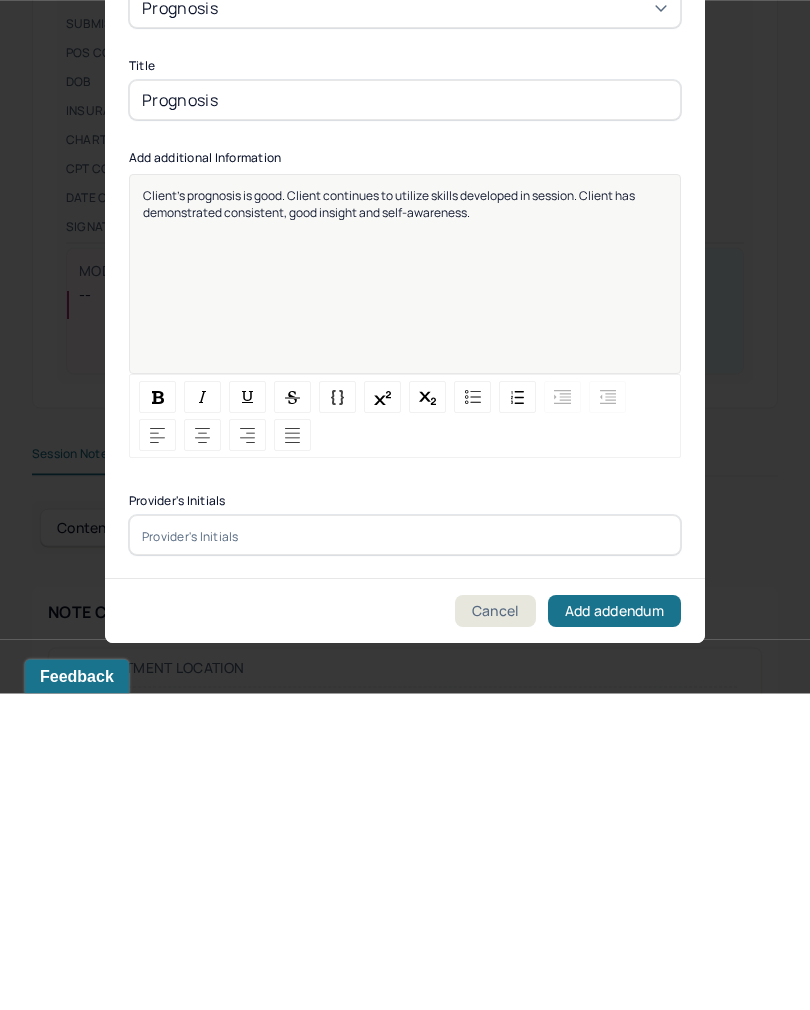 scroll, scrollTop: 28, scrollLeft: 0, axis: vertical 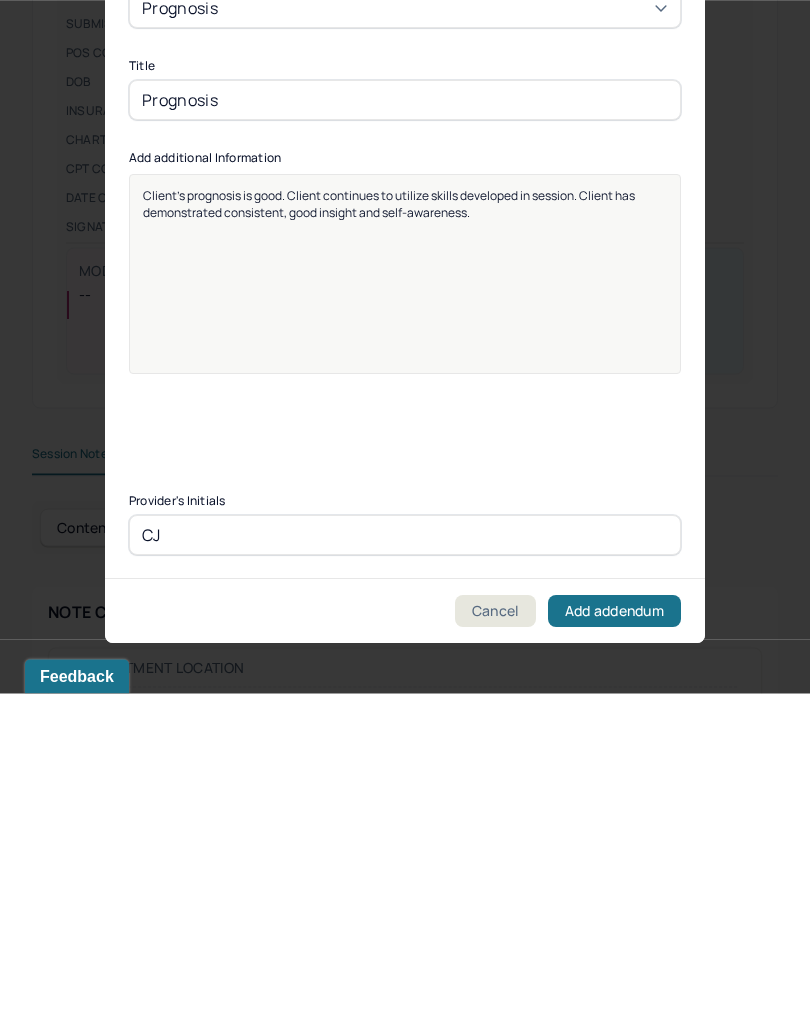 type on "CJ" 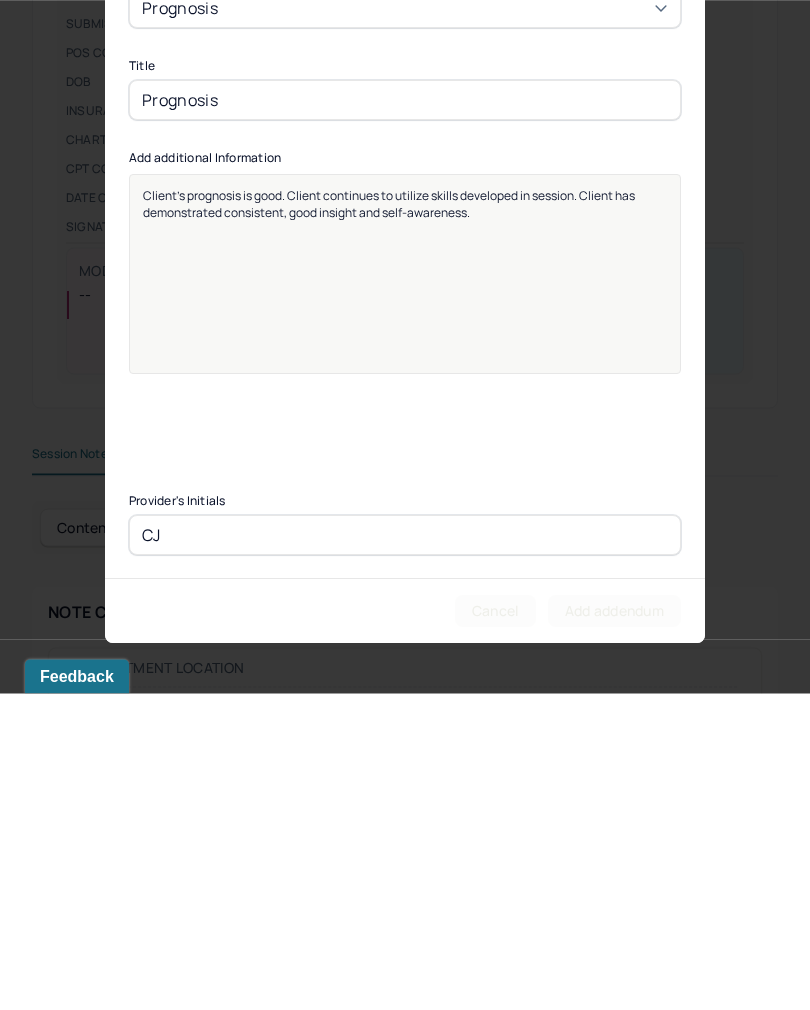 scroll, scrollTop: 317, scrollLeft: 0, axis: vertical 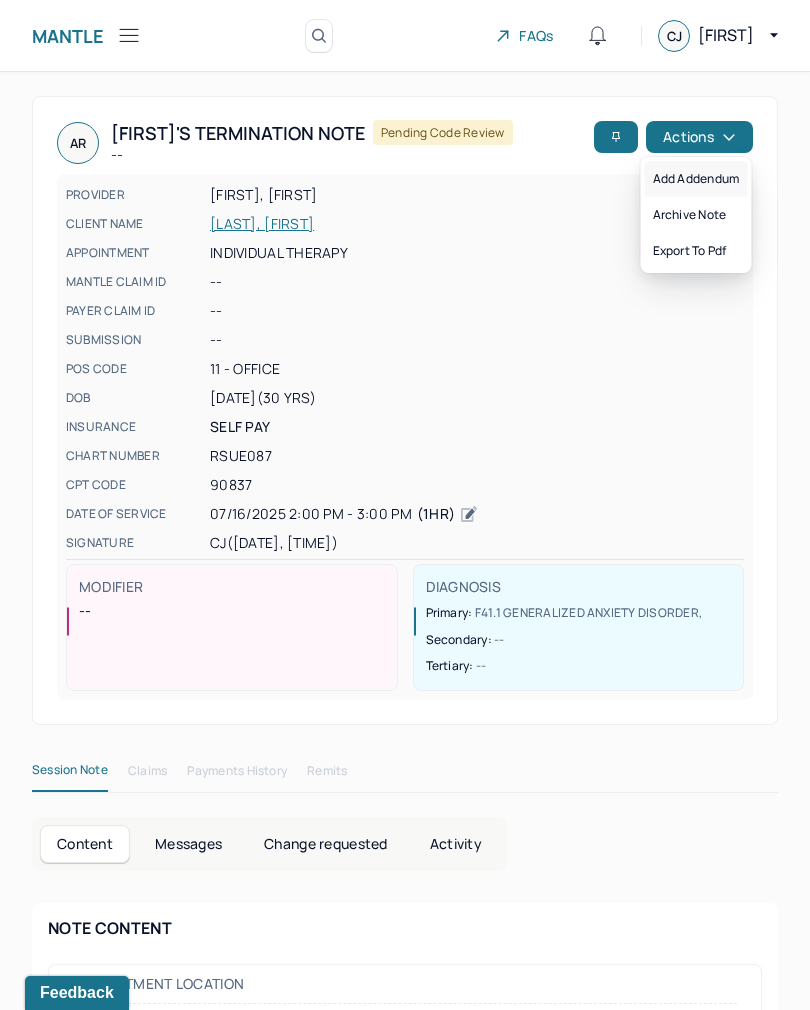 click on "Add addendum" at bounding box center (696, 179) 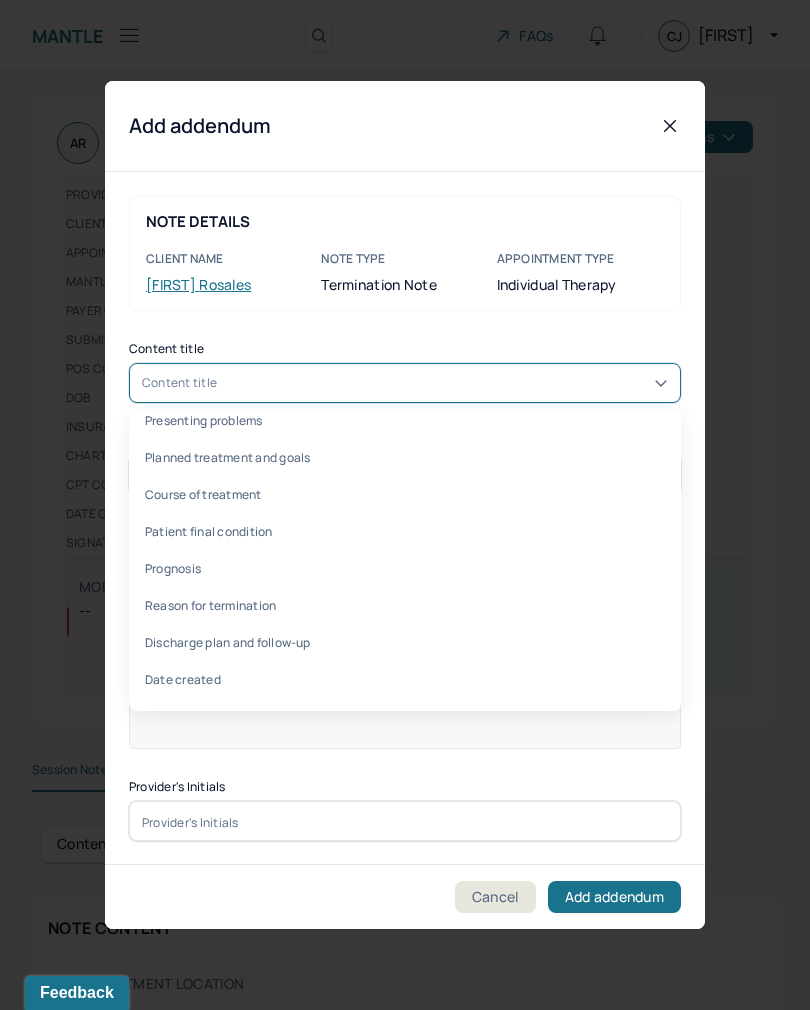 scroll, scrollTop: 503, scrollLeft: 0, axis: vertical 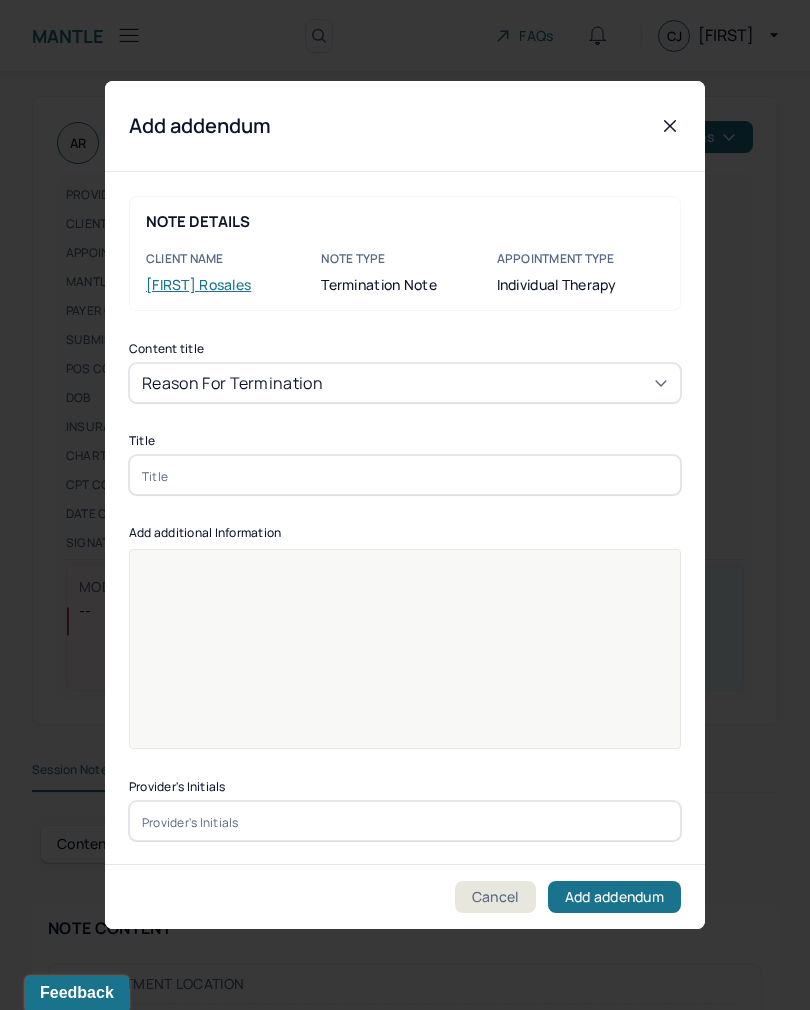 click at bounding box center [405, 475] 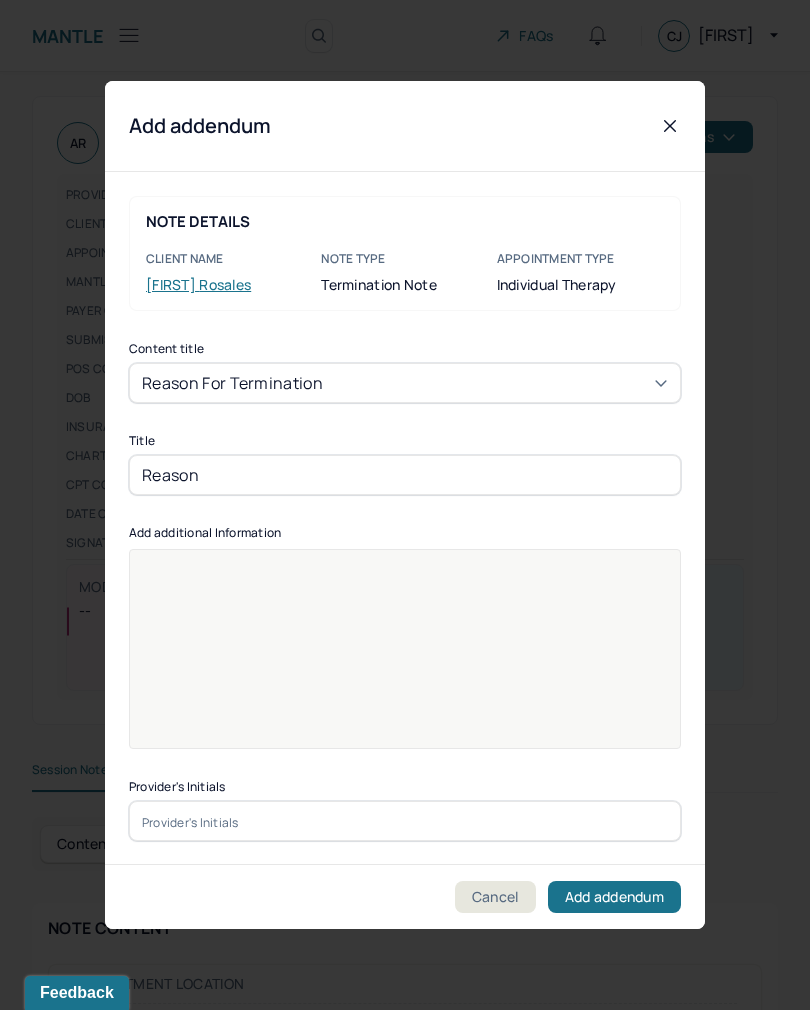 type on "Reason" 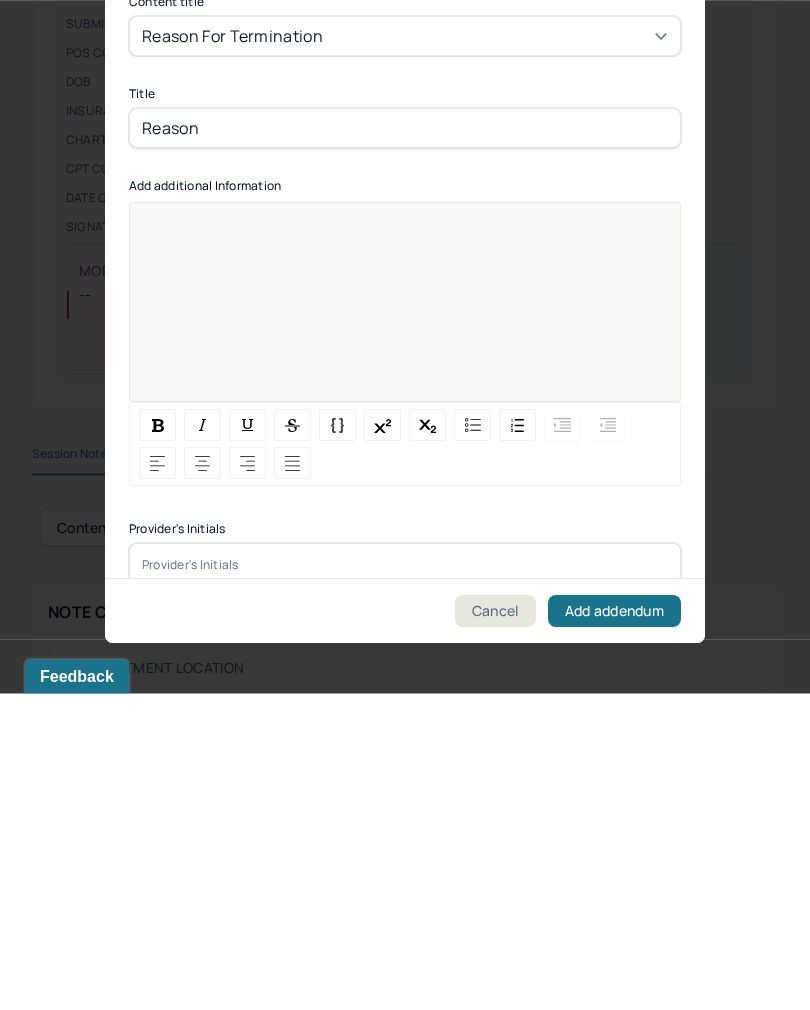 type 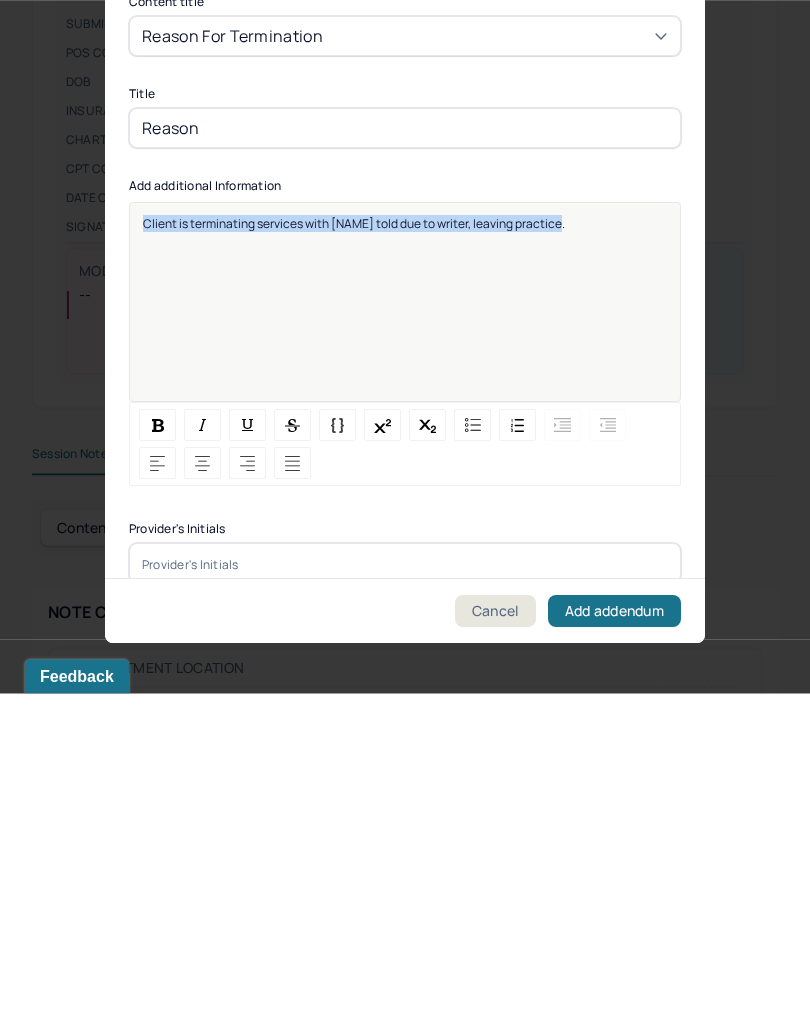 click on "Client is terminating services with [NAME] told due to writer, leaving practice." at bounding box center [405, 632] 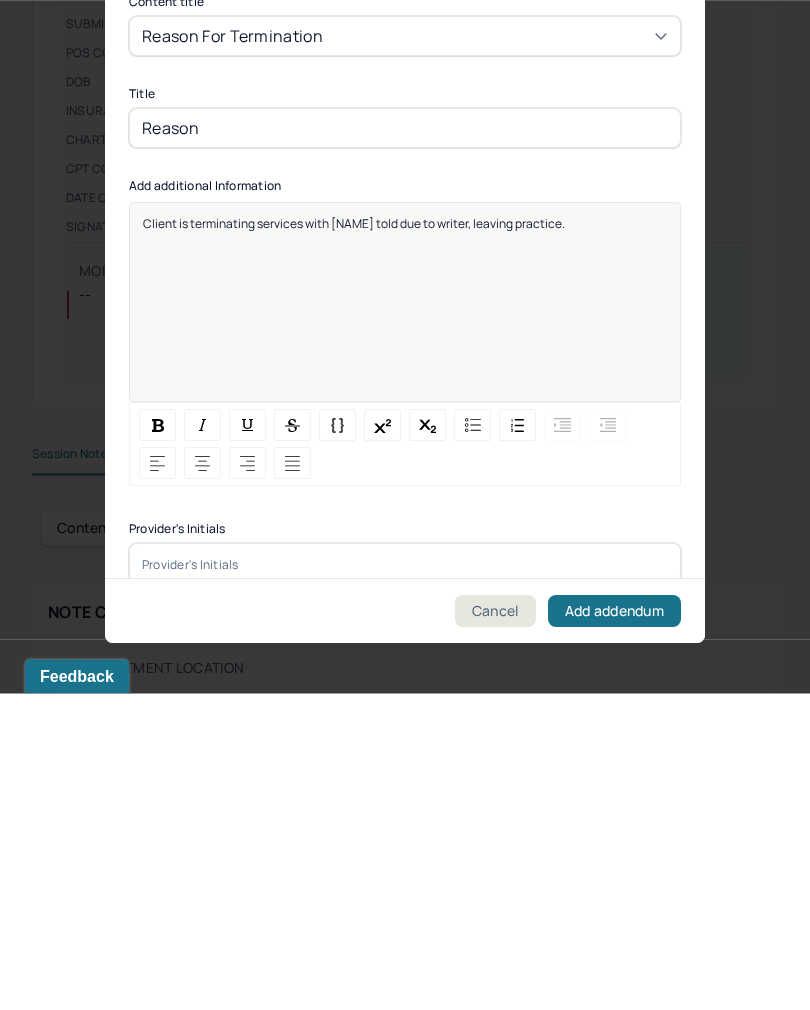 click on "Client is terminating services with [NAME] told due to writer, leaving practice." at bounding box center (405, 540) 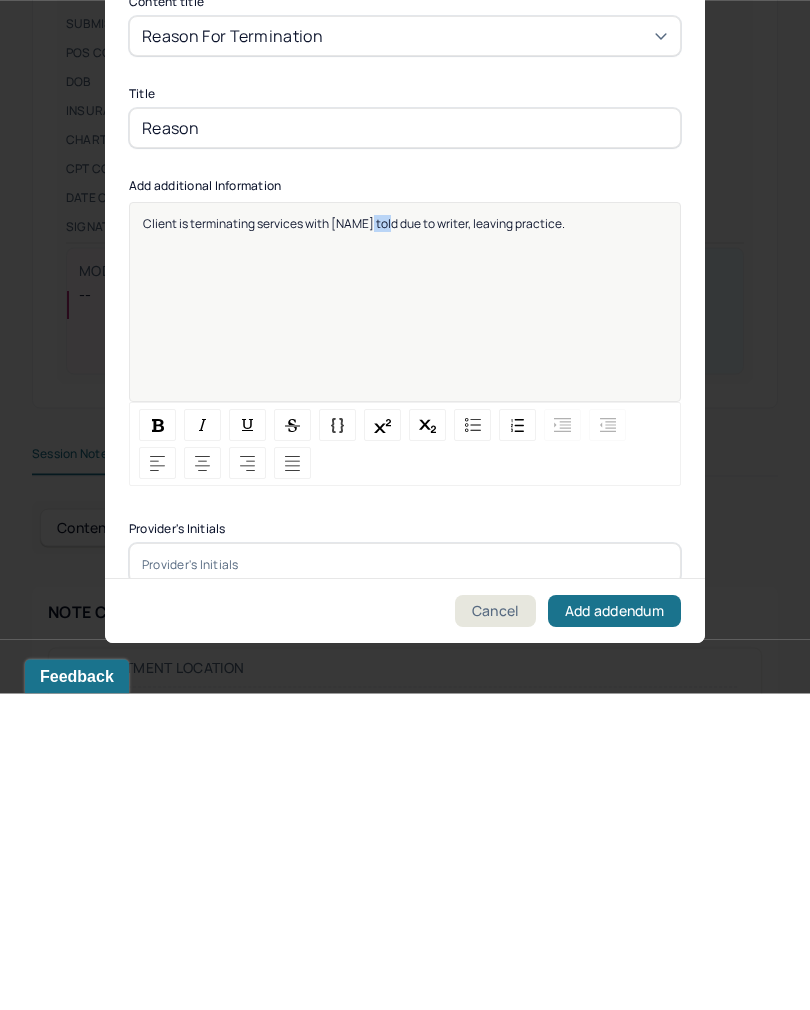 click on "Client is terminating services with [NAME] told due to writer, leaving practice." at bounding box center [405, 632] 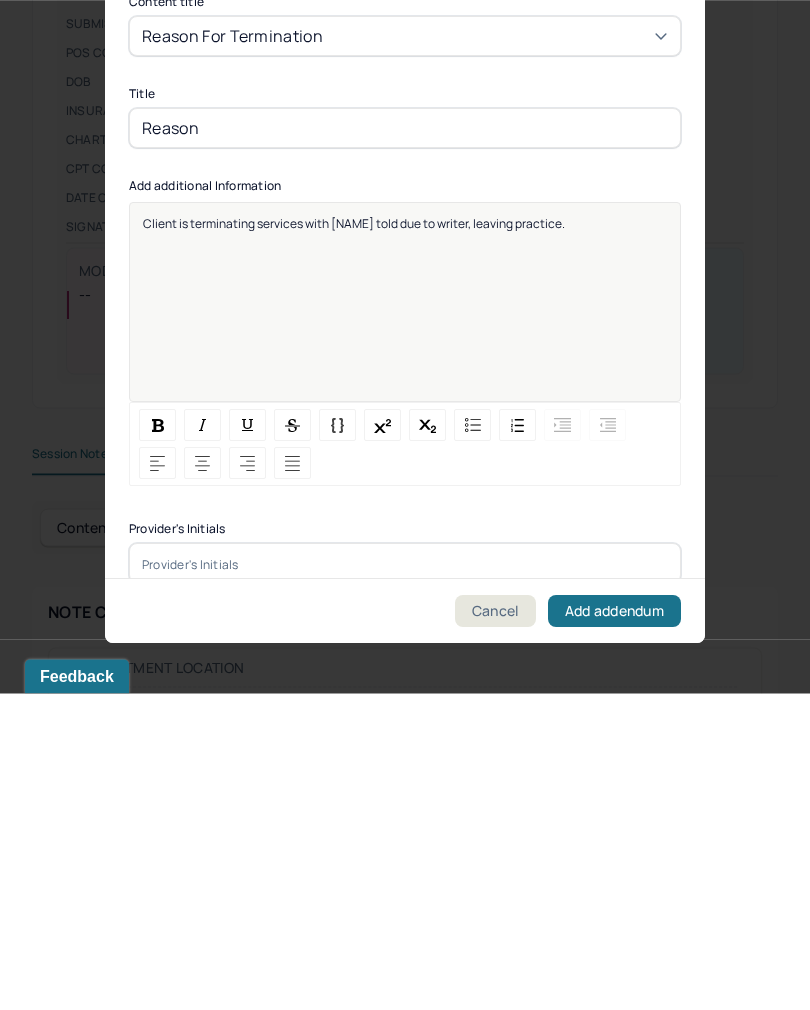 click at bounding box center [405, 880] 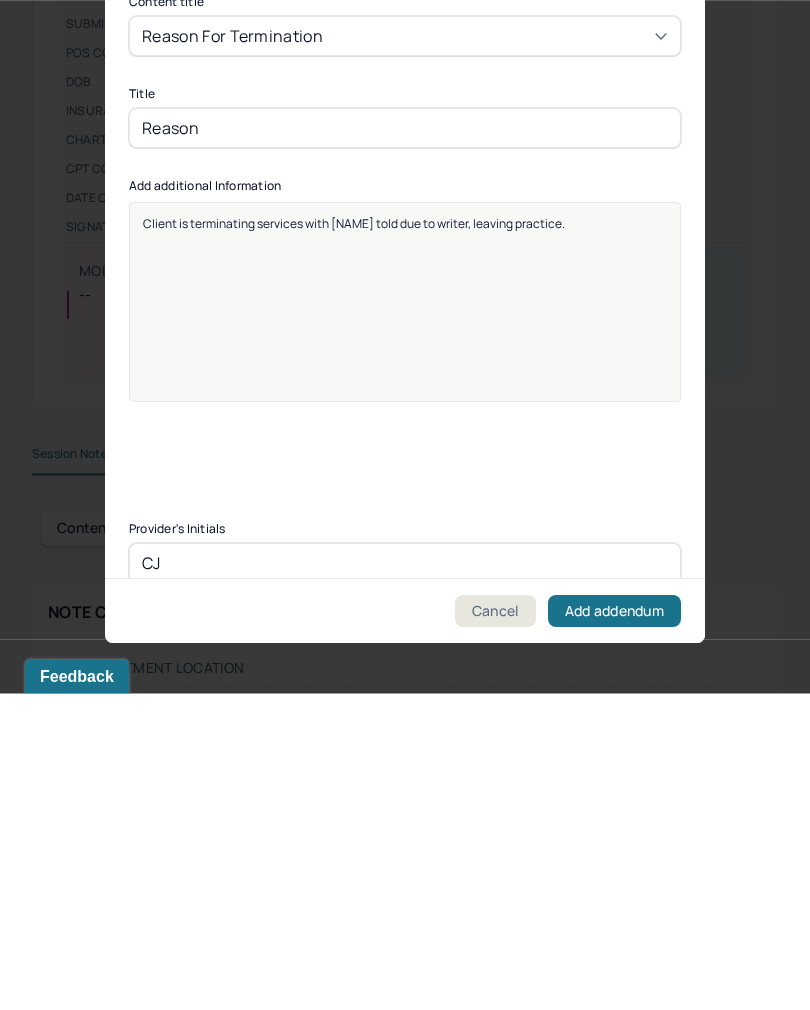 type on "CJ" 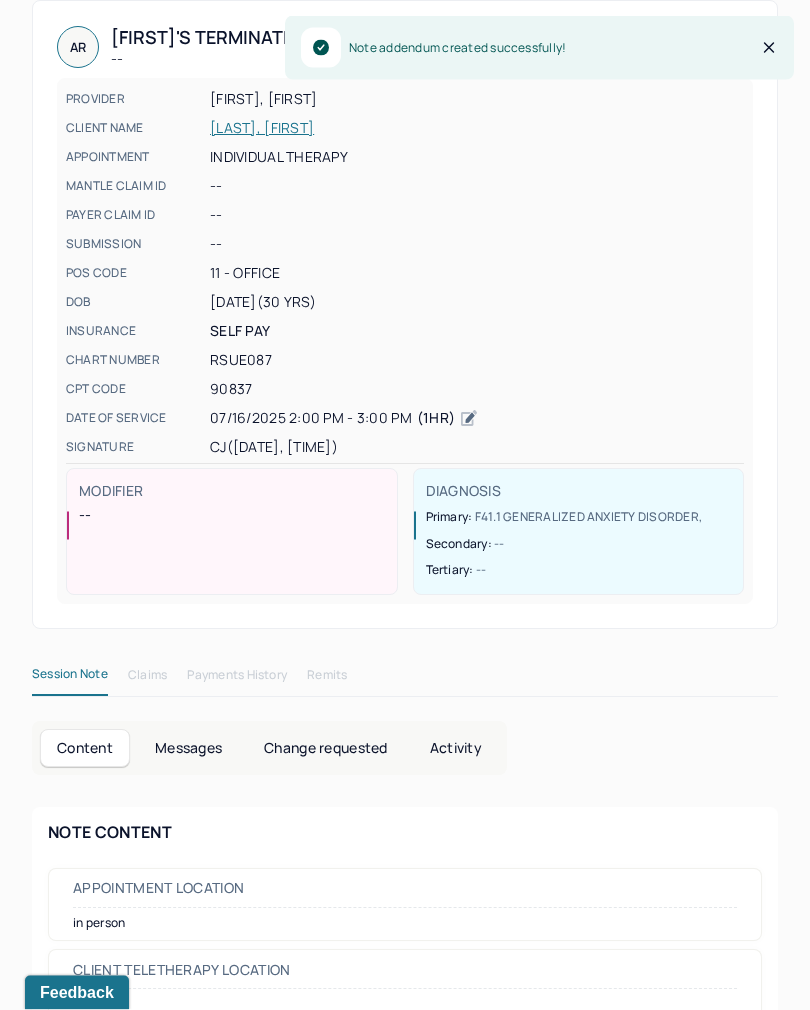 scroll, scrollTop: 0, scrollLeft: 0, axis: both 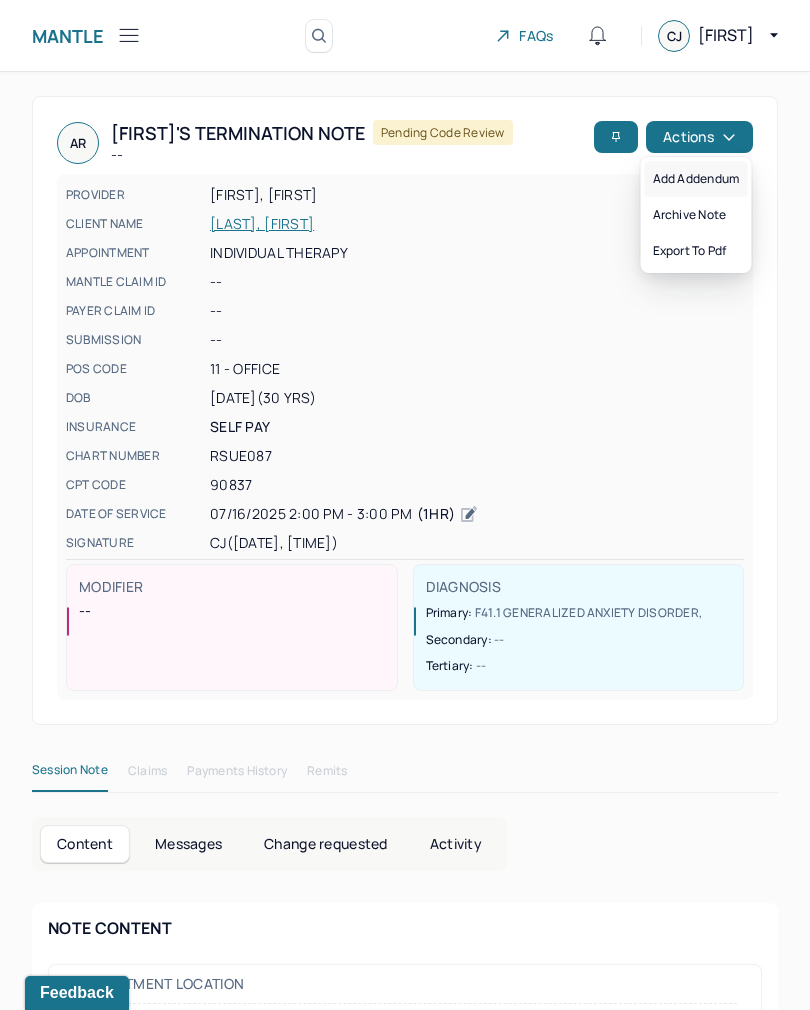 click on "Add addendum" at bounding box center [696, 179] 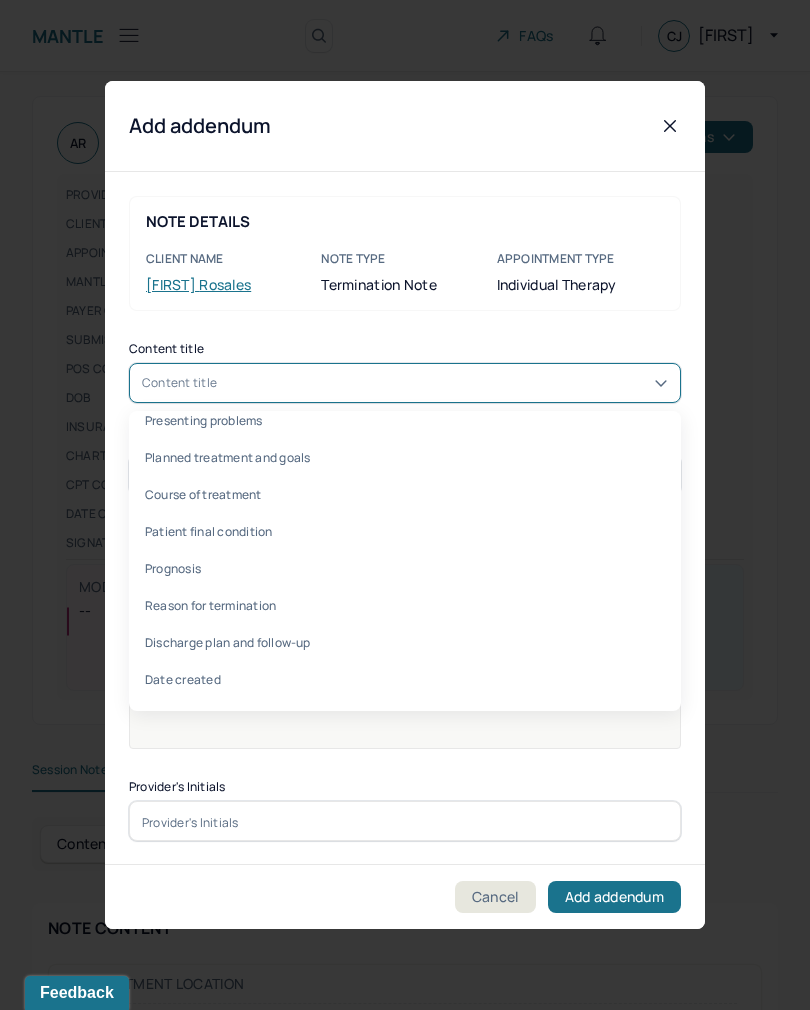 scroll, scrollTop: 503, scrollLeft: 0, axis: vertical 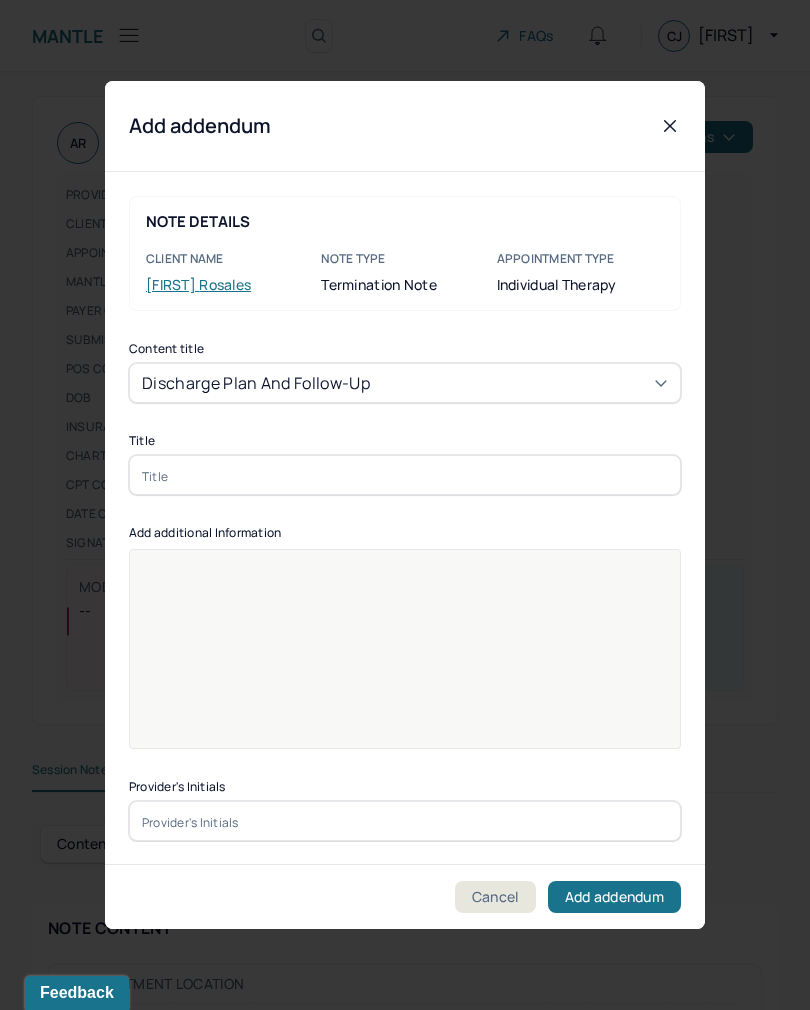 click at bounding box center [405, 475] 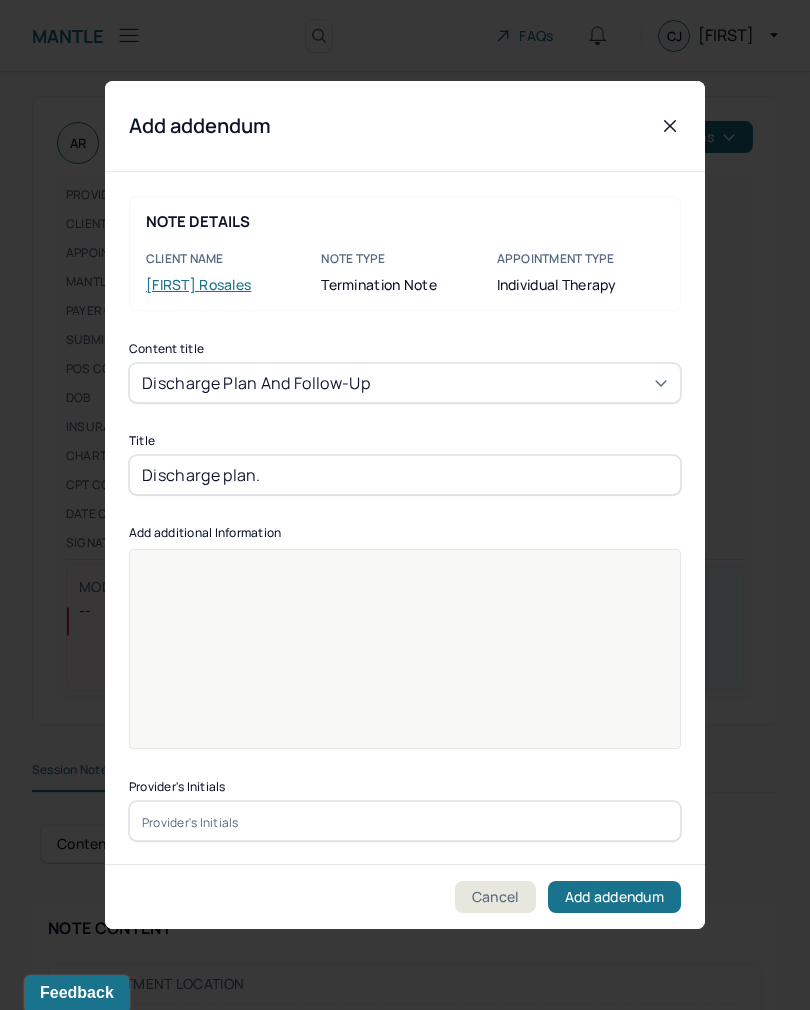 type on "Discharge plan." 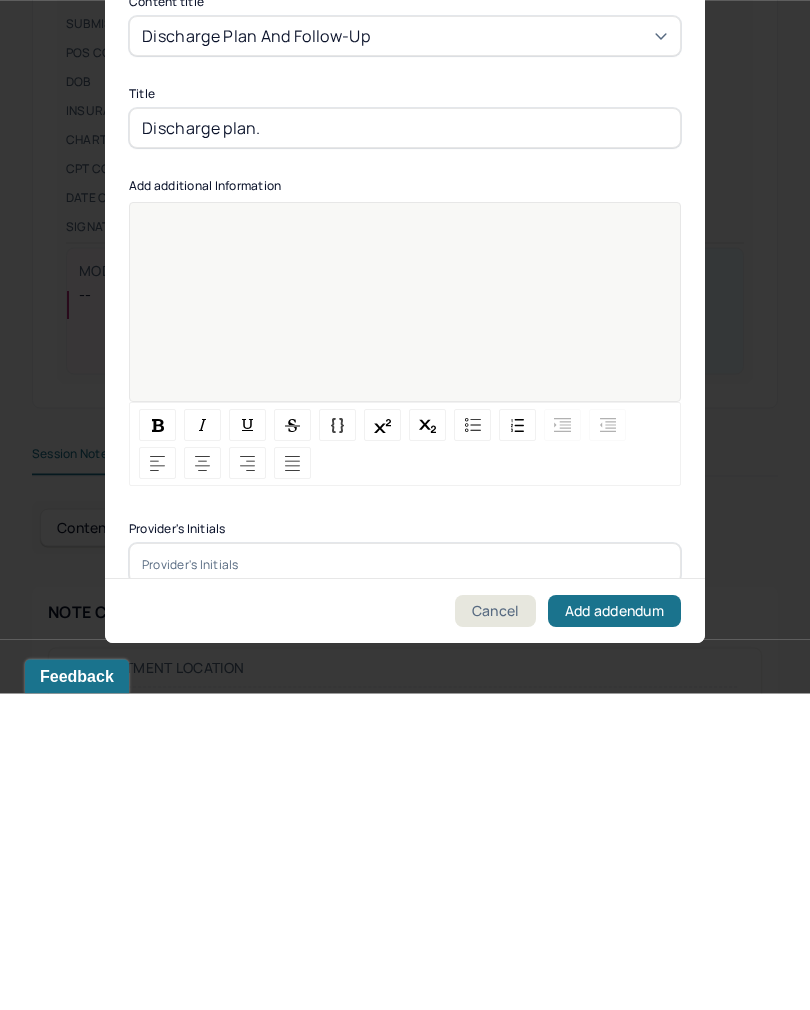 type 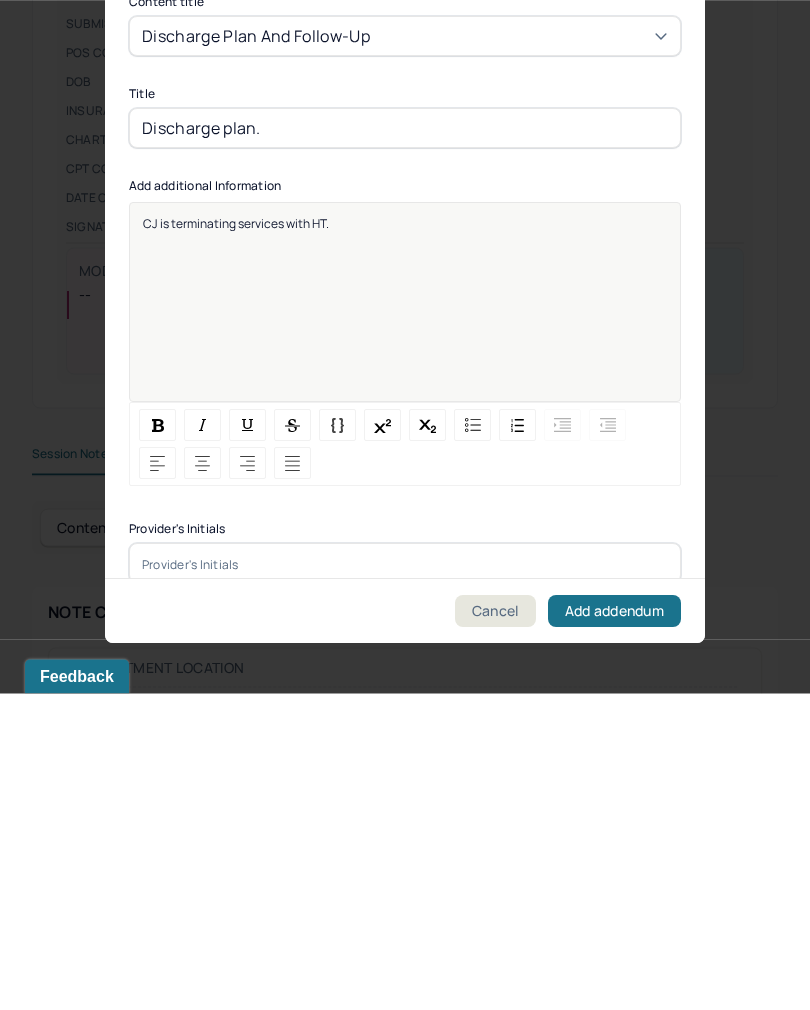 click on "CJ is terminating services with HT." at bounding box center [236, 540] 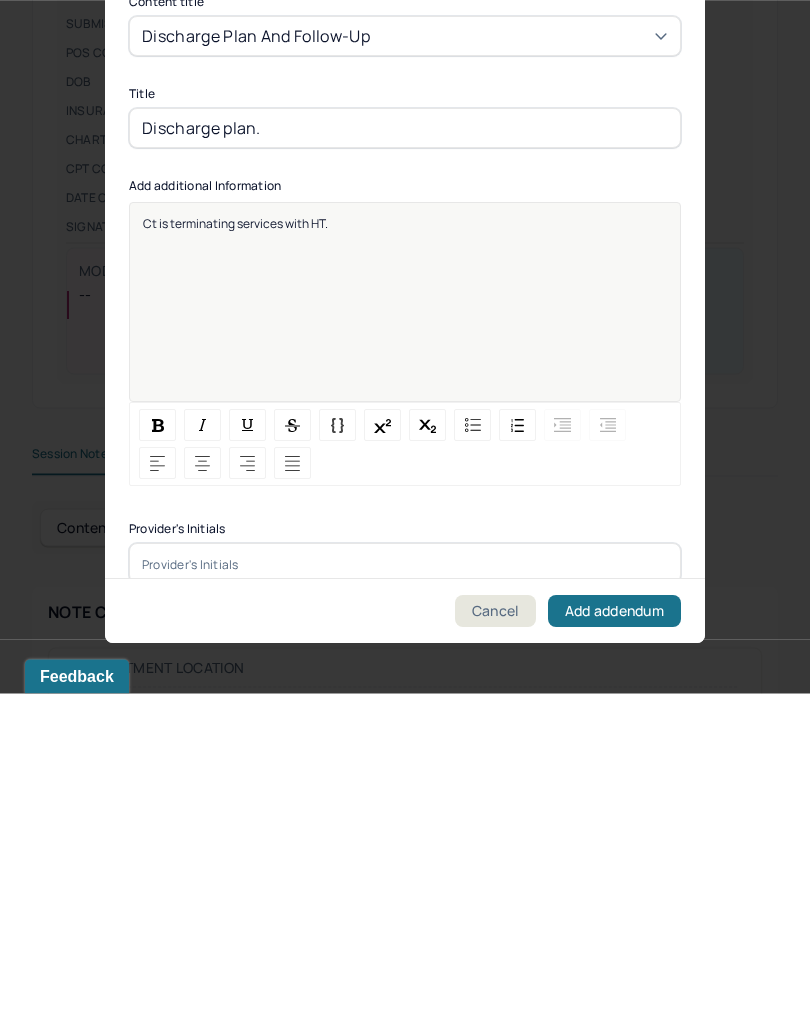 click on "Ct is terminating services with HT." at bounding box center (235, 540) 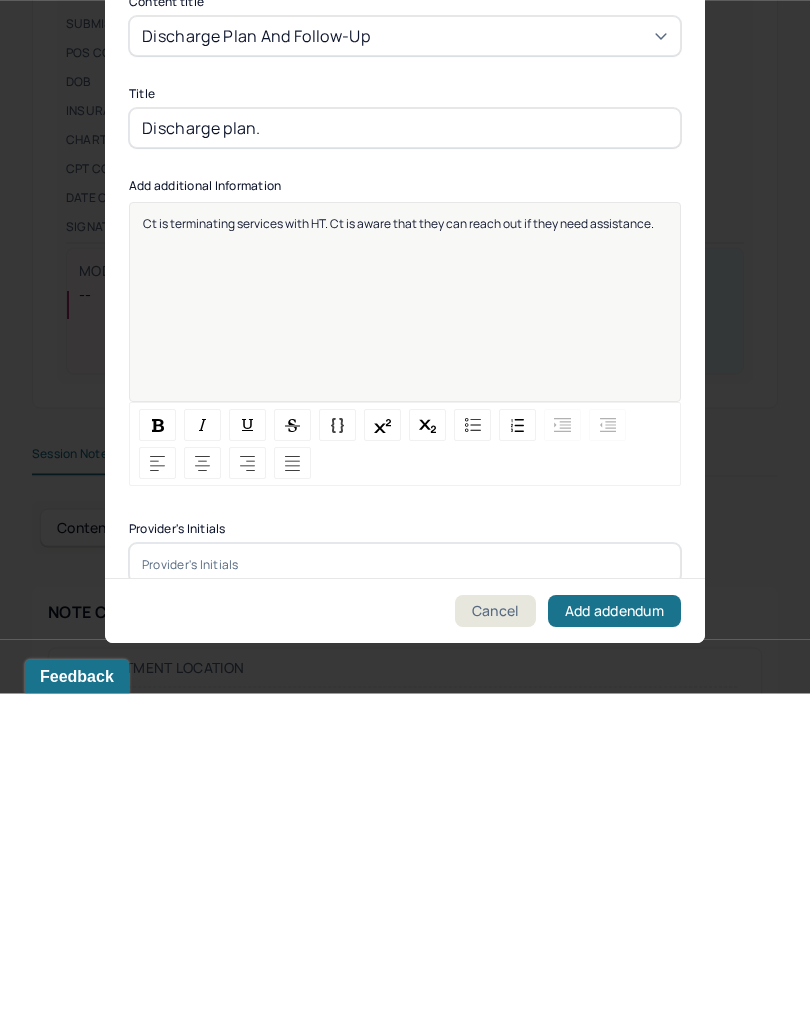 click at bounding box center [405, 880] 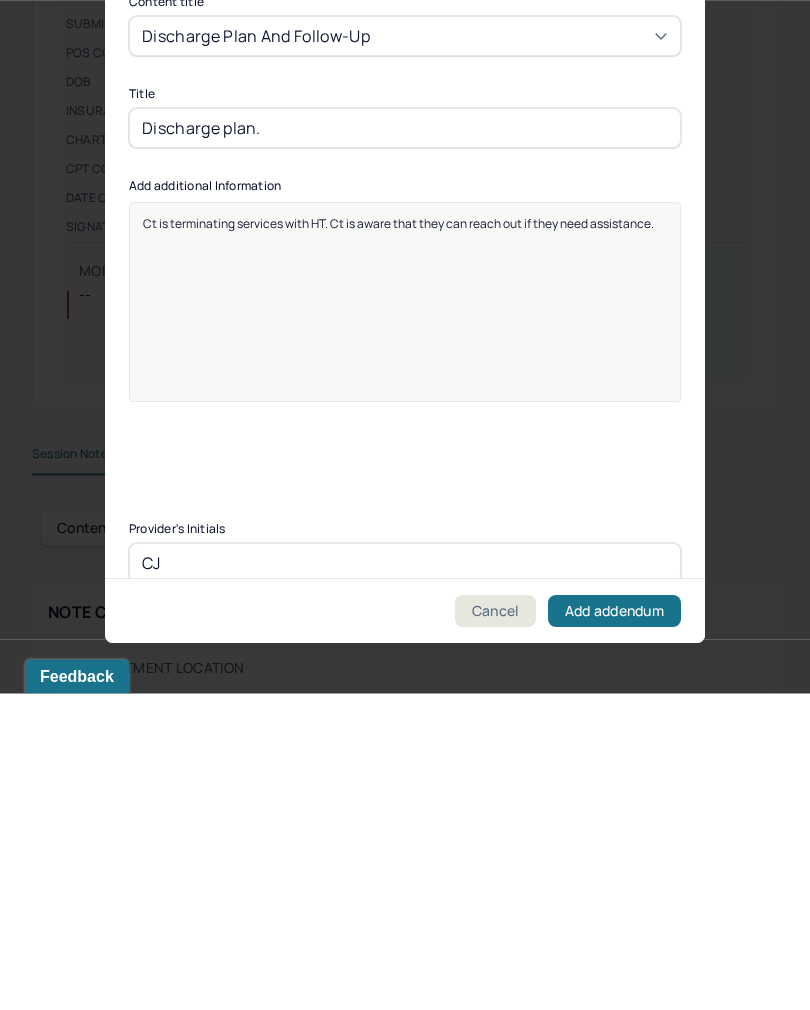 type on "CJ" 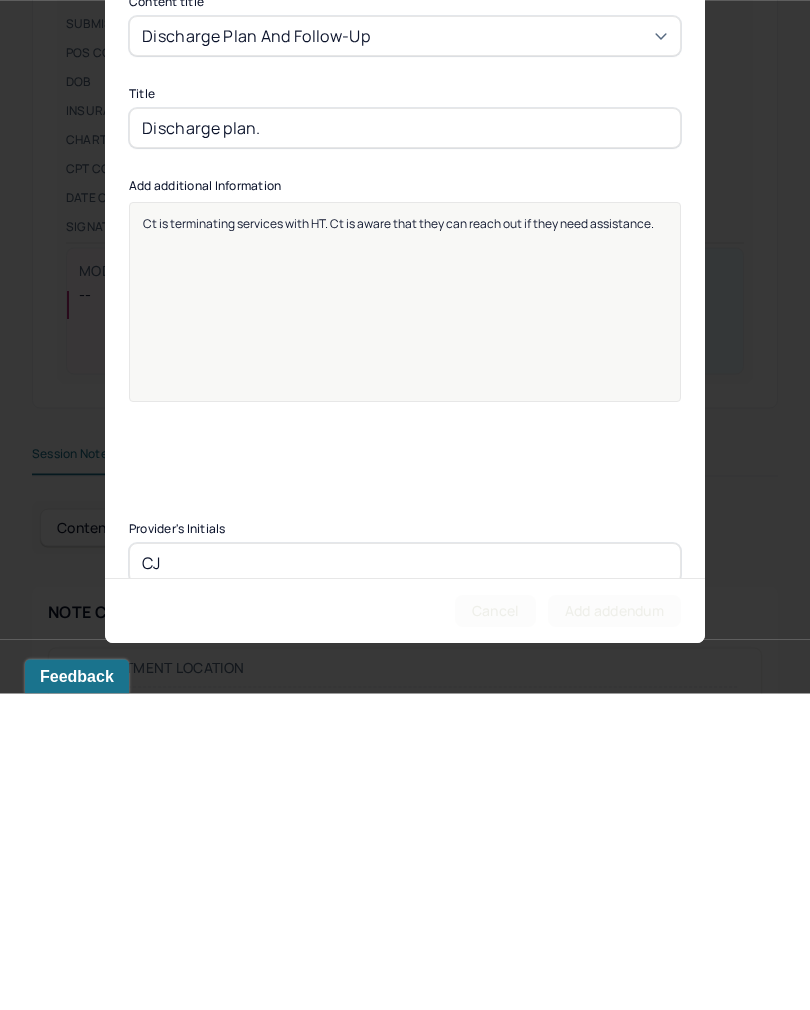 scroll, scrollTop: 317, scrollLeft: 0, axis: vertical 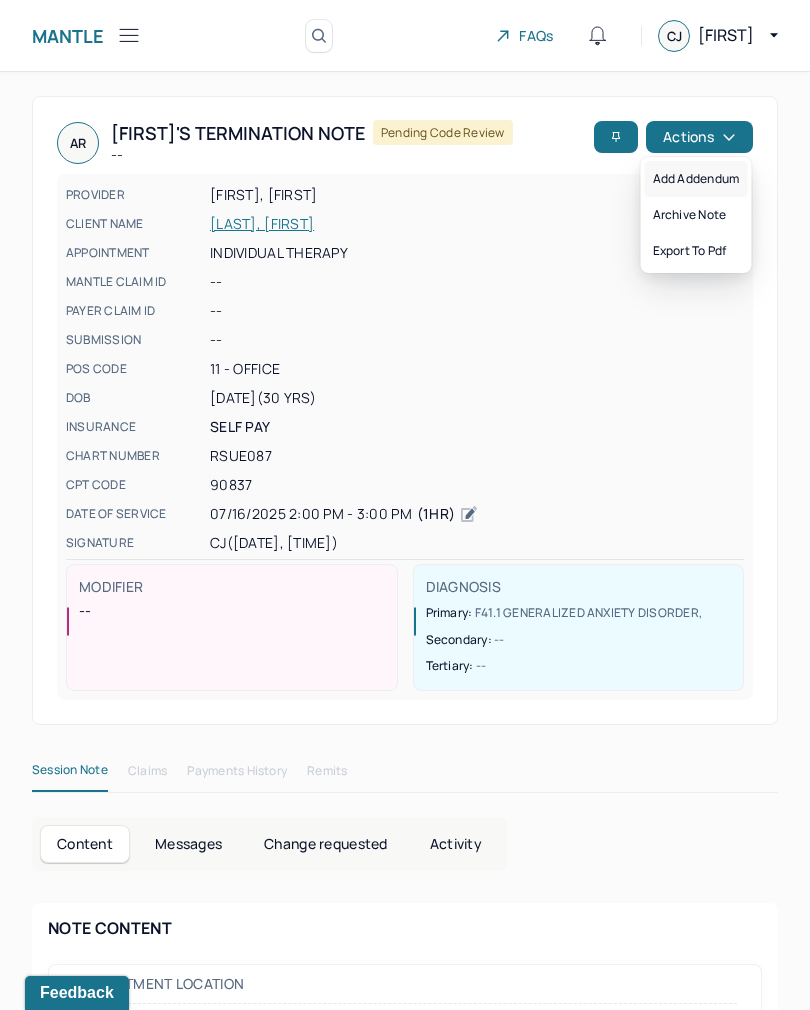 click on "Add addendum" at bounding box center [696, 179] 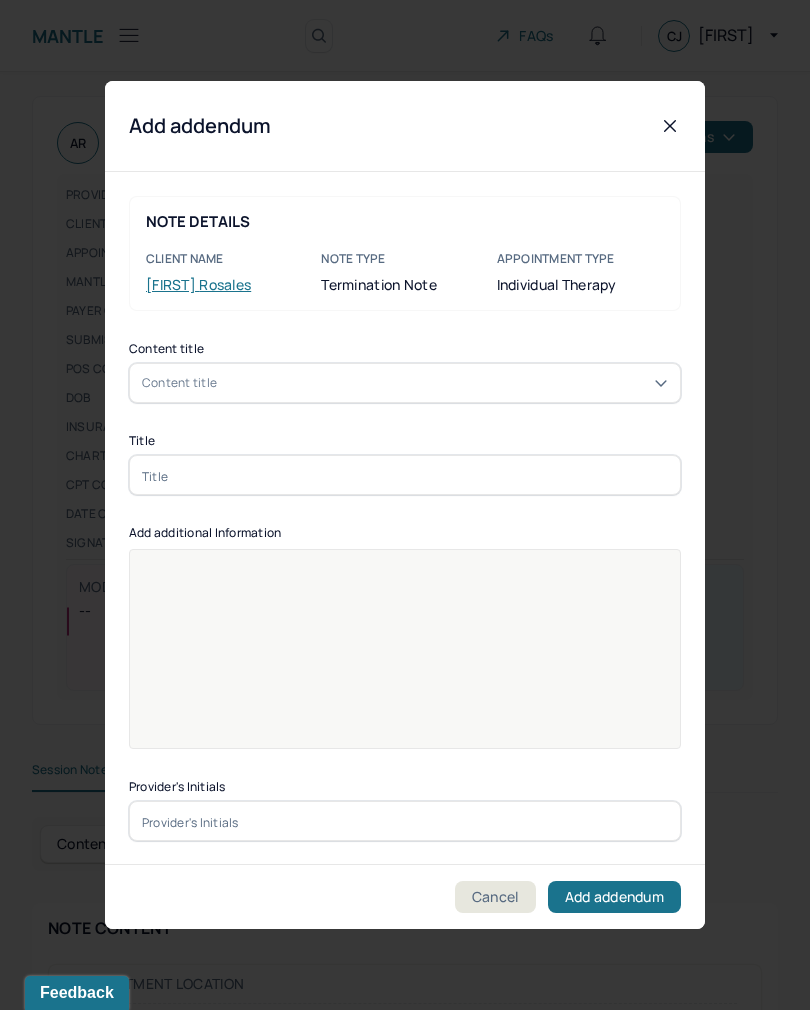 click on "Content title Content title" at bounding box center [405, 373] 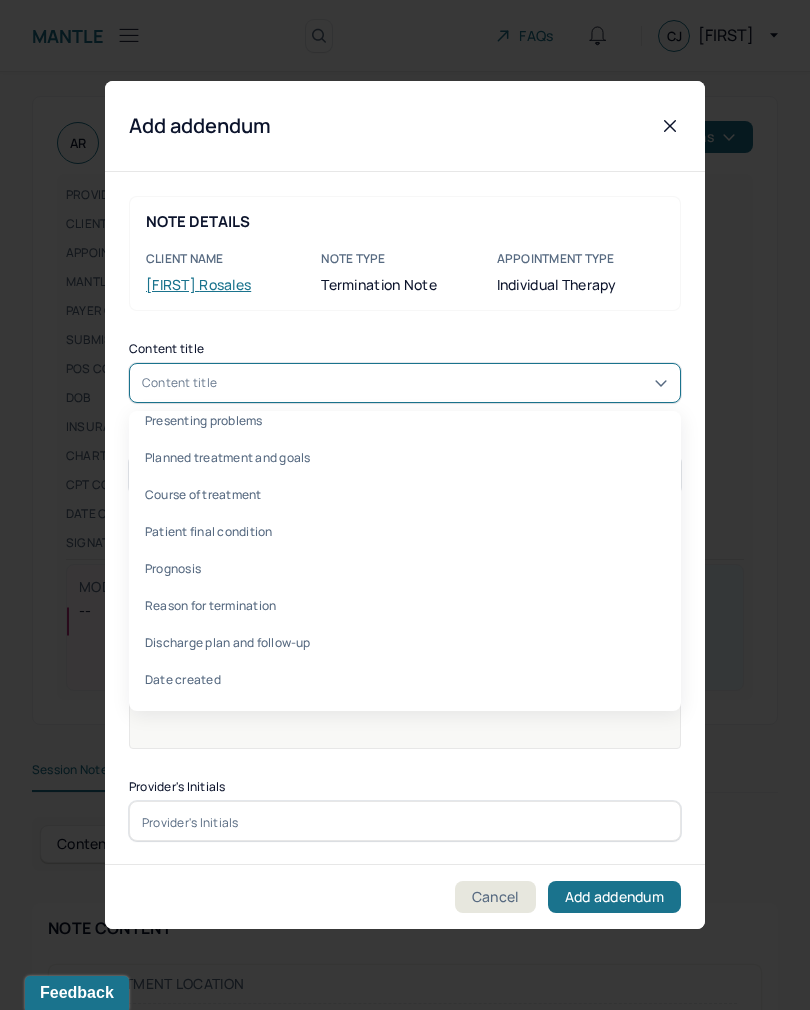 scroll, scrollTop: 503, scrollLeft: 0, axis: vertical 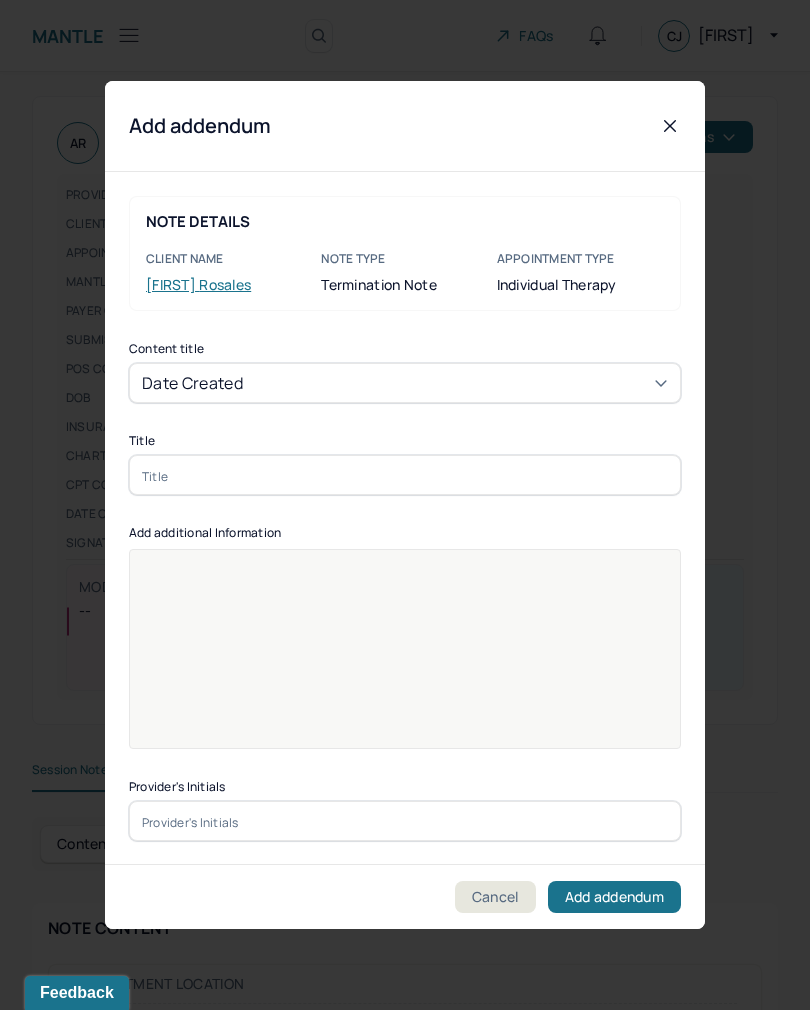 click at bounding box center [405, 475] 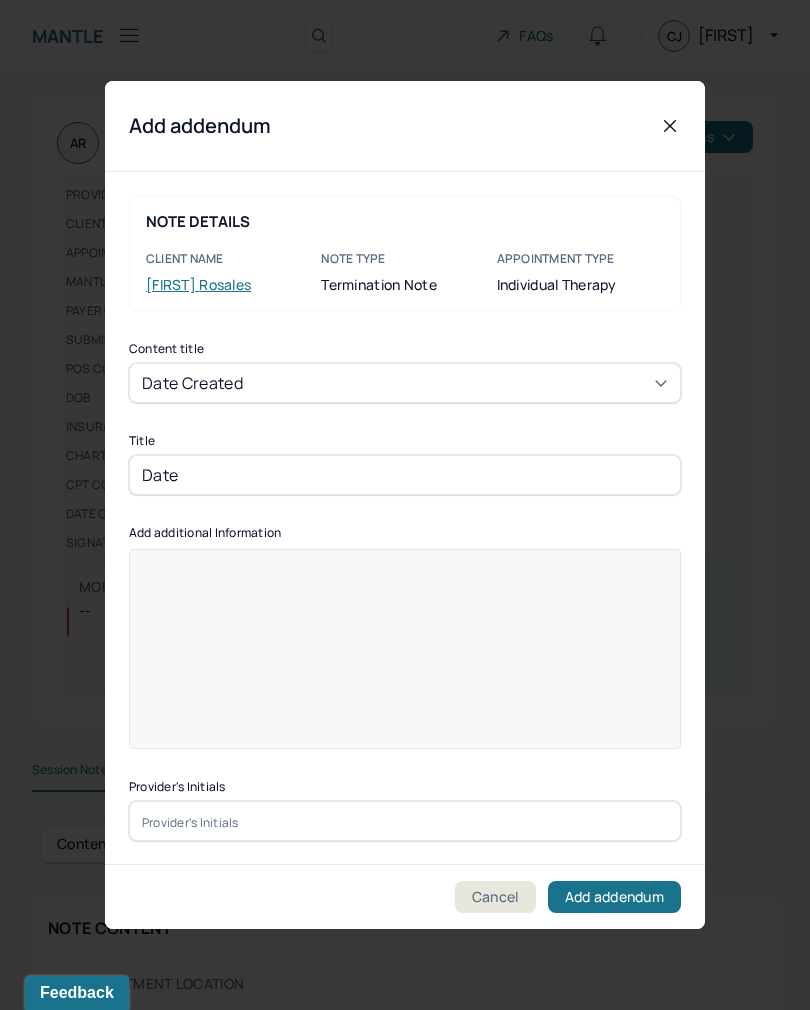 type on "Date" 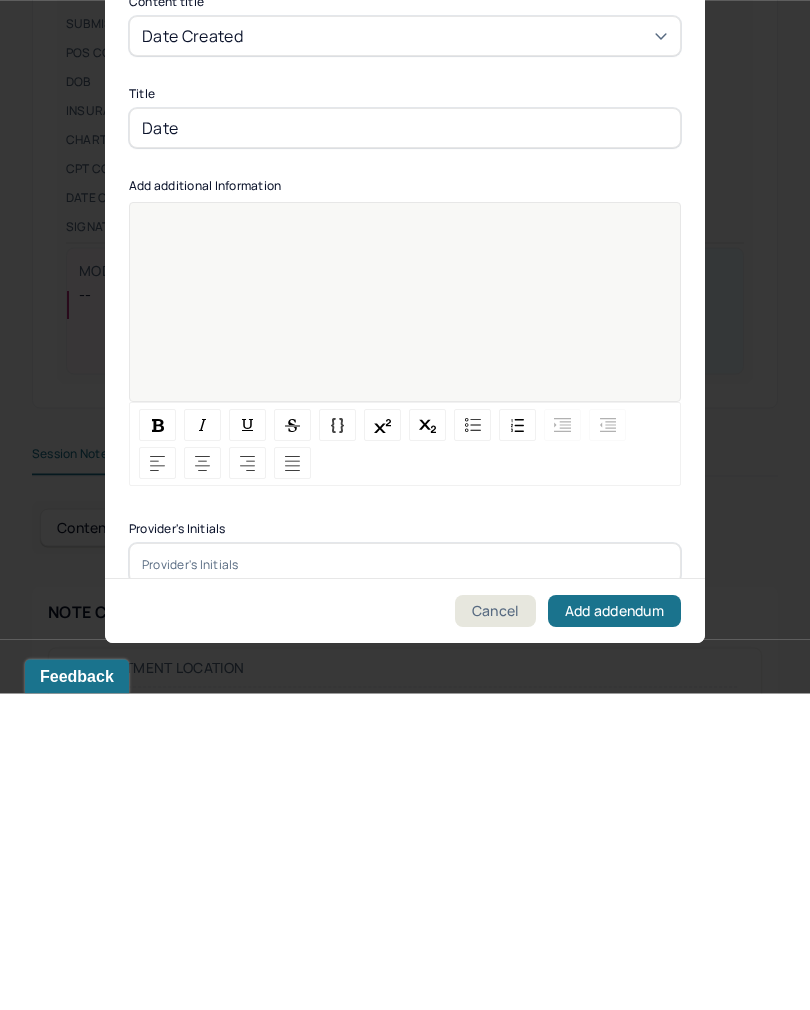 click at bounding box center [405, 632] 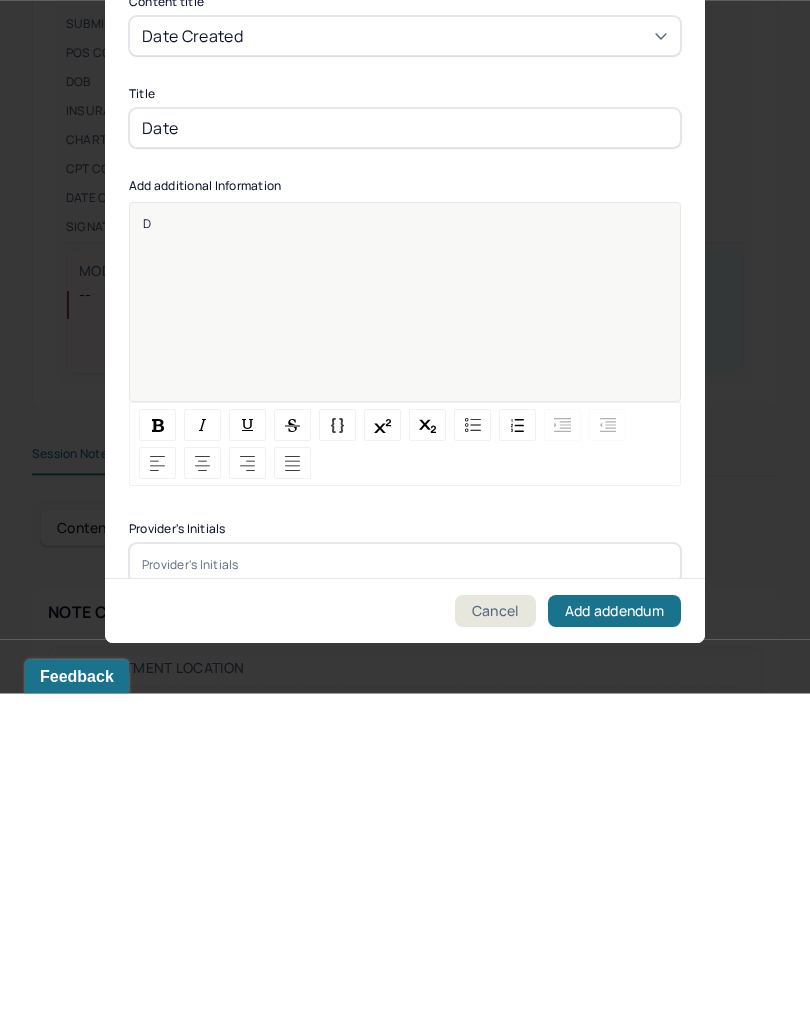 type 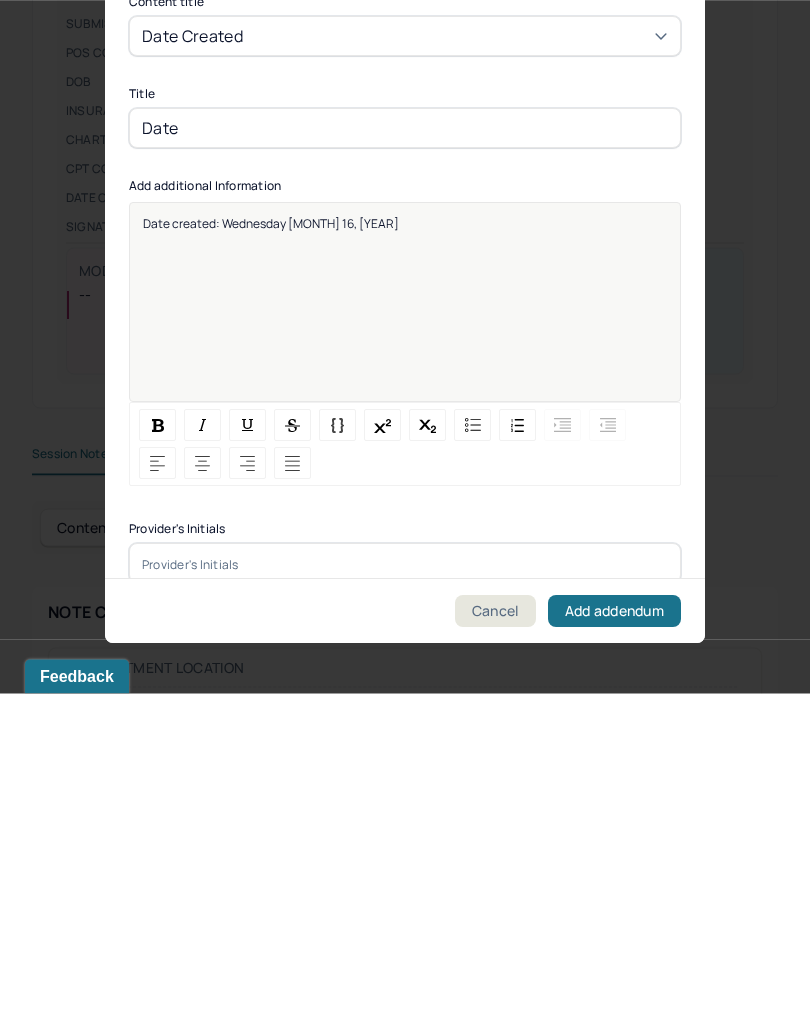 click at bounding box center [405, 880] 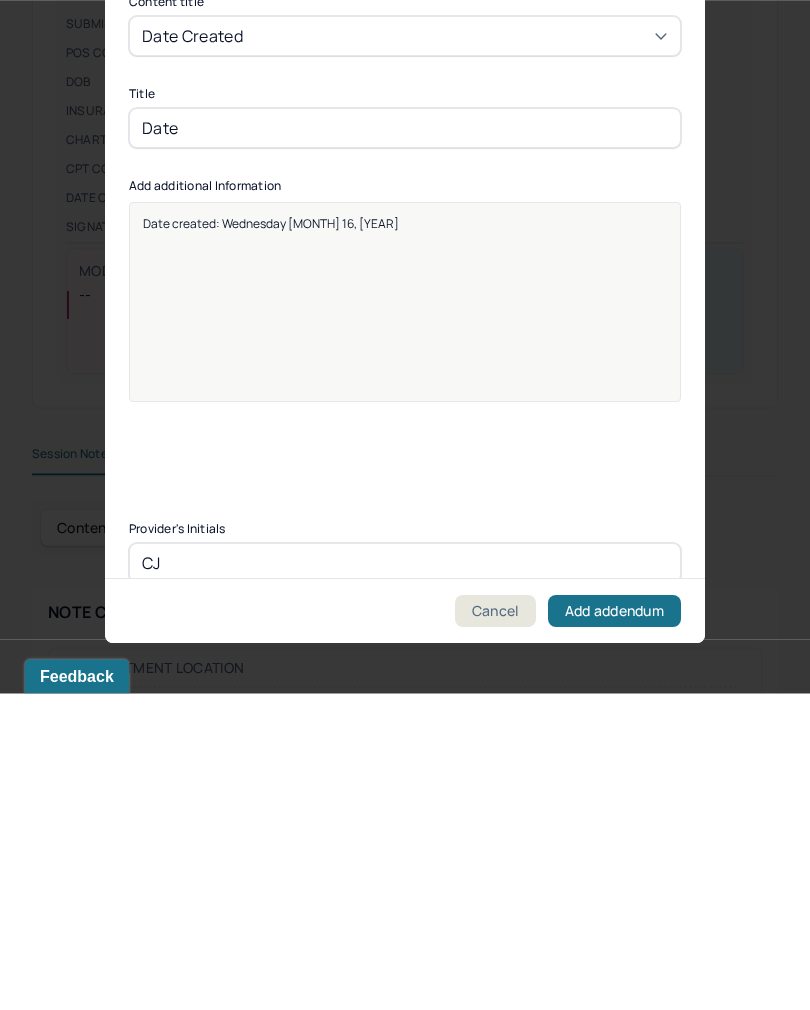 type on "CJ" 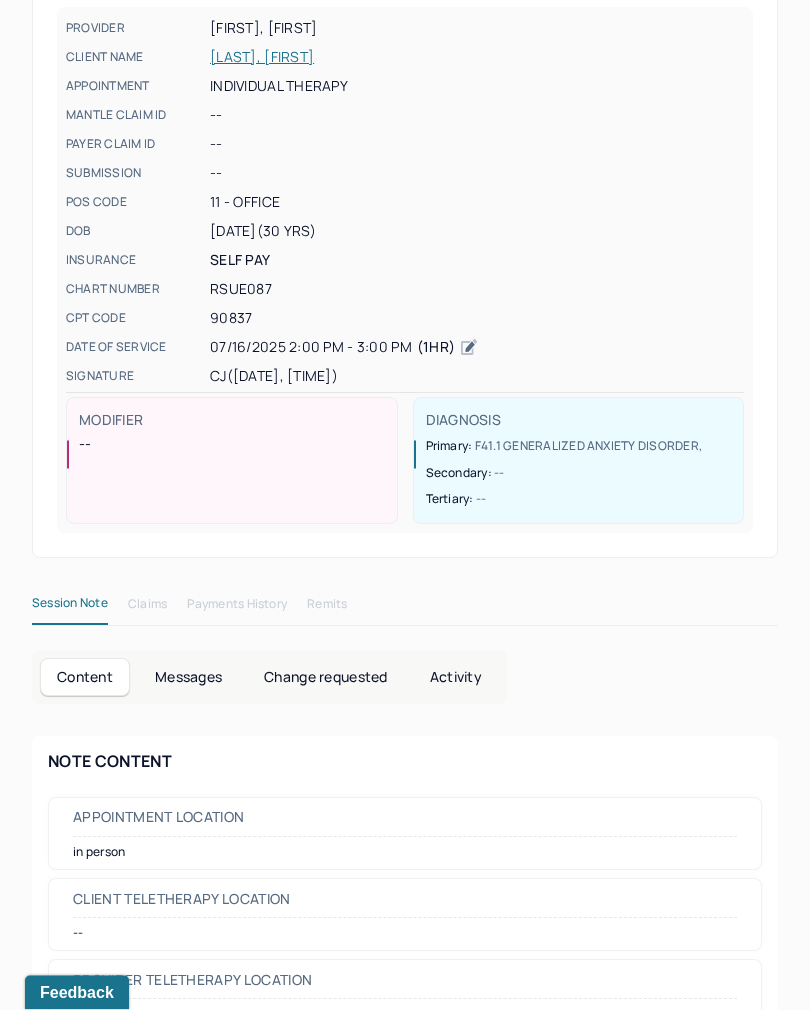 scroll, scrollTop: 0, scrollLeft: 0, axis: both 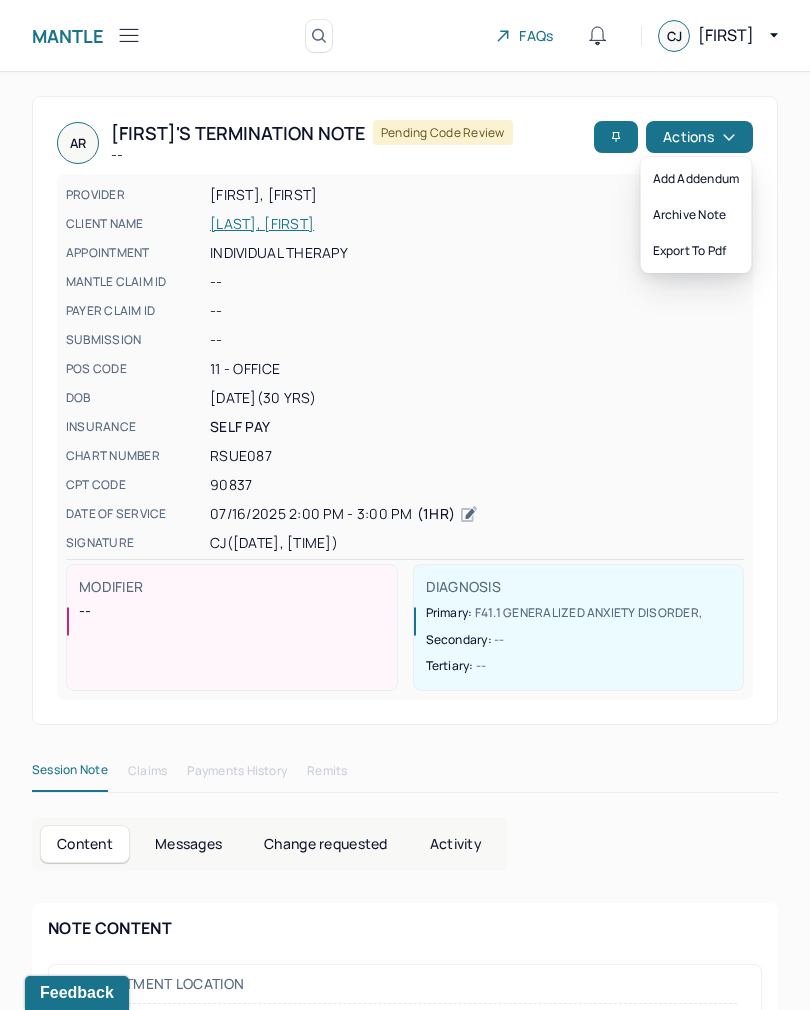 click on "Self pay" at bounding box center (477, 427) 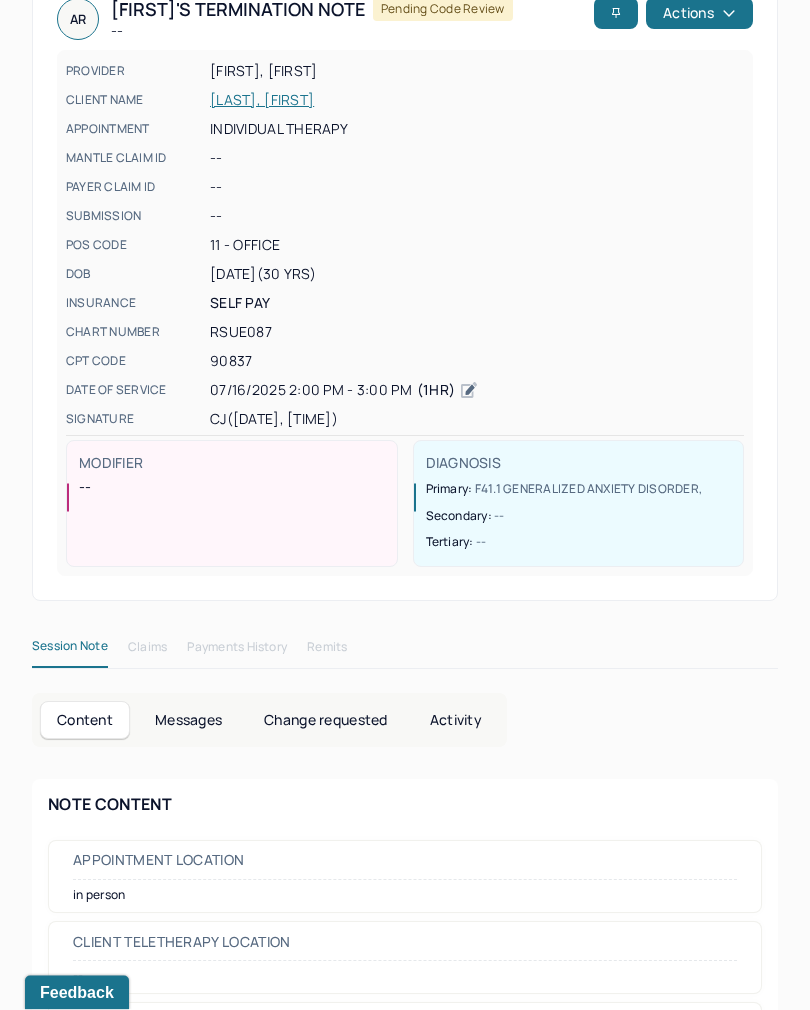 scroll, scrollTop: 0, scrollLeft: 0, axis: both 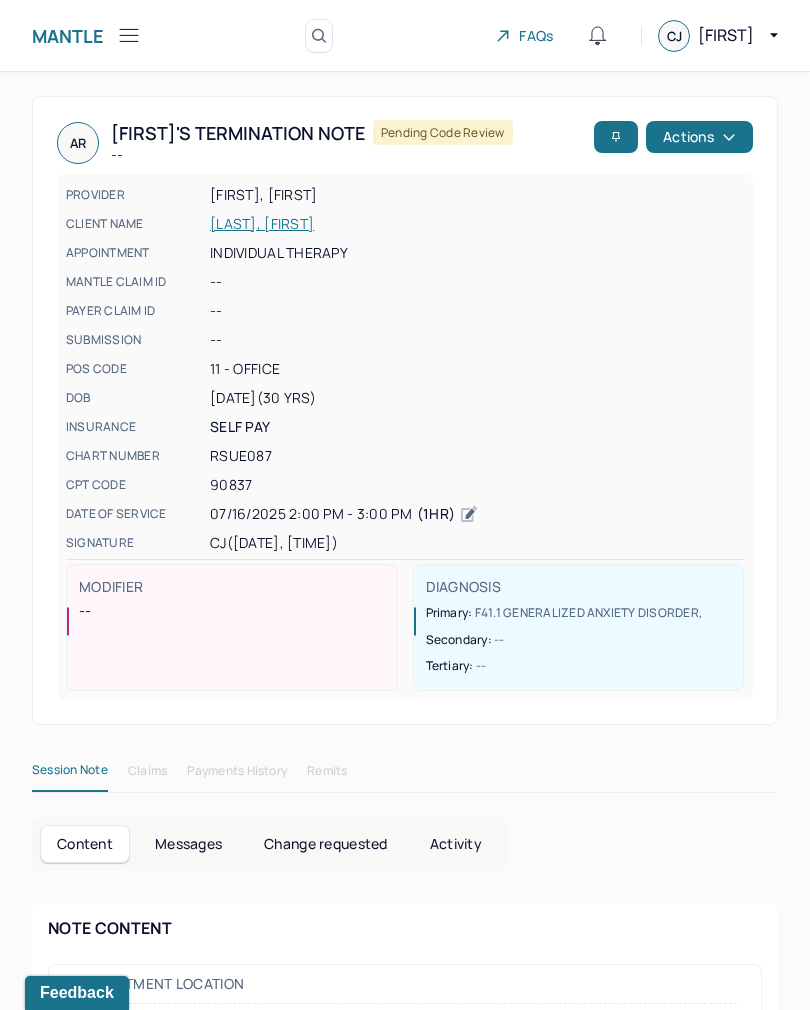 click 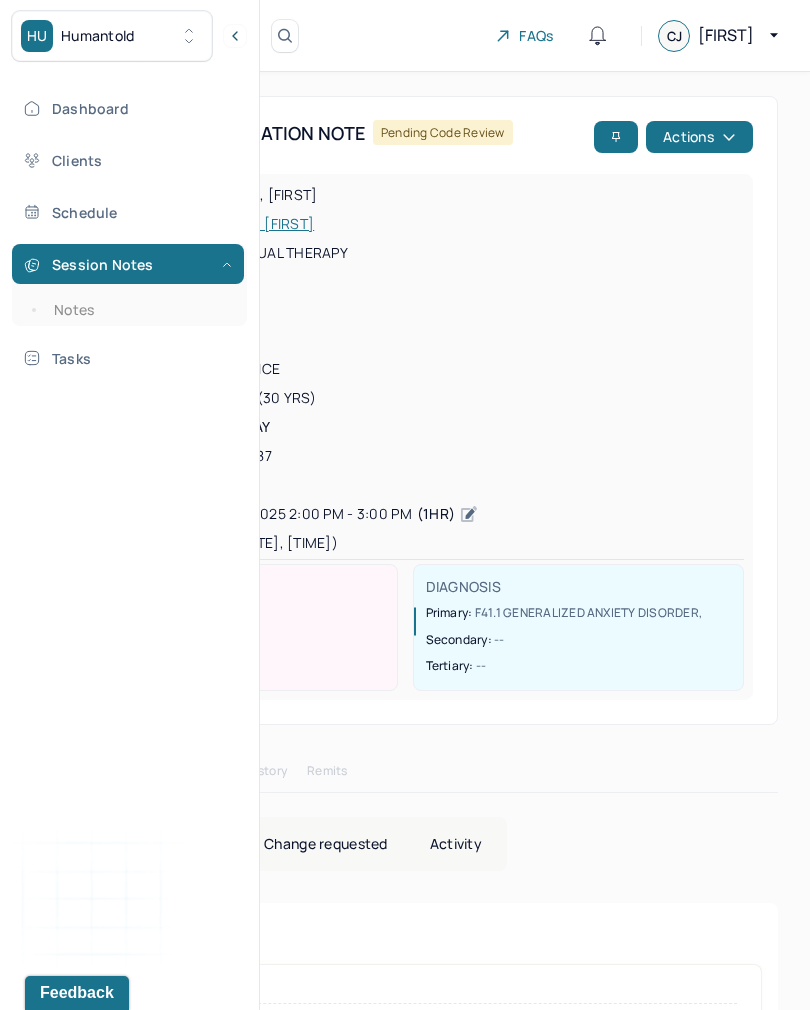 click on "Notes" at bounding box center (139, 310) 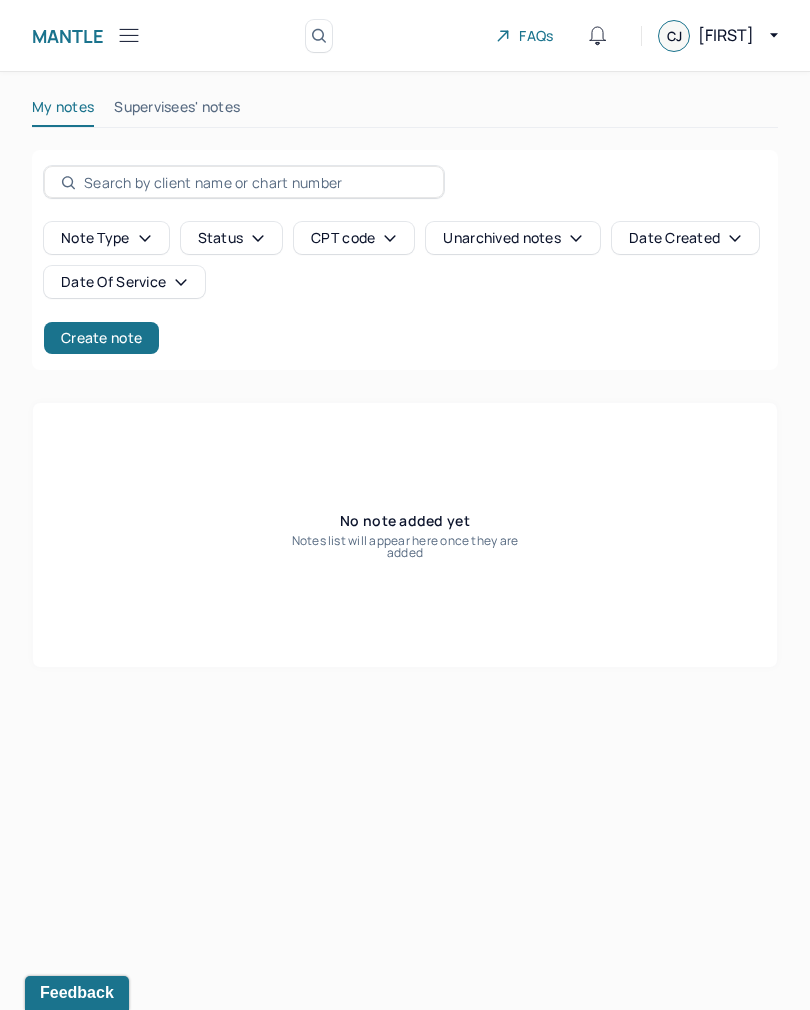 click on "Create note" at bounding box center [101, 338] 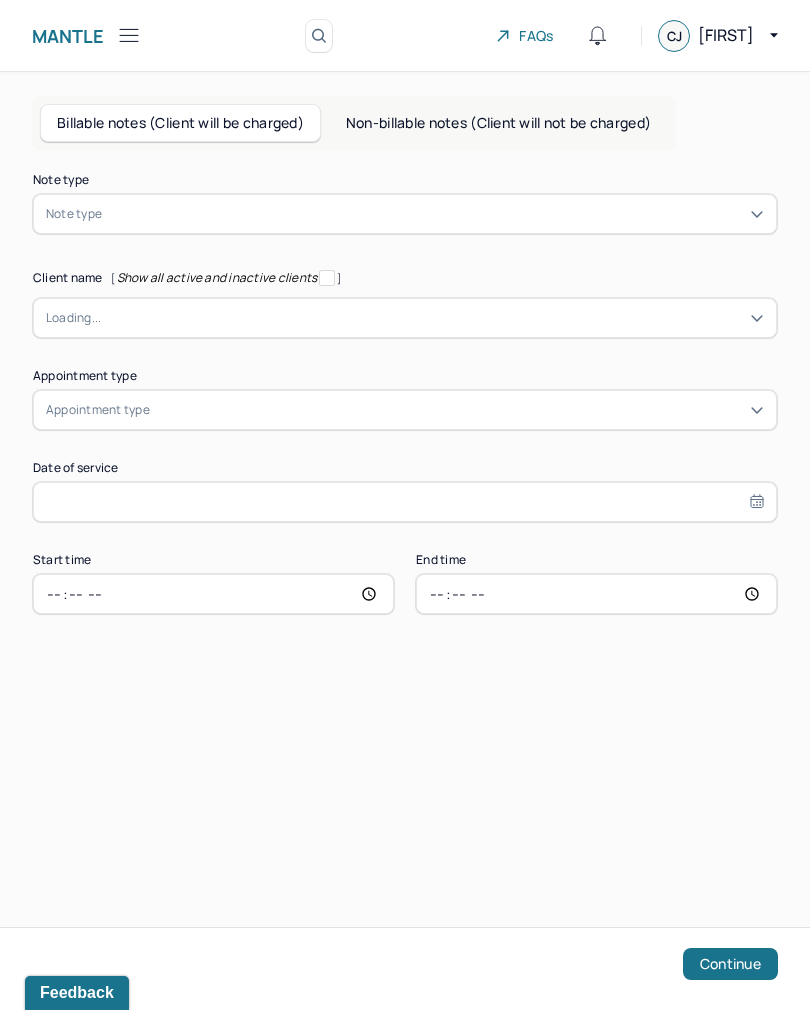 click on "Non-billable notes (Client will not be charged)" at bounding box center (498, 123) 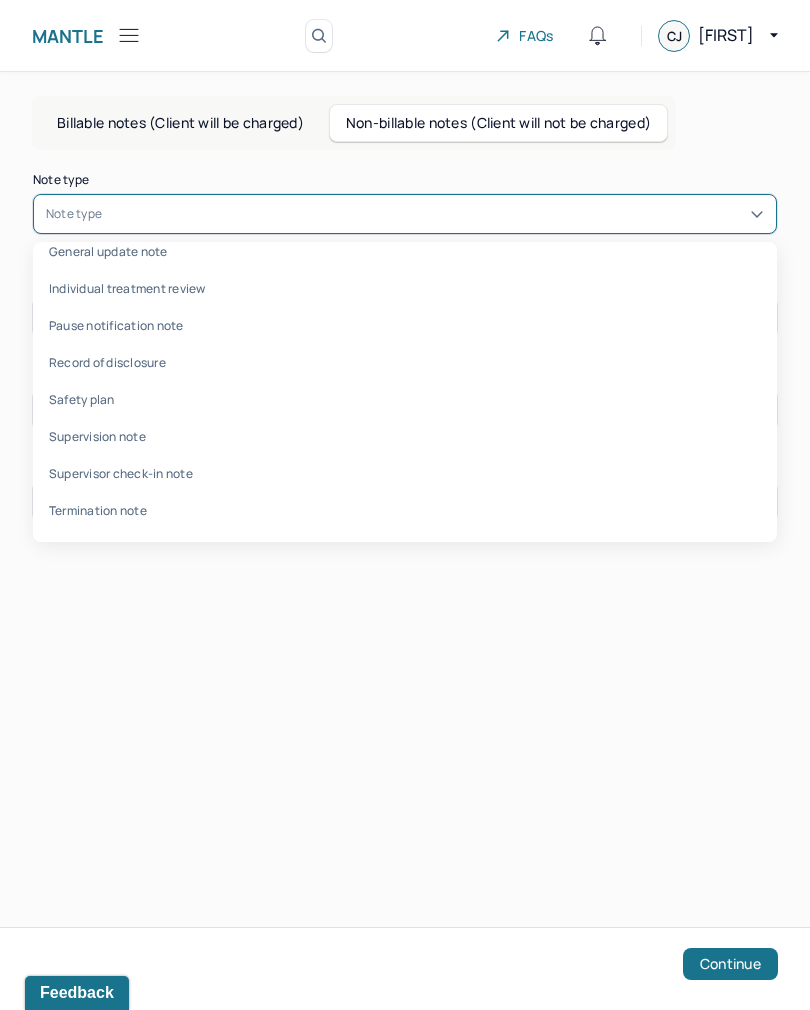scroll, scrollTop: 59, scrollLeft: 0, axis: vertical 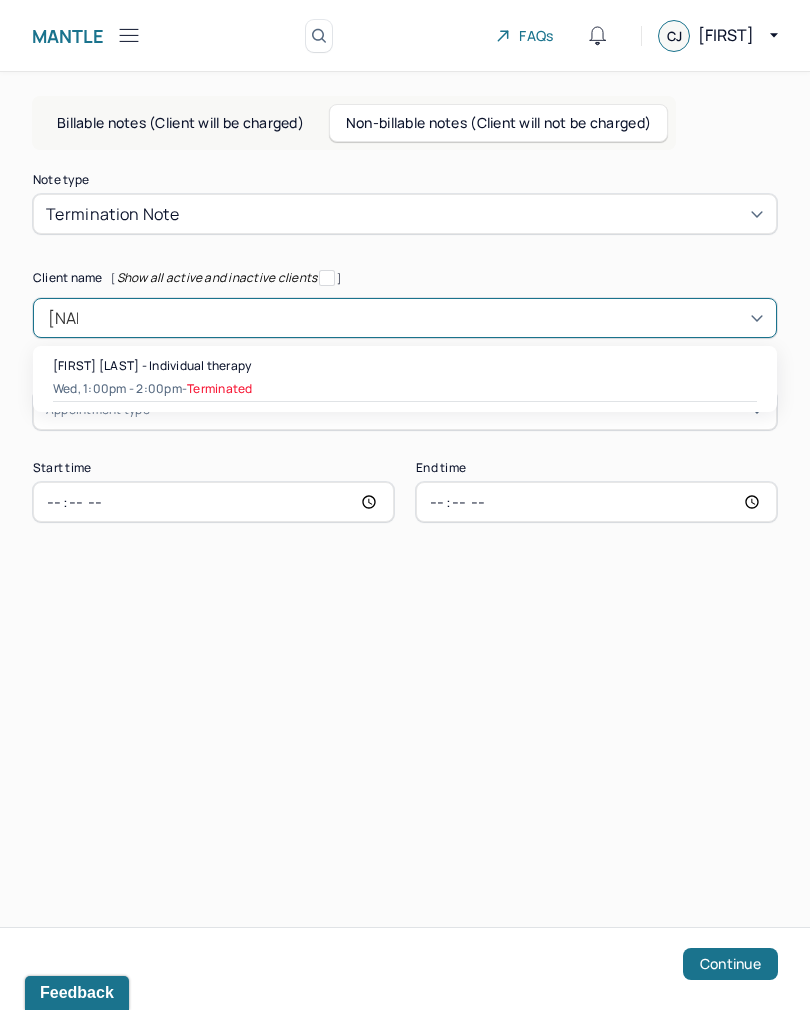 click on "[FIRST] [LAST] - Individual therapy" at bounding box center [405, 365] 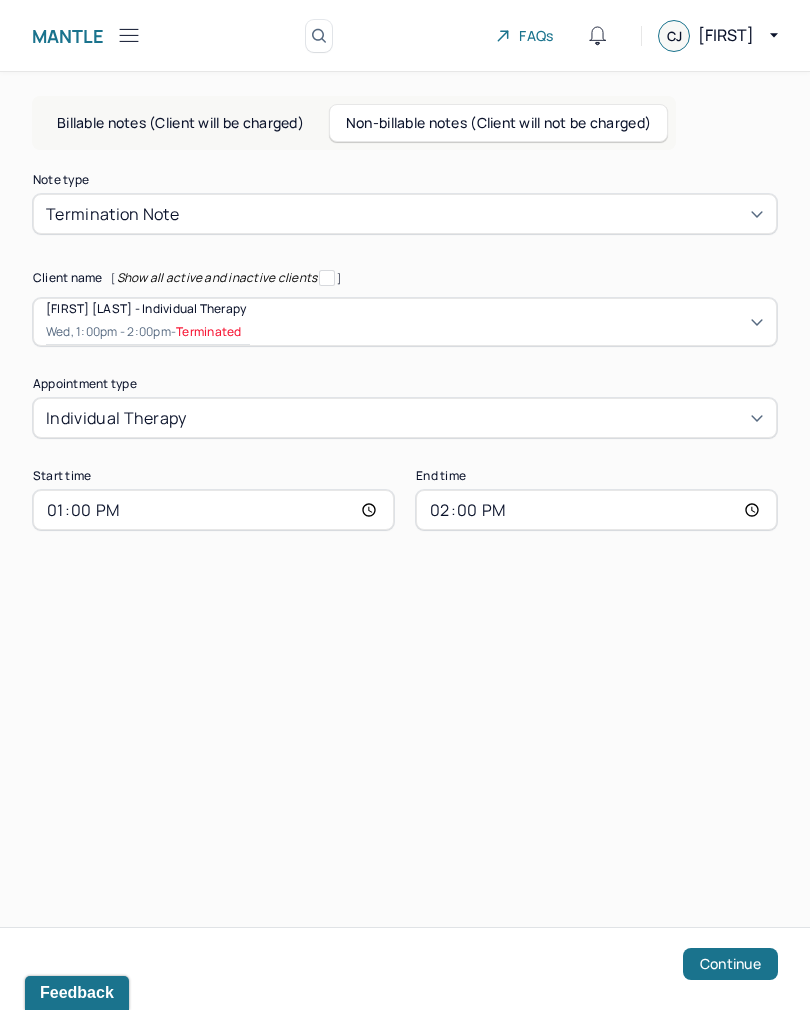 click on "Continue" at bounding box center [730, 964] 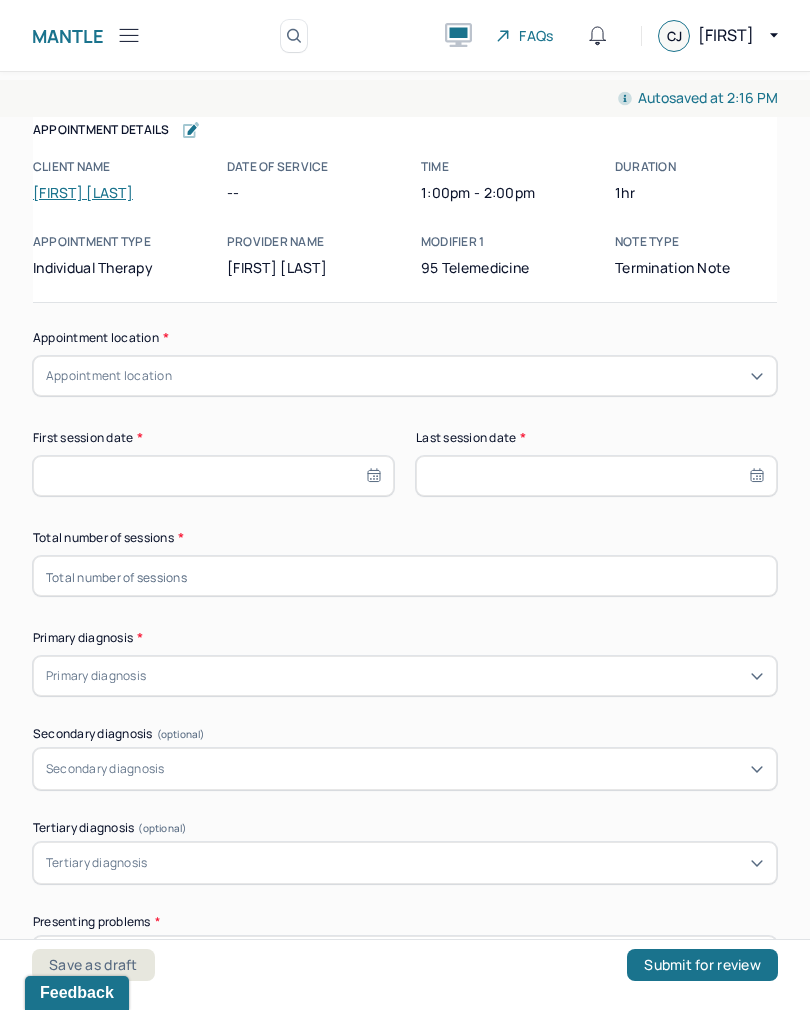 click on "Mantle" at bounding box center (68, 36) 